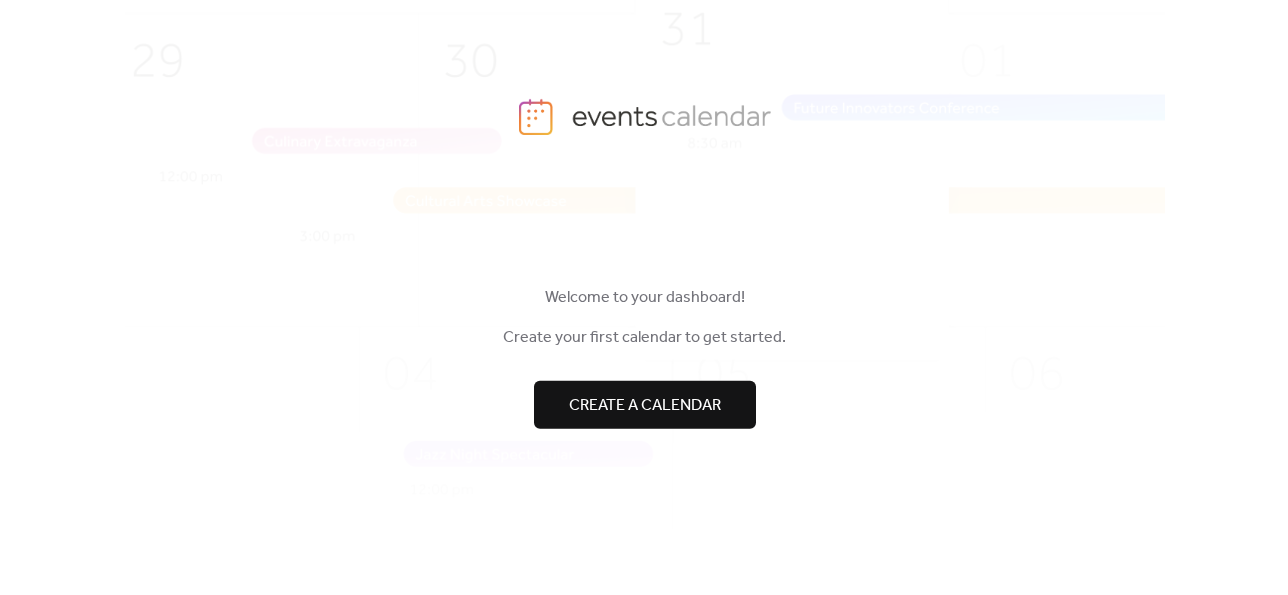 scroll, scrollTop: 0, scrollLeft: 0, axis: both 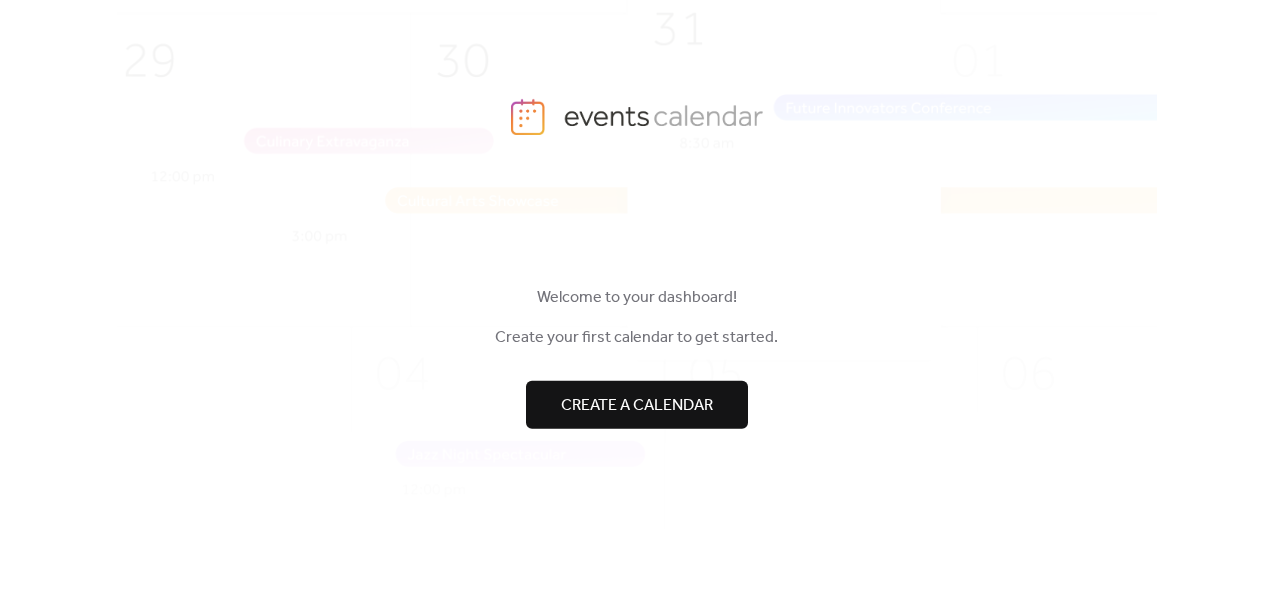 click on "Create a calendar" at bounding box center [637, 406] 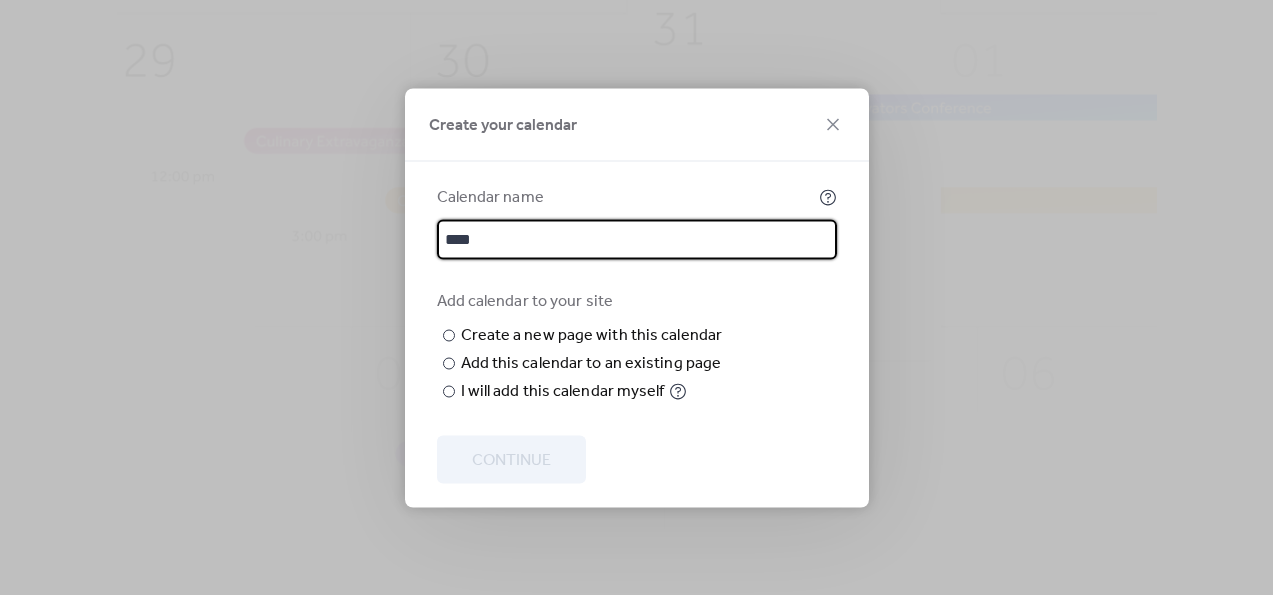 type on "**********" 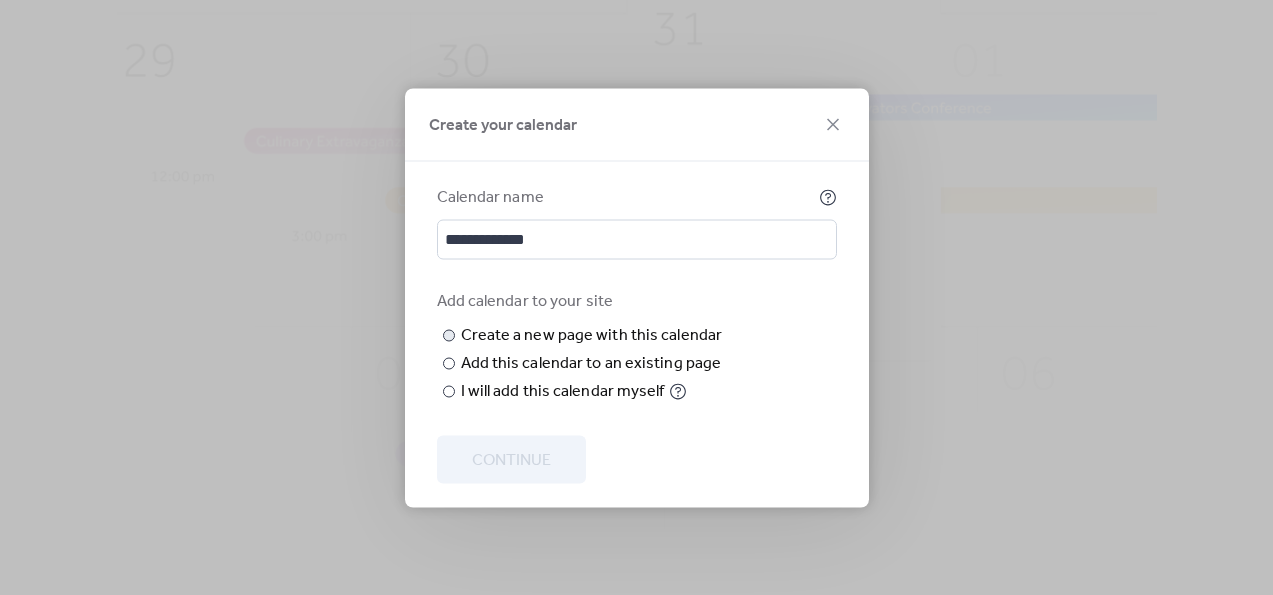 click at bounding box center (0, 0) 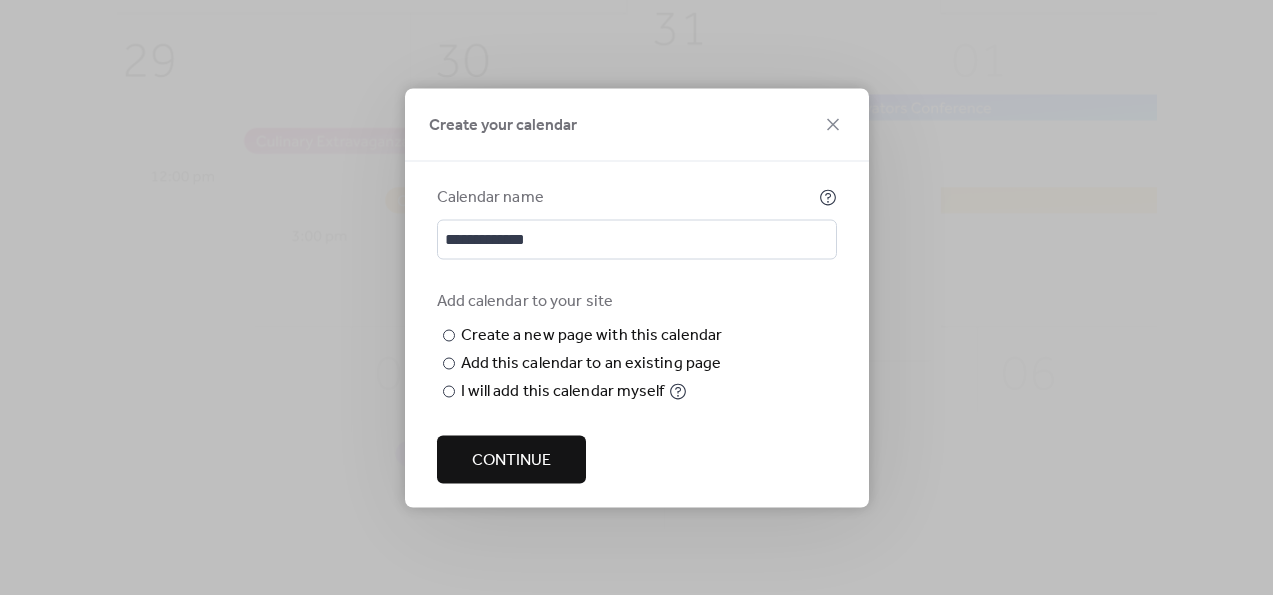 type on "******" 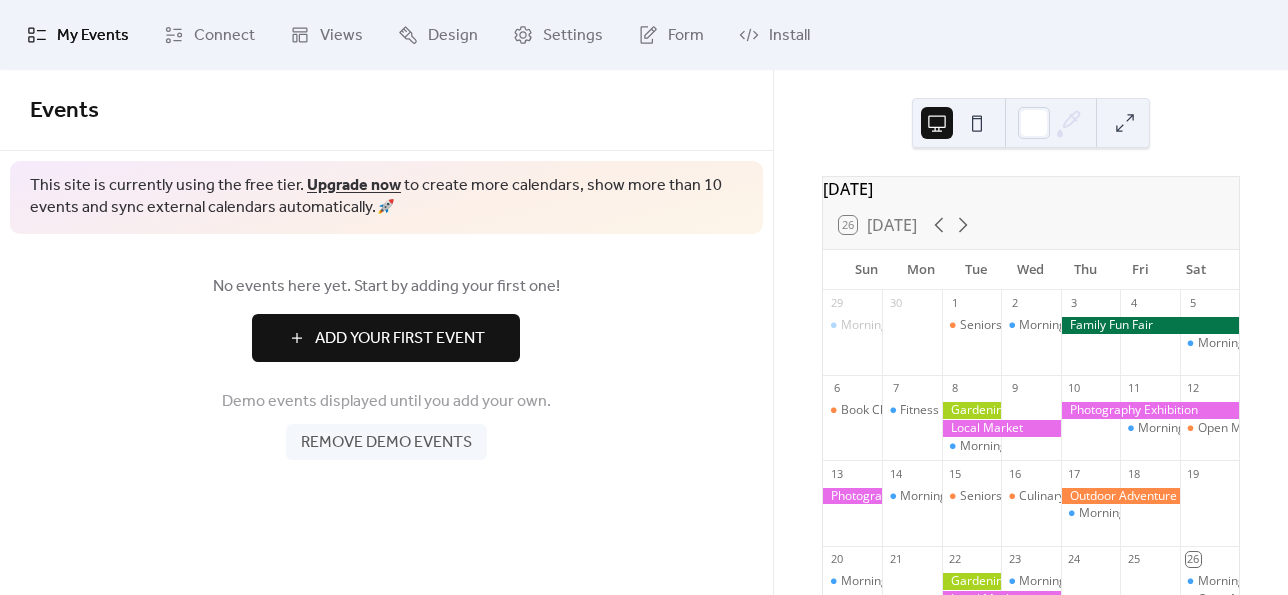 click on "Add Your First Event" at bounding box center [400, 339] 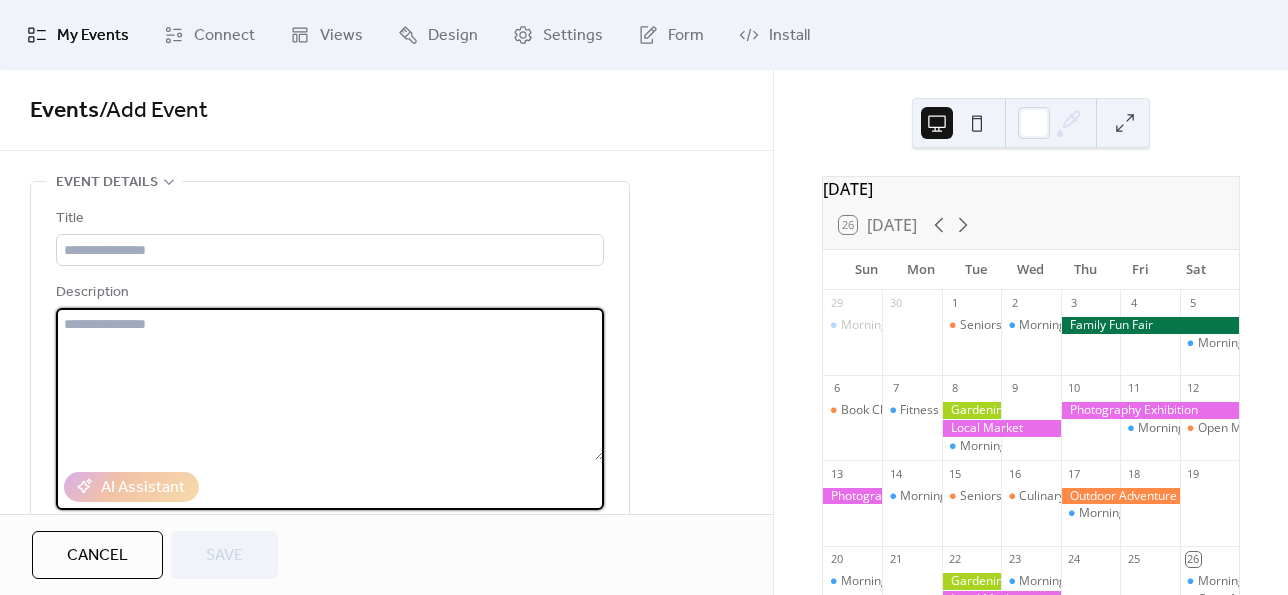 paste on "**********" 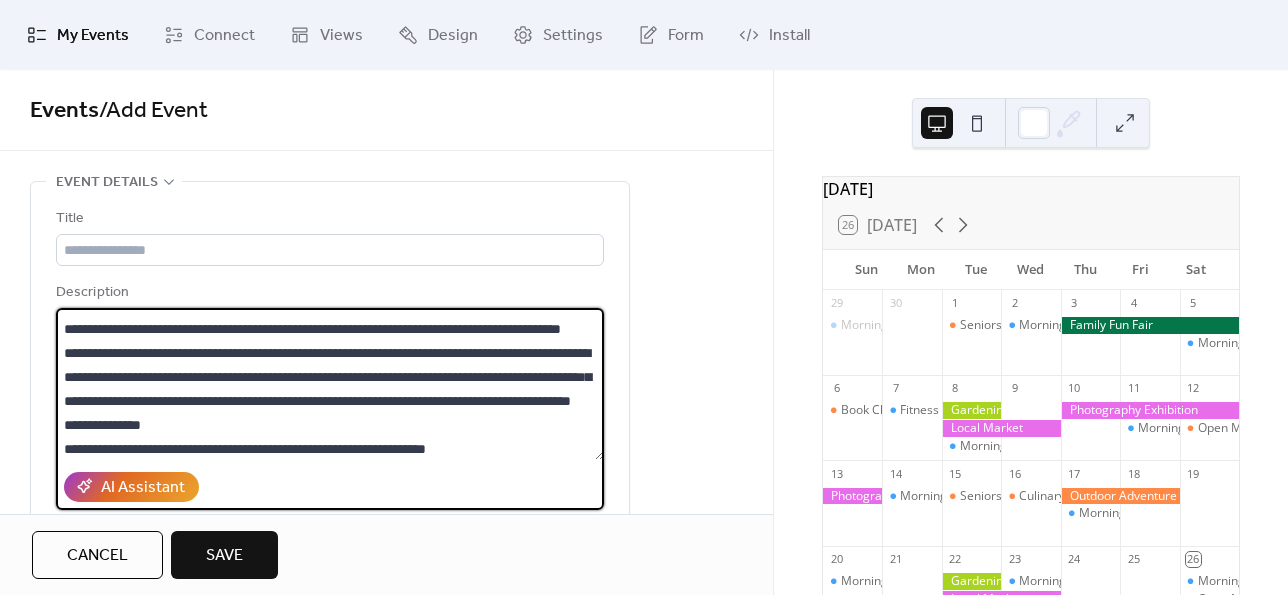 scroll, scrollTop: 0, scrollLeft: 0, axis: both 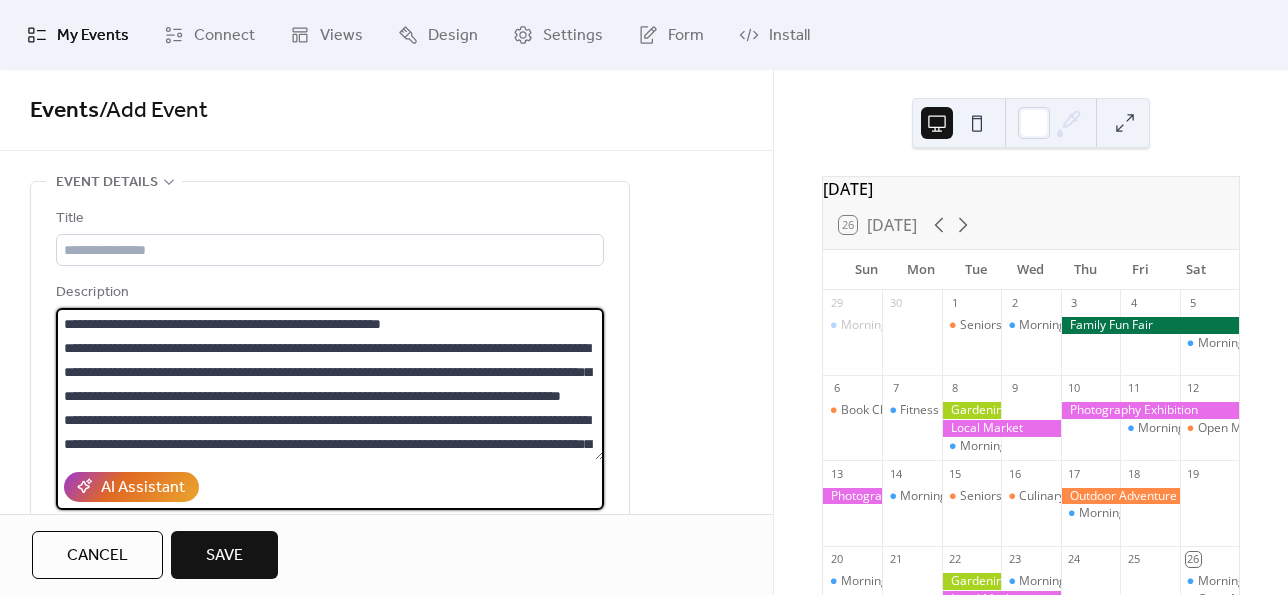 click at bounding box center (330, 384) 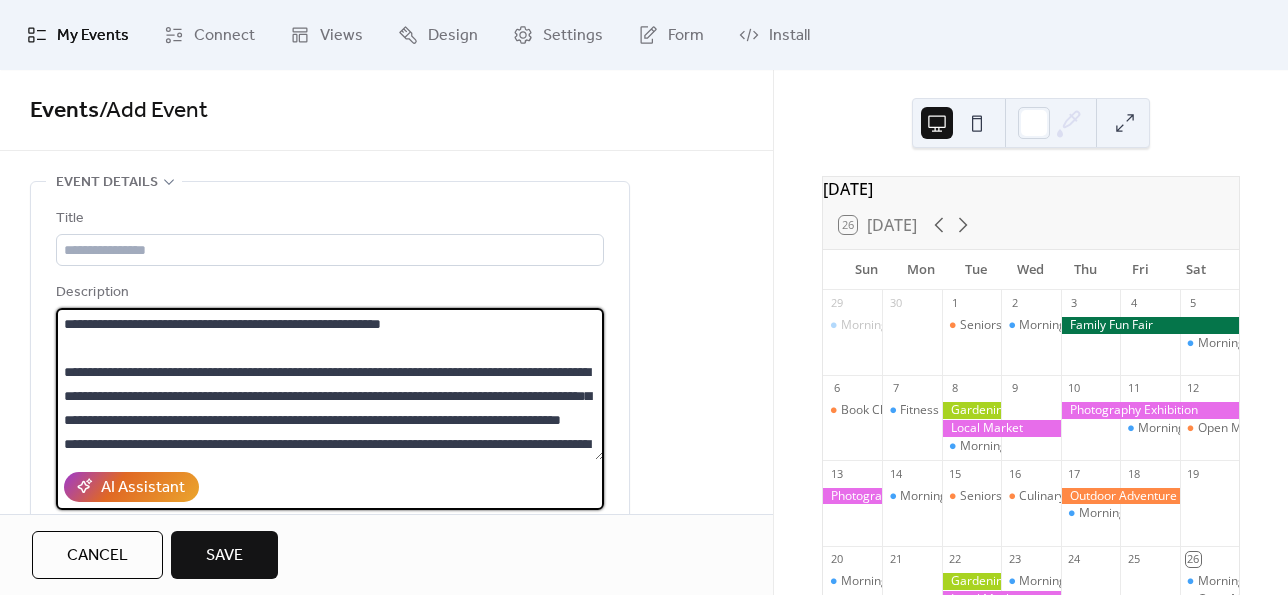 drag, startPoint x: 111, startPoint y: 321, endPoint x: 34, endPoint y: 305, distance: 78.64477 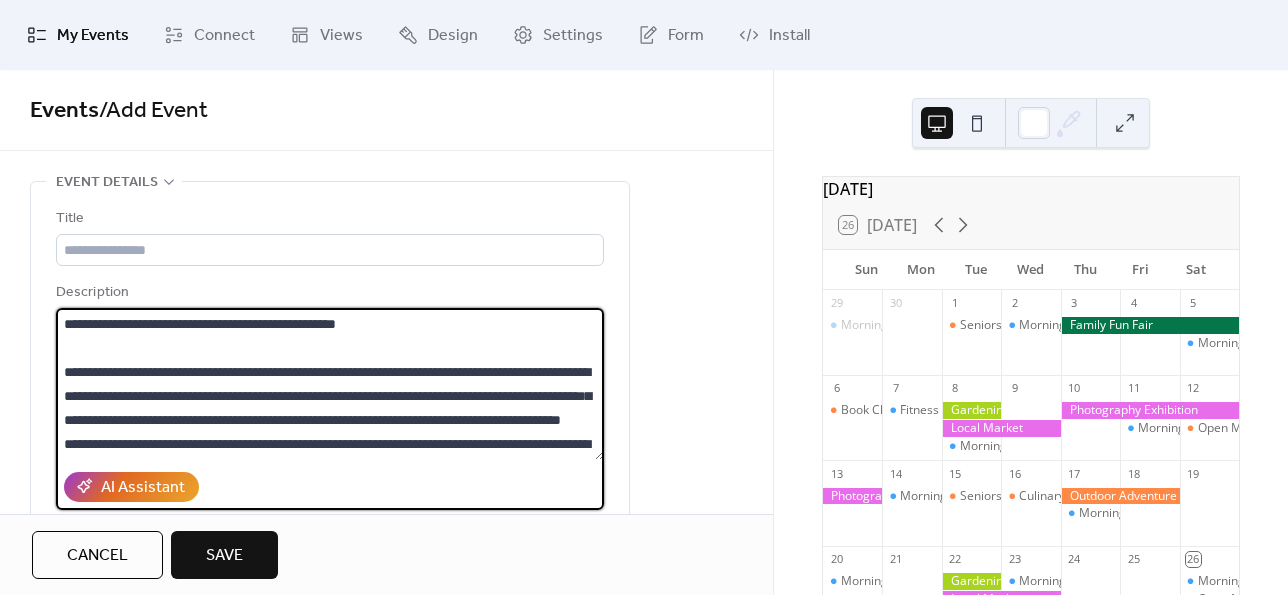 scroll, scrollTop: 100, scrollLeft: 0, axis: vertical 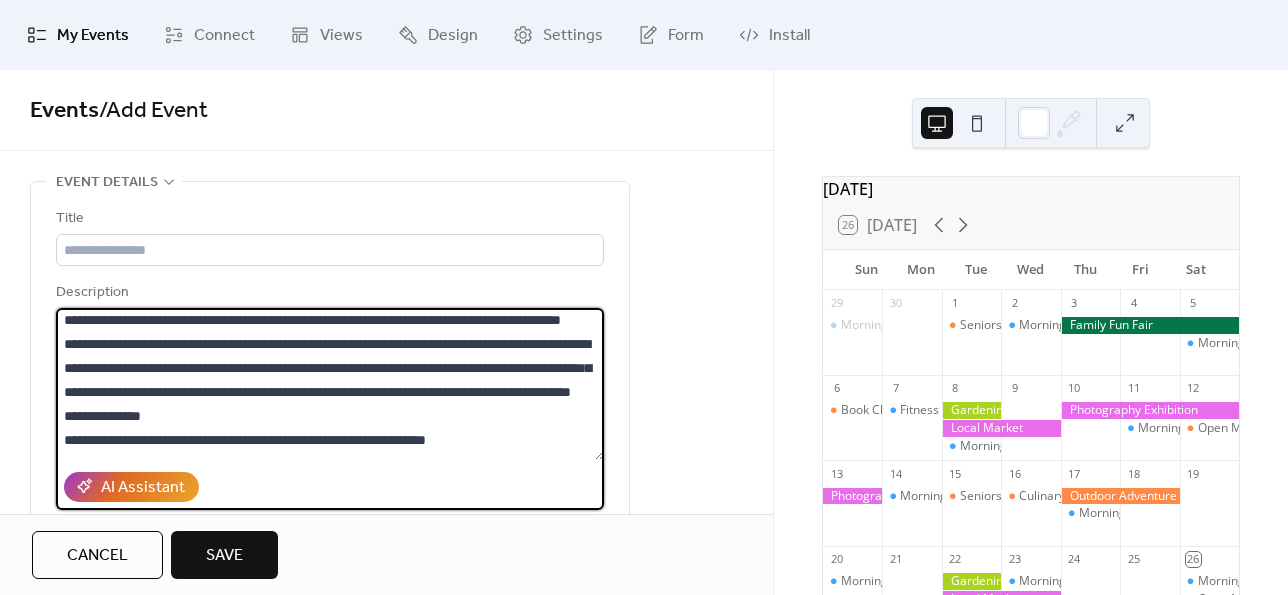 click at bounding box center (330, 384) 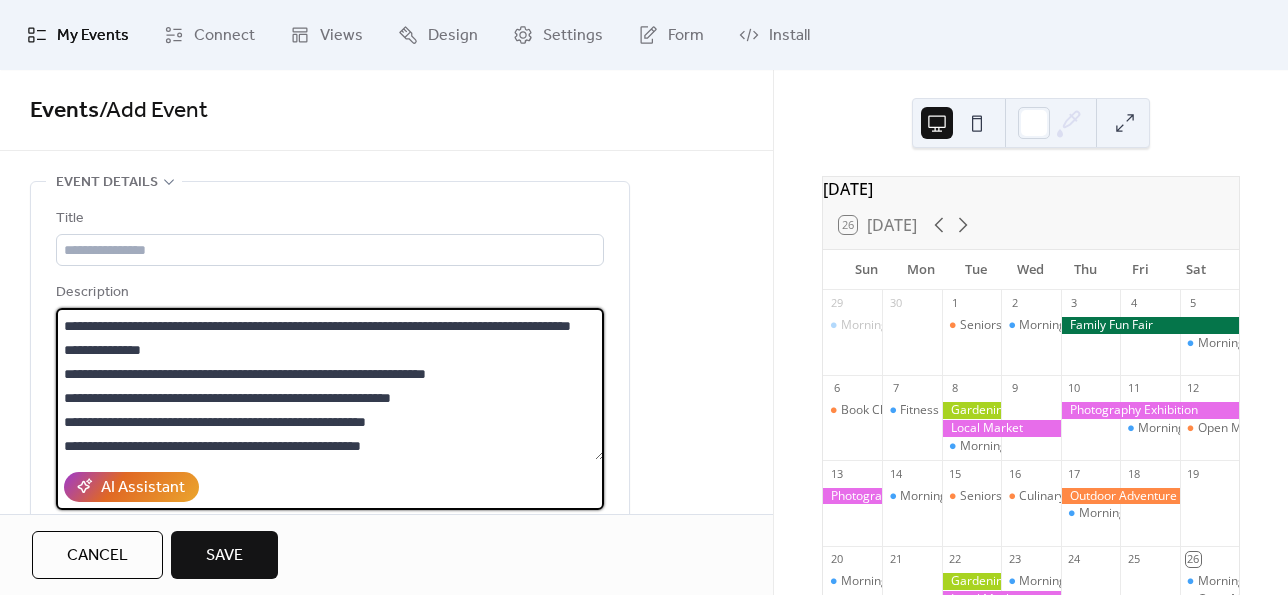 scroll, scrollTop: 224, scrollLeft: 0, axis: vertical 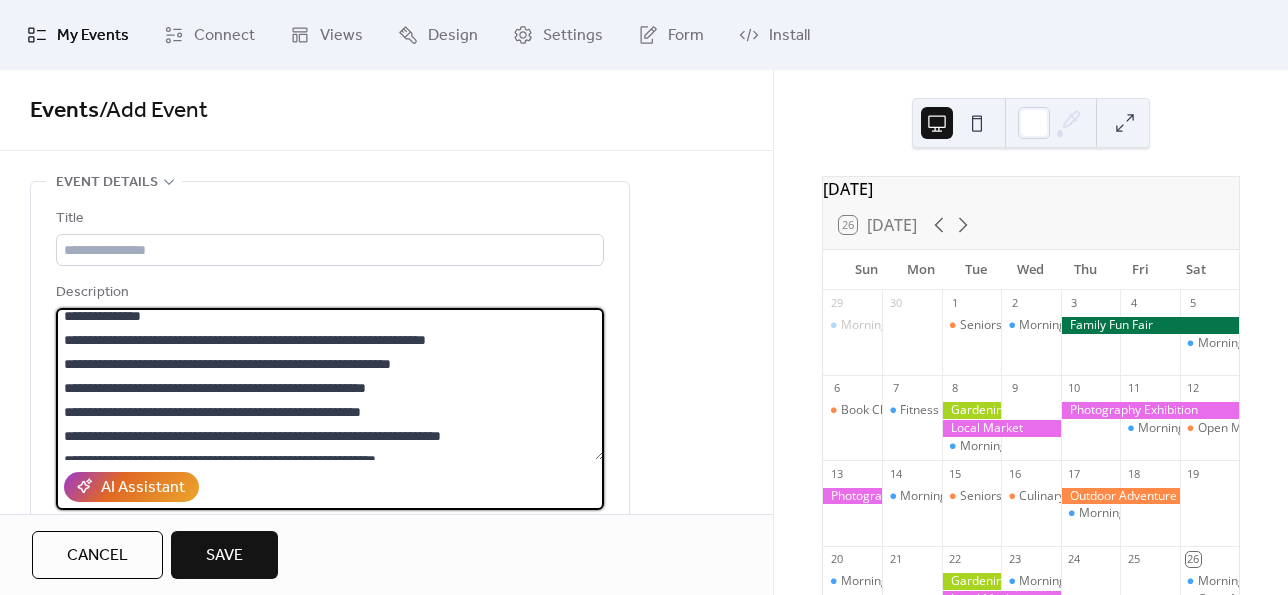click at bounding box center [330, 384] 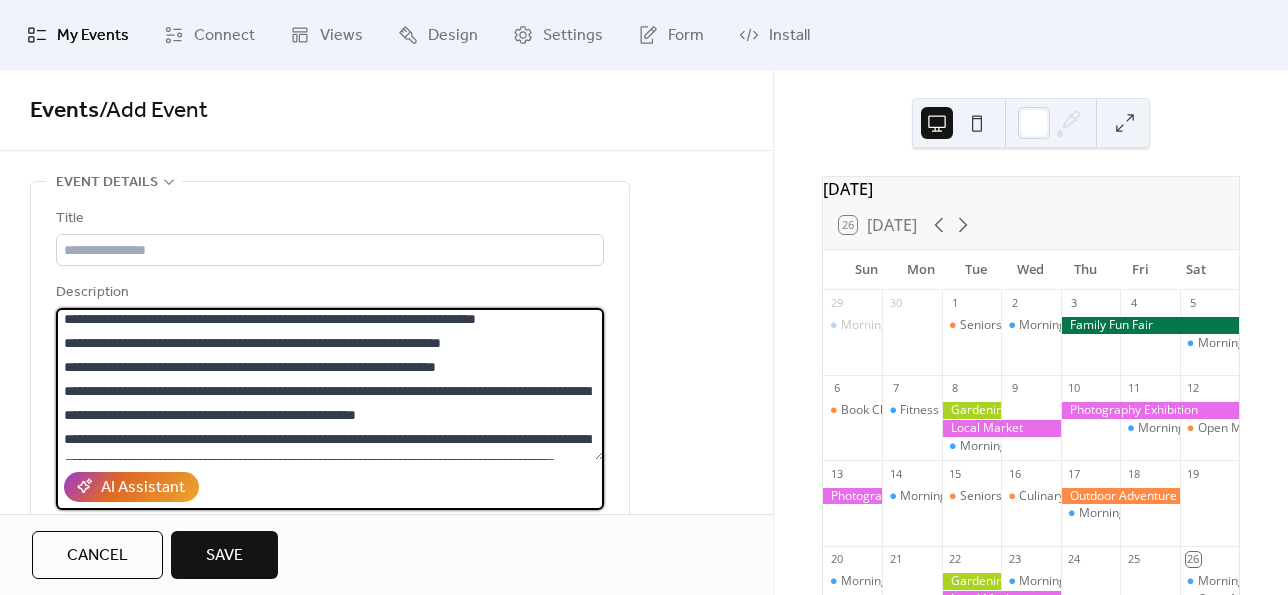 scroll, scrollTop: 448, scrollLeft: 0, axis: vertical 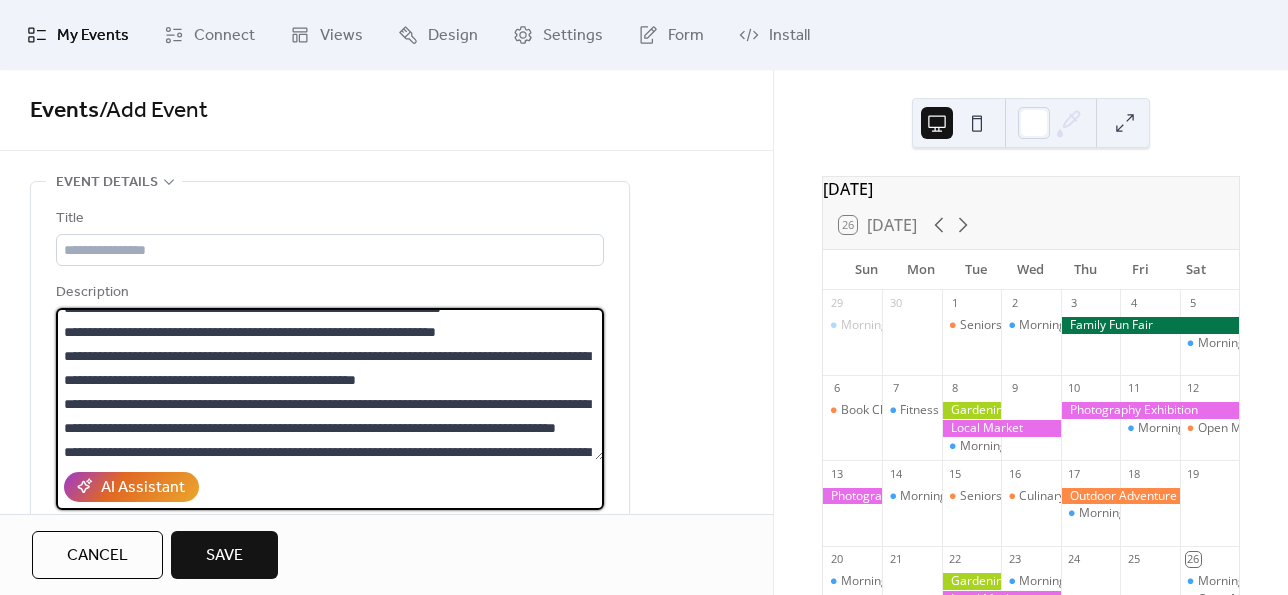 click at bounding box center (330, 384) 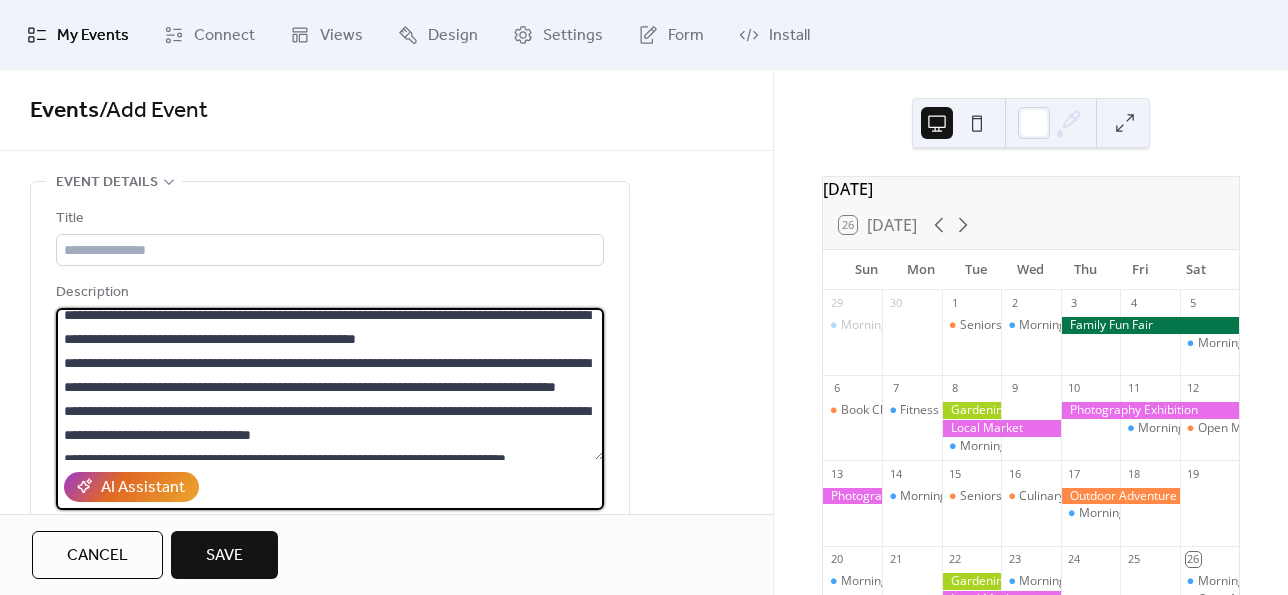 scroll, scrollTop: 548, scrollLeft: 0, axis: vertical 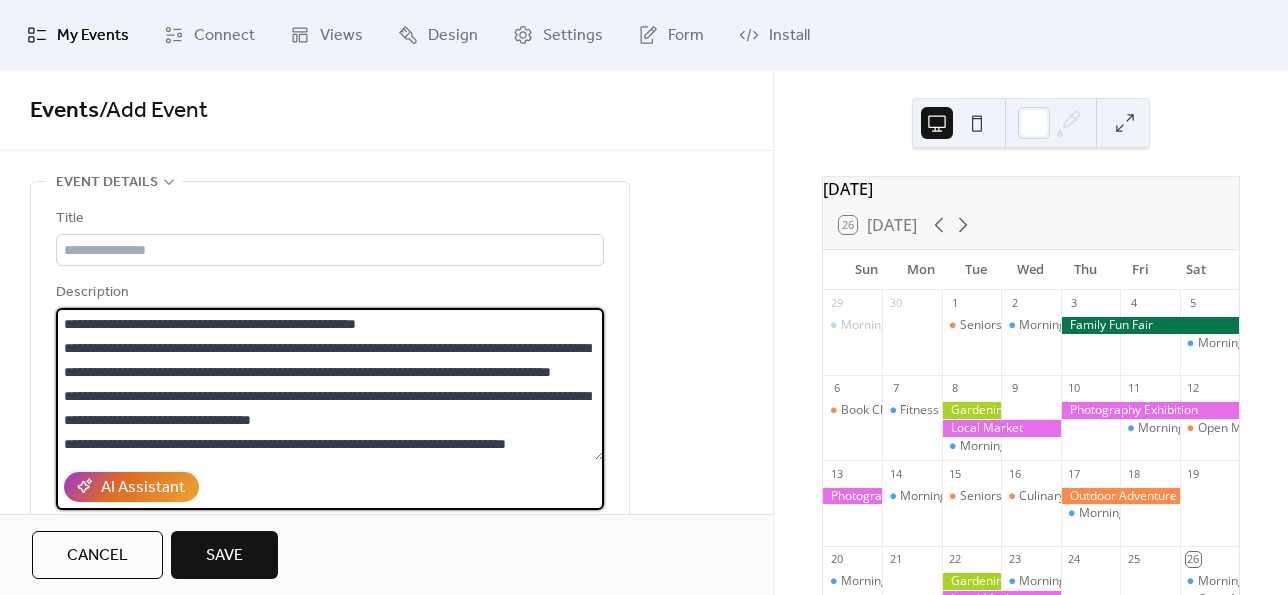 click at bounding box center (330, 384) 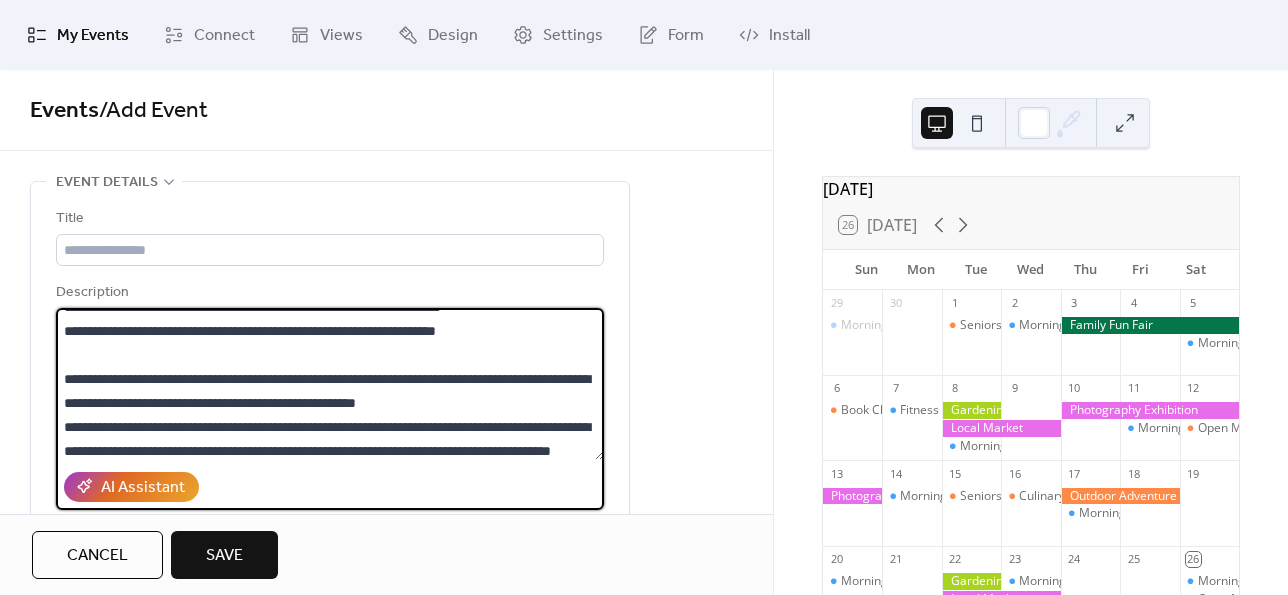 scroll, scrollTop: 549, scrollLeft: 0, axis: vertical 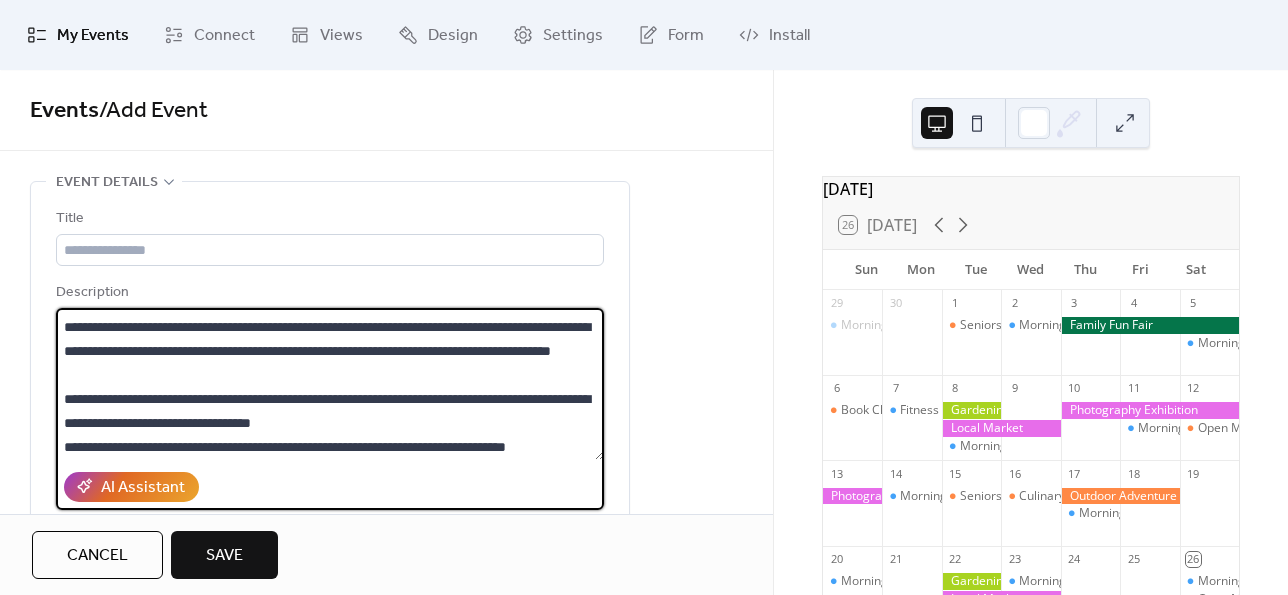 click at bounding box center [330, 384] 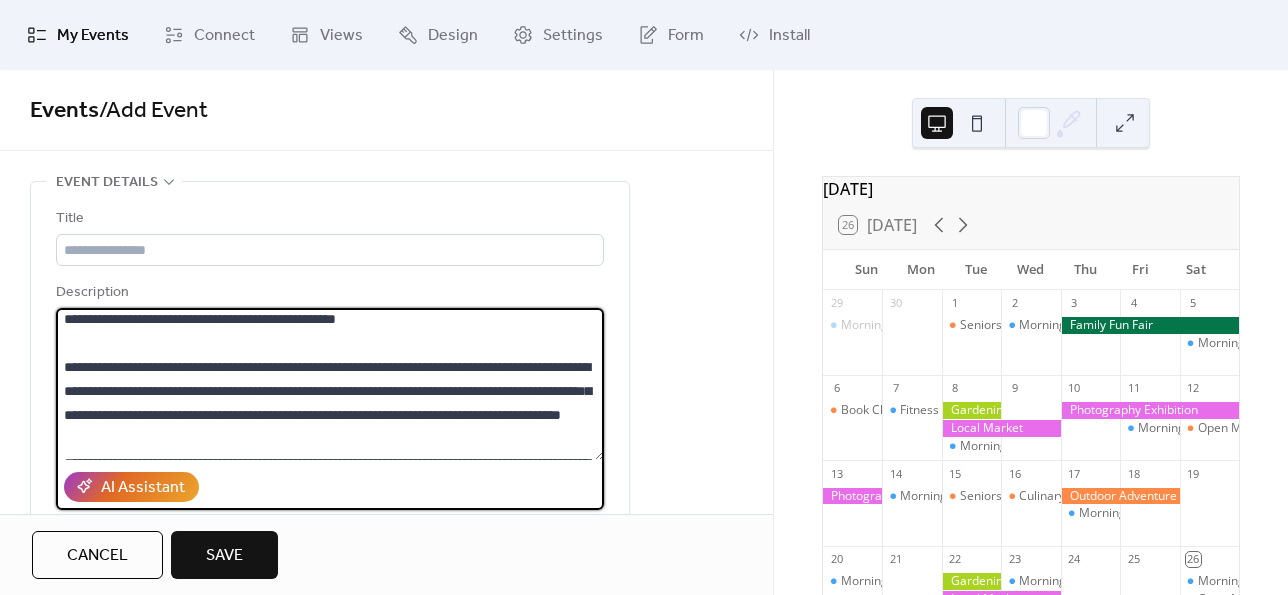 scroll, scrollTop: 0, scrollLeft: 0, axis: both 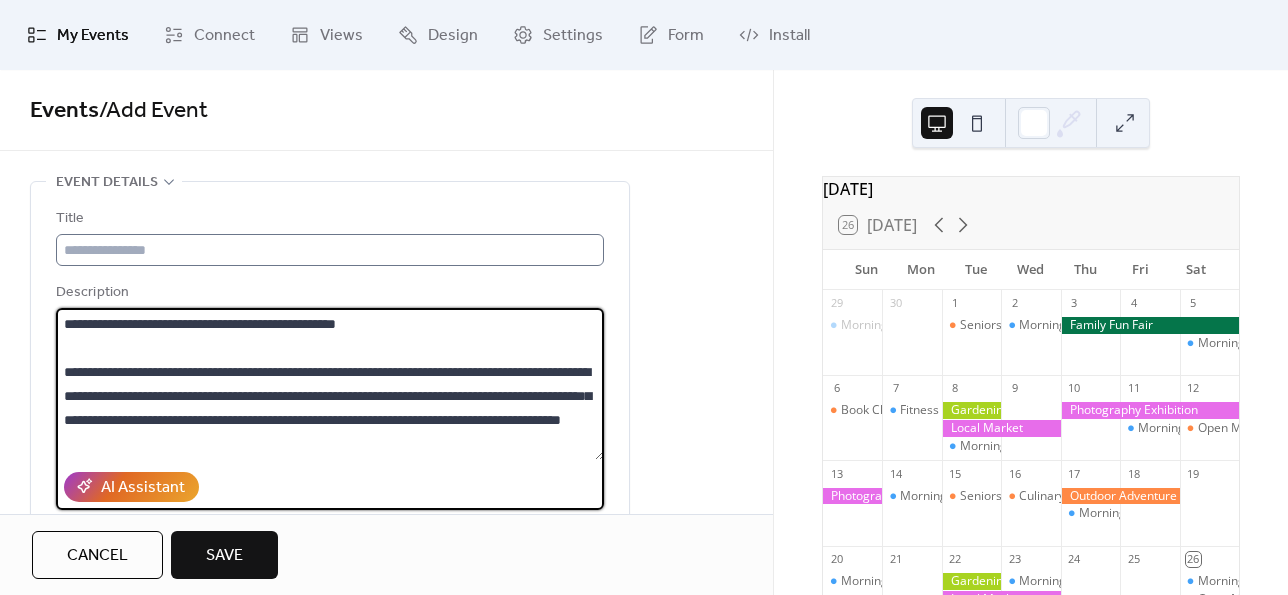 type on "**********" 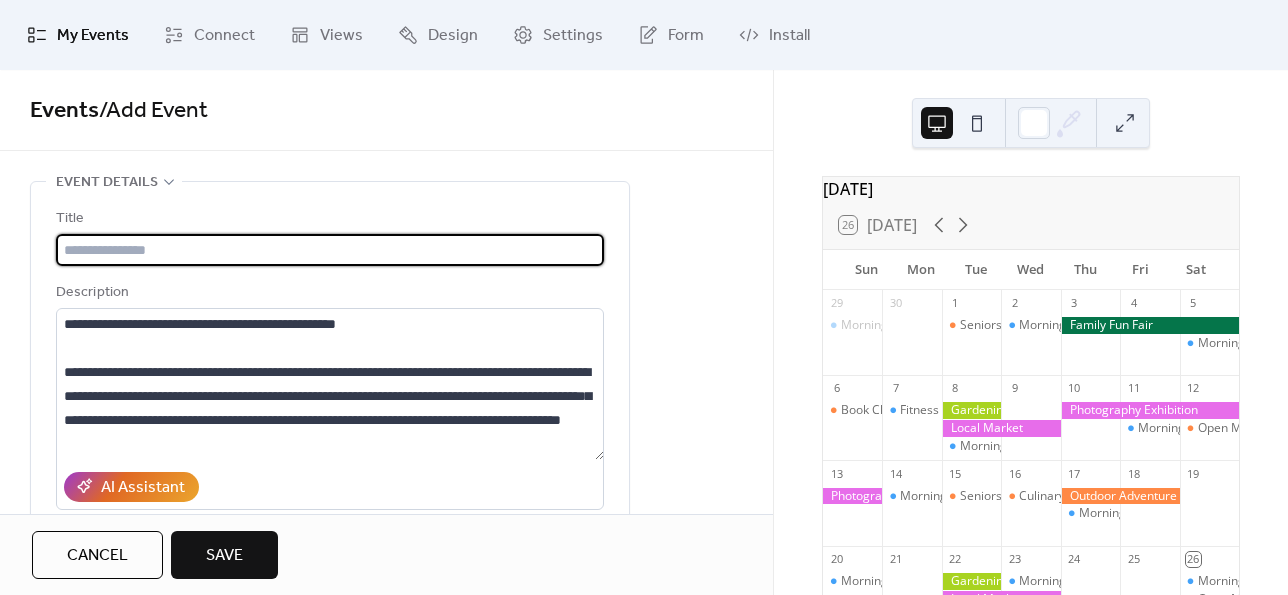 click at bounding box center (330, 250) 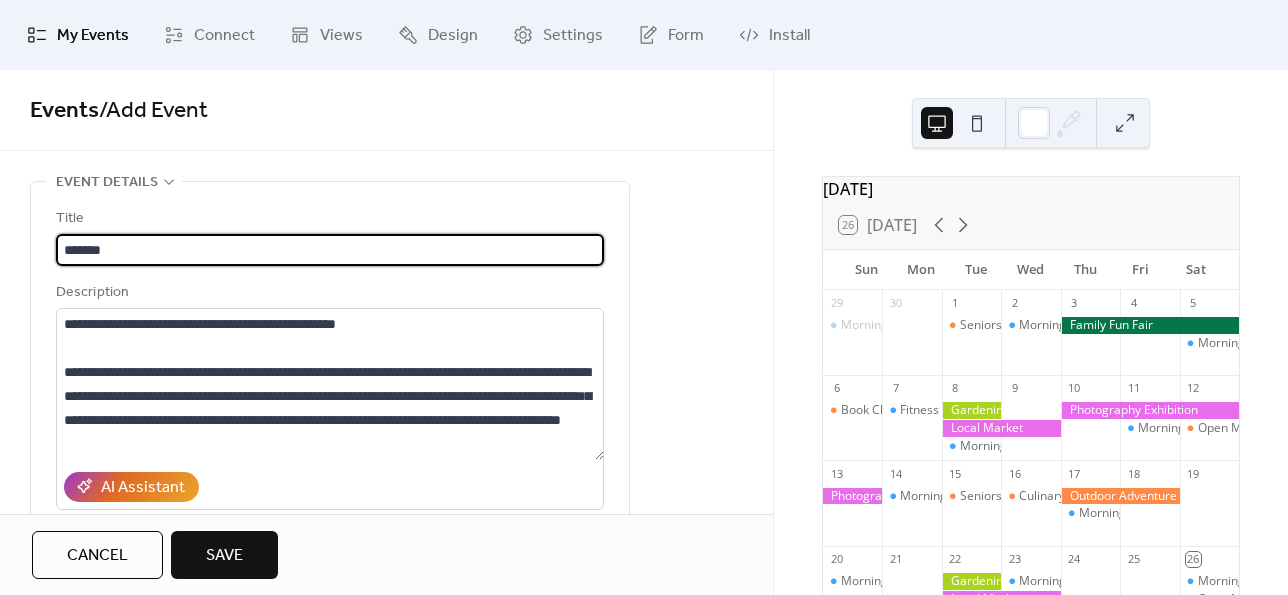 scroll, scrollTop: 0, scrollLeft: 0, axis: both 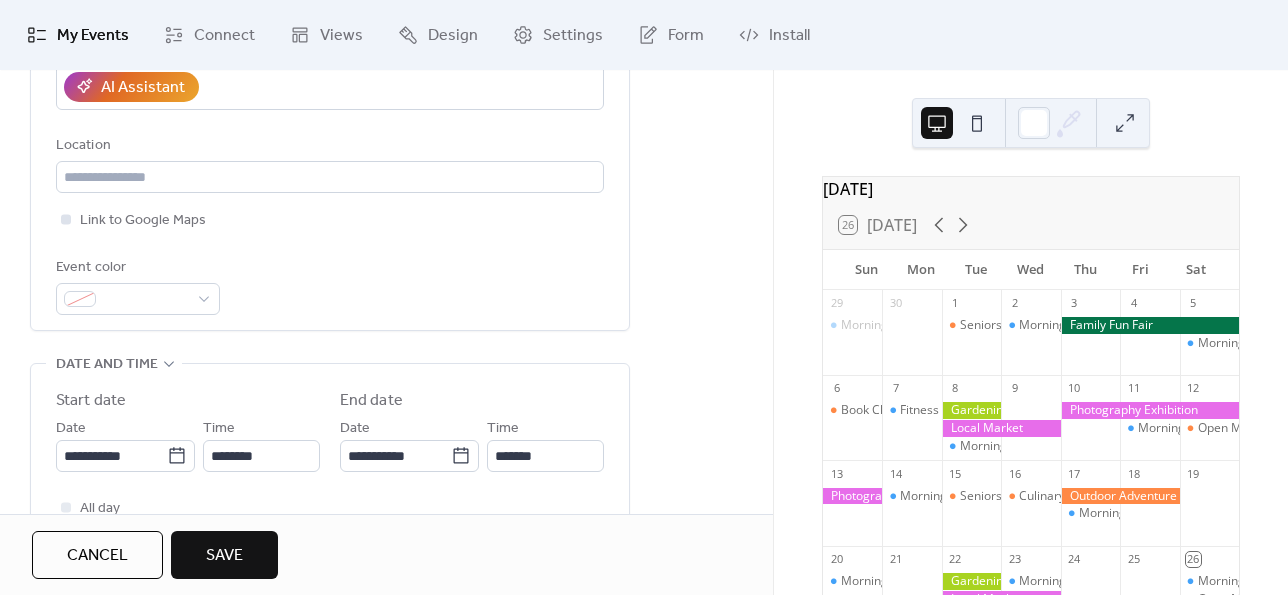 type on "*******" 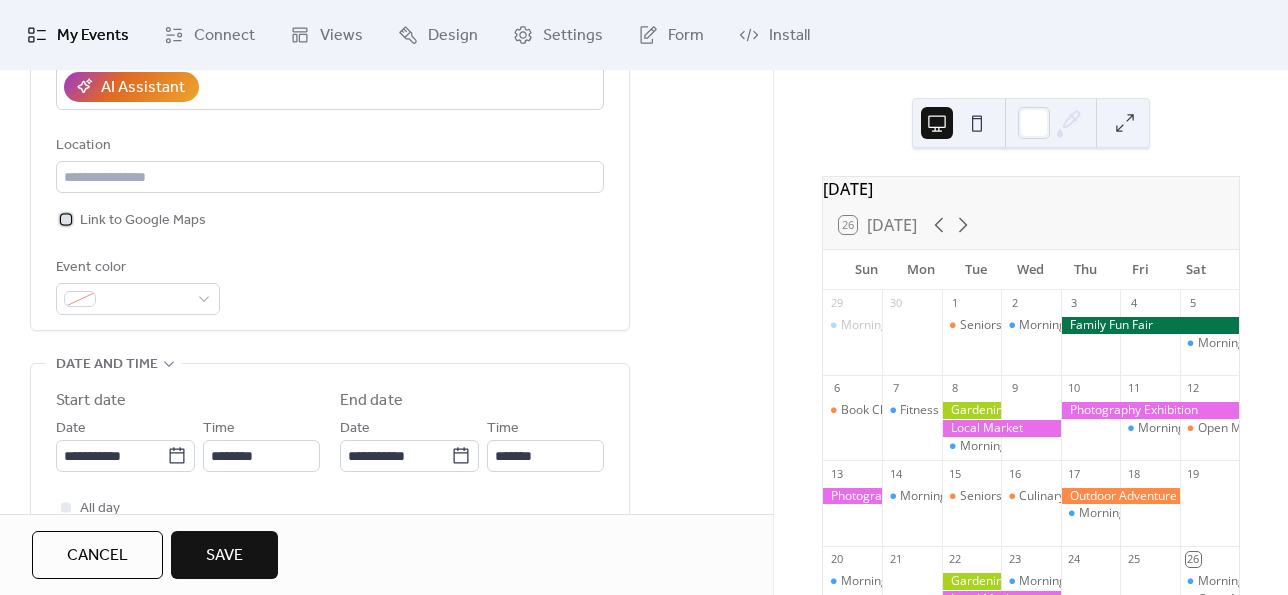 click at bounding box center (66, 219) 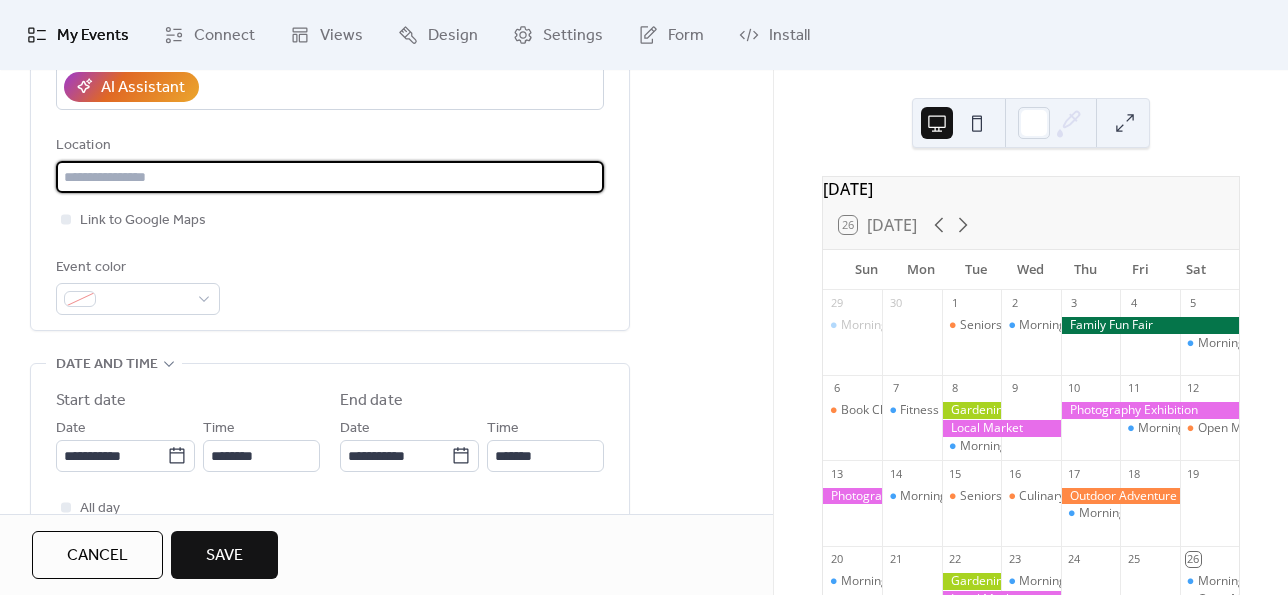 click at bounding box center (330, 177) 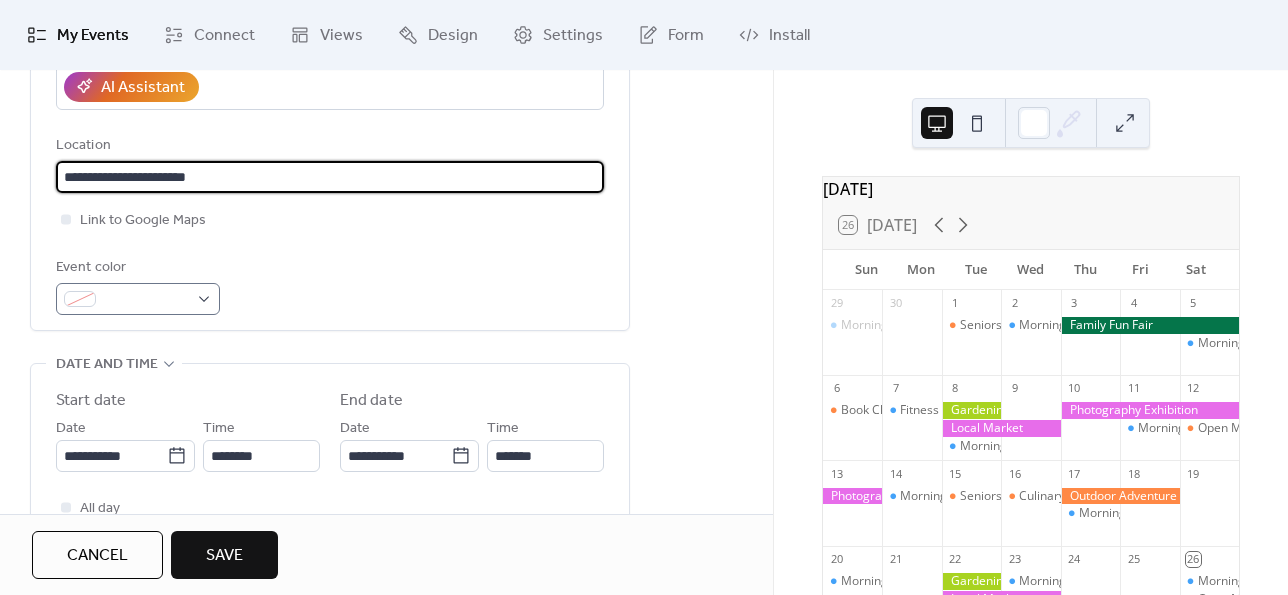 type on "**********" 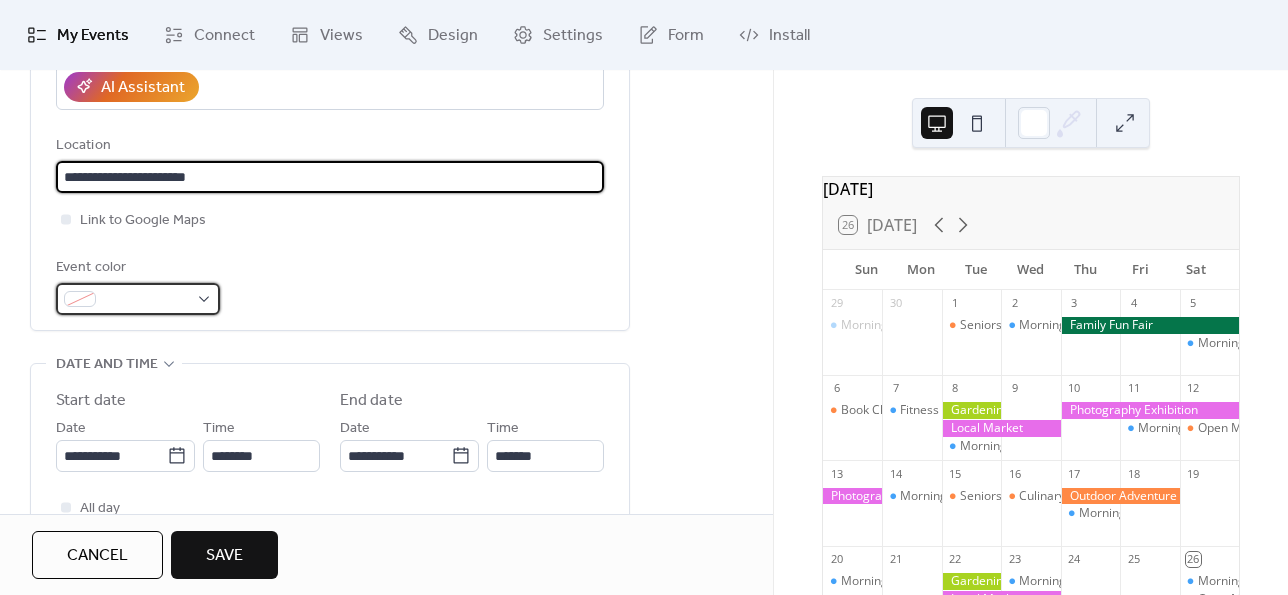 click at bounding box center [146, 300] 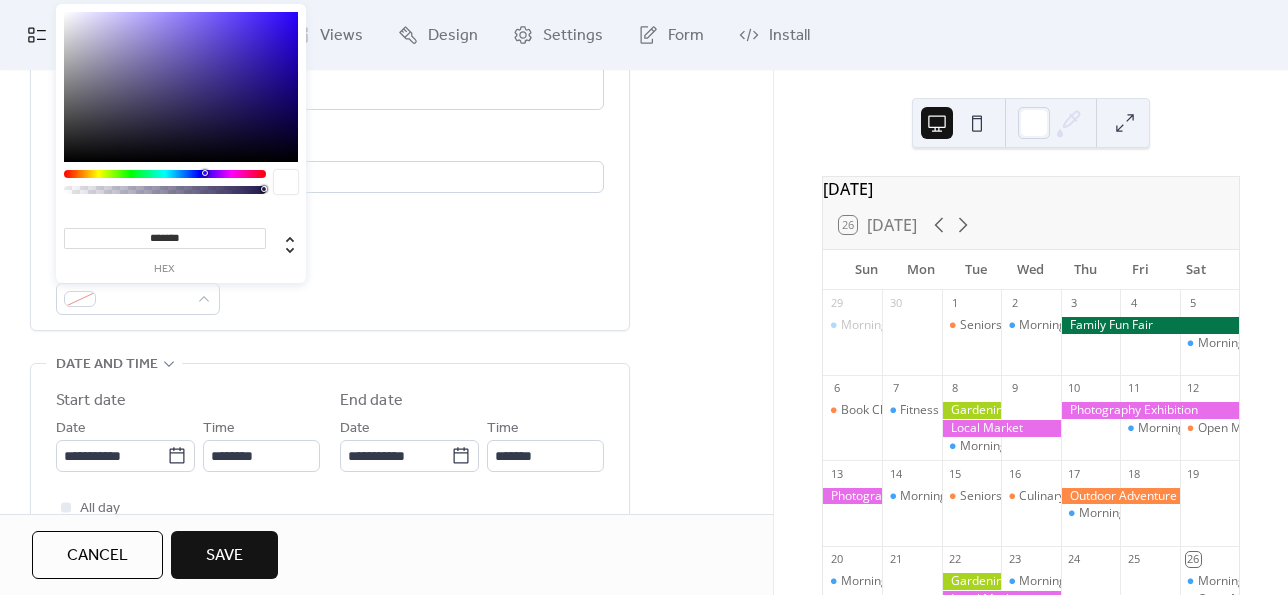 type on "*******" 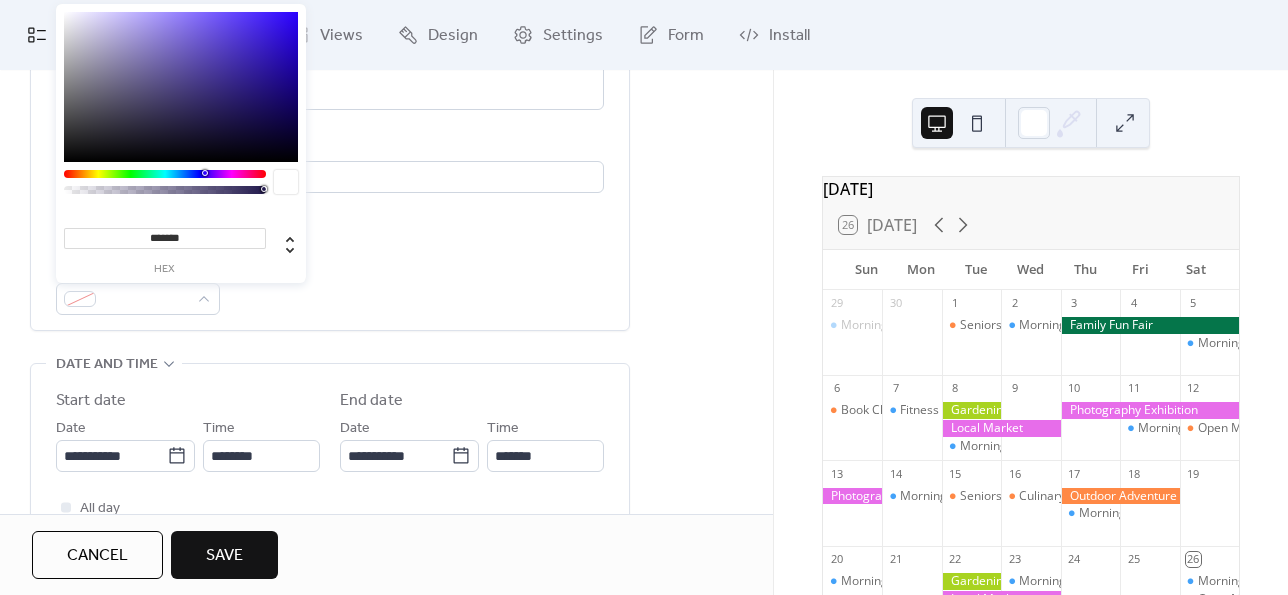 click at bounding box center (181, 87) 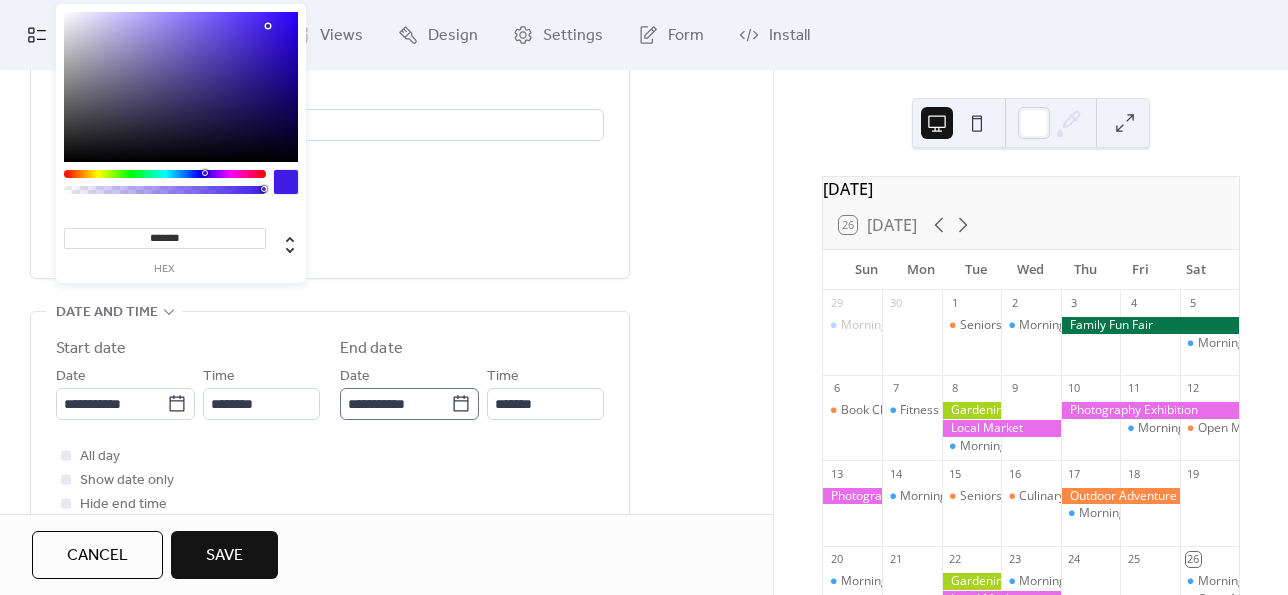 scroll, scrollTop: 500, scrollLeft: 0, axis: vertical 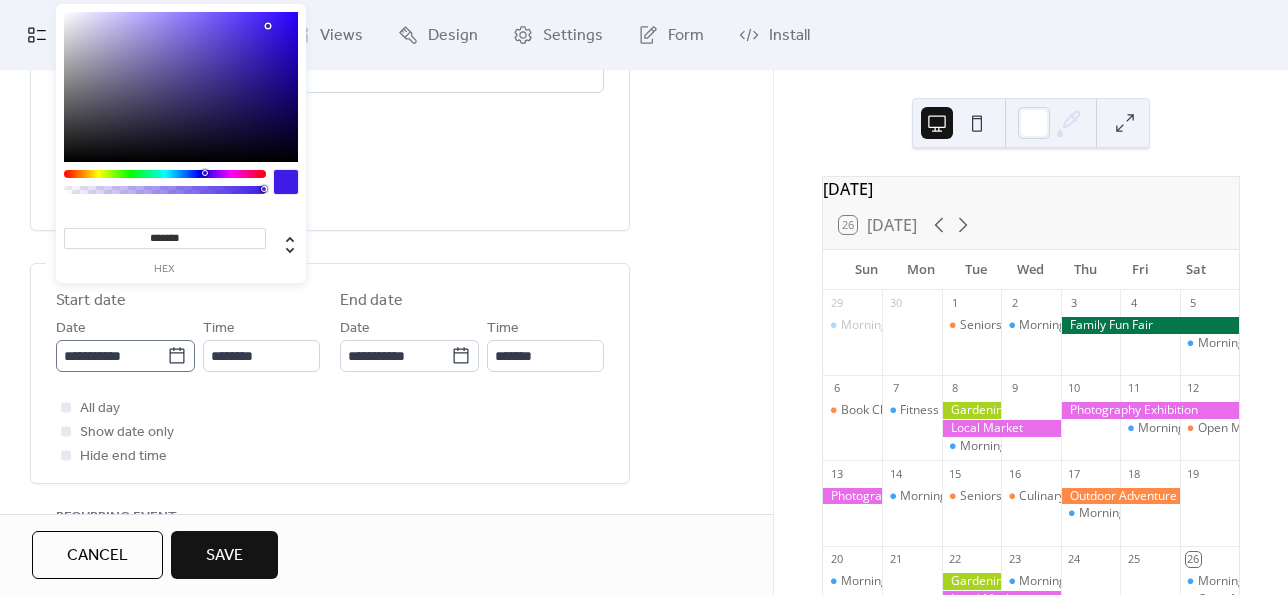click 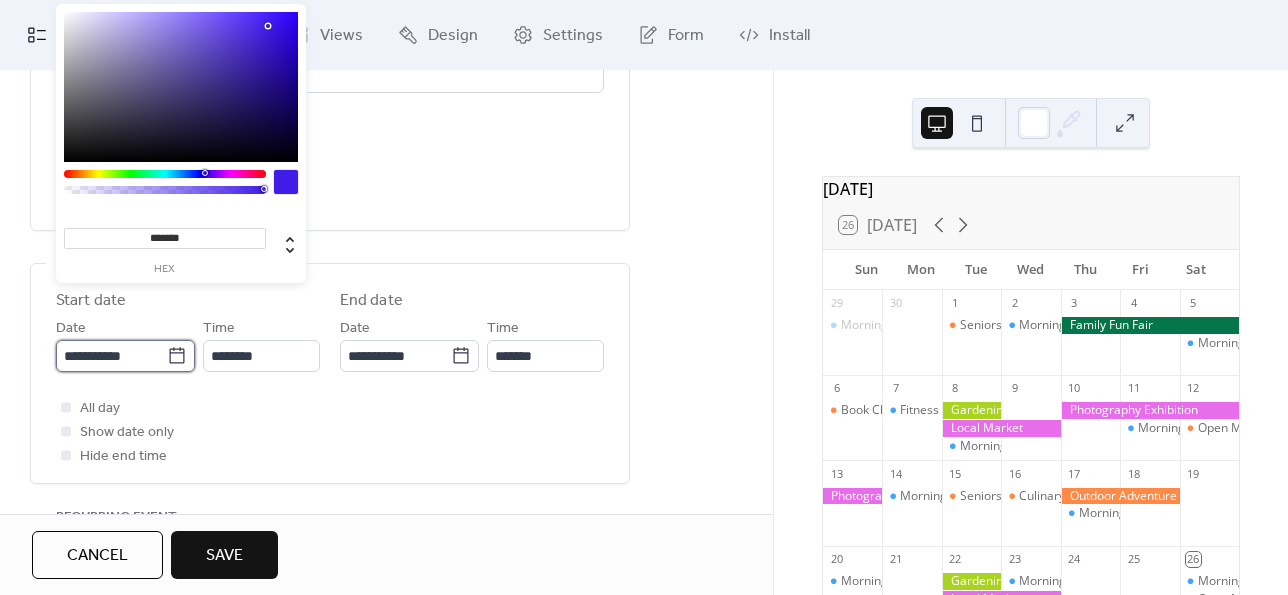 click on "**********" at bounding box center (111, 356) 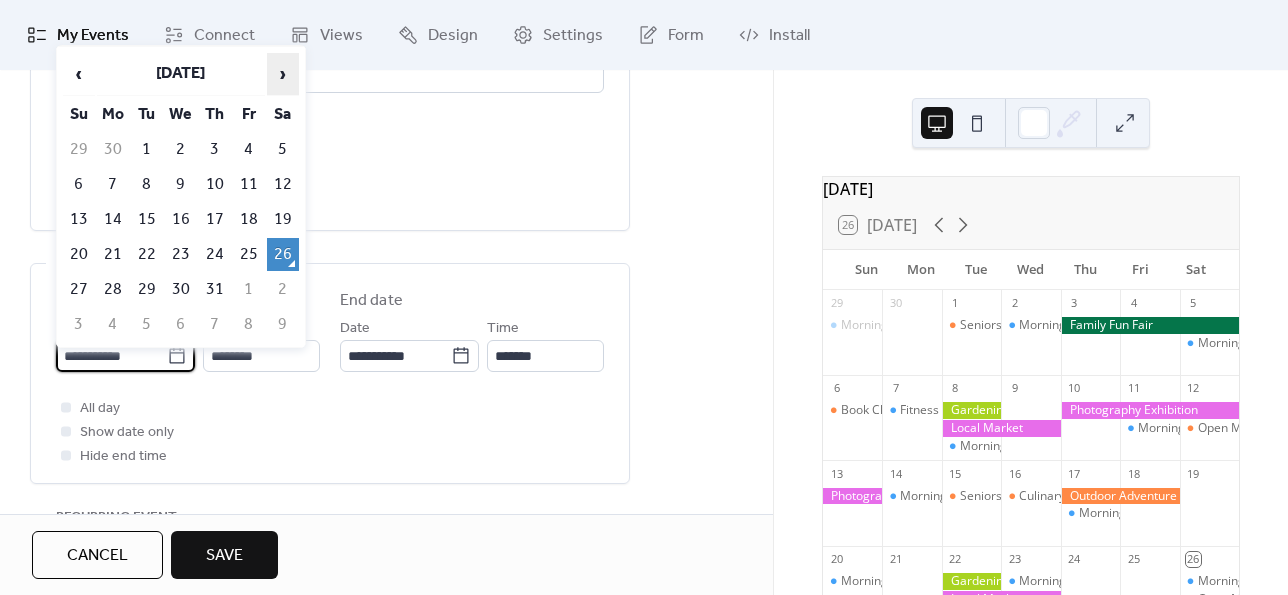 click on "›" at bounding box center [283, 74] 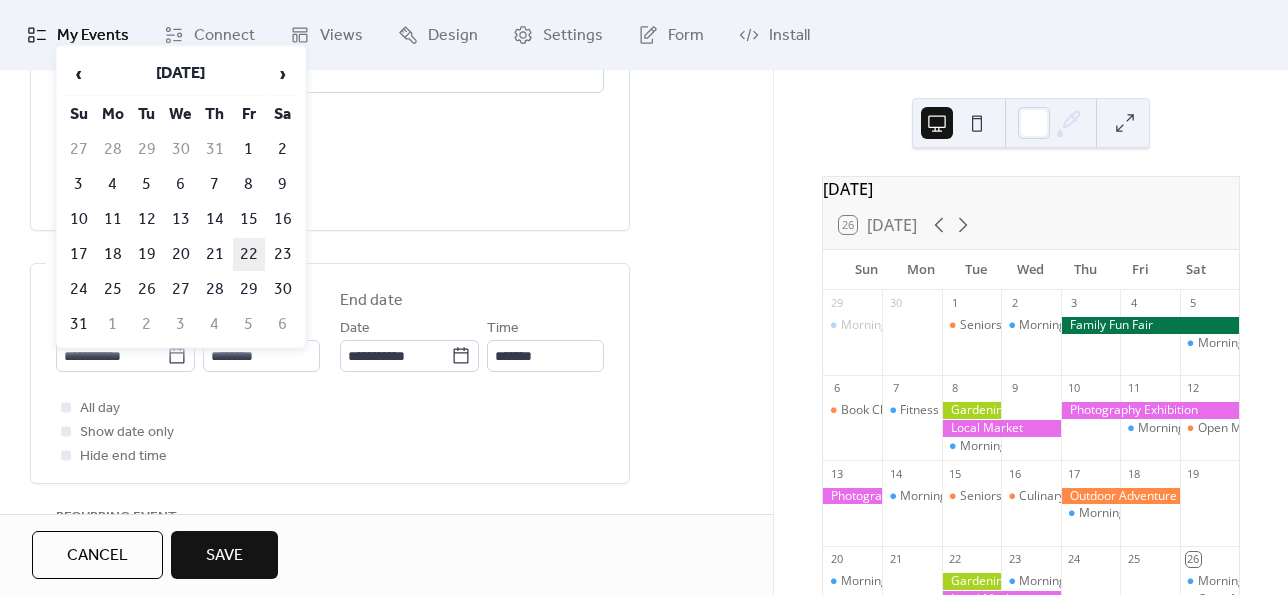 click on "22" at bounding box center (249, 254) 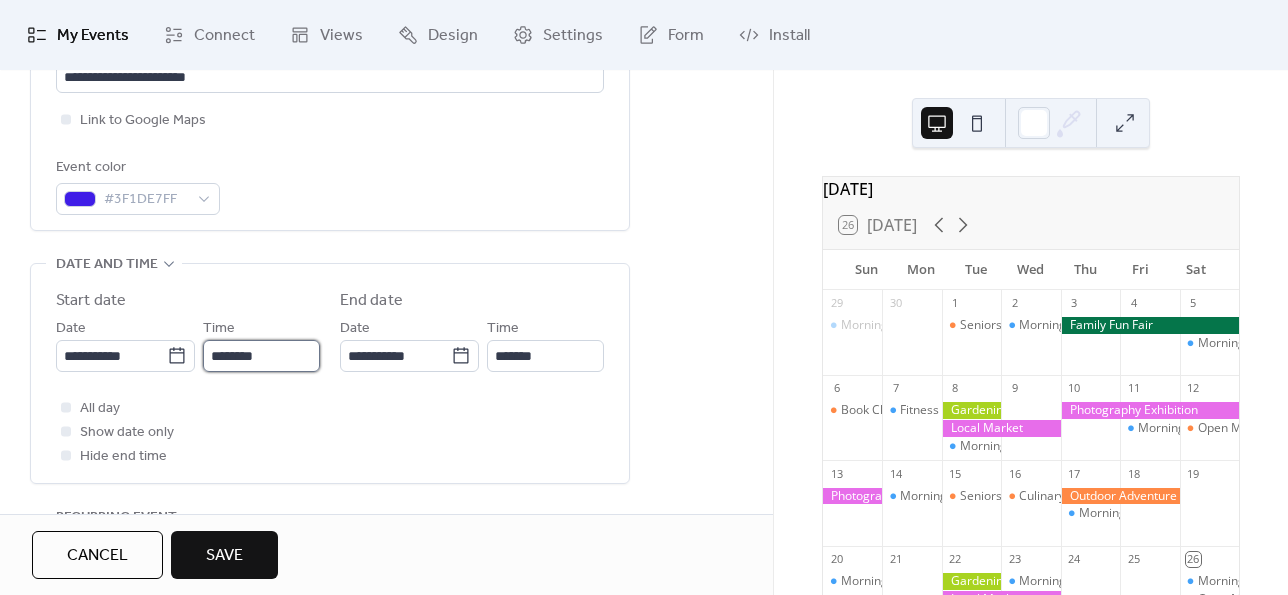 click on "********" at bounding box center (261, 356) 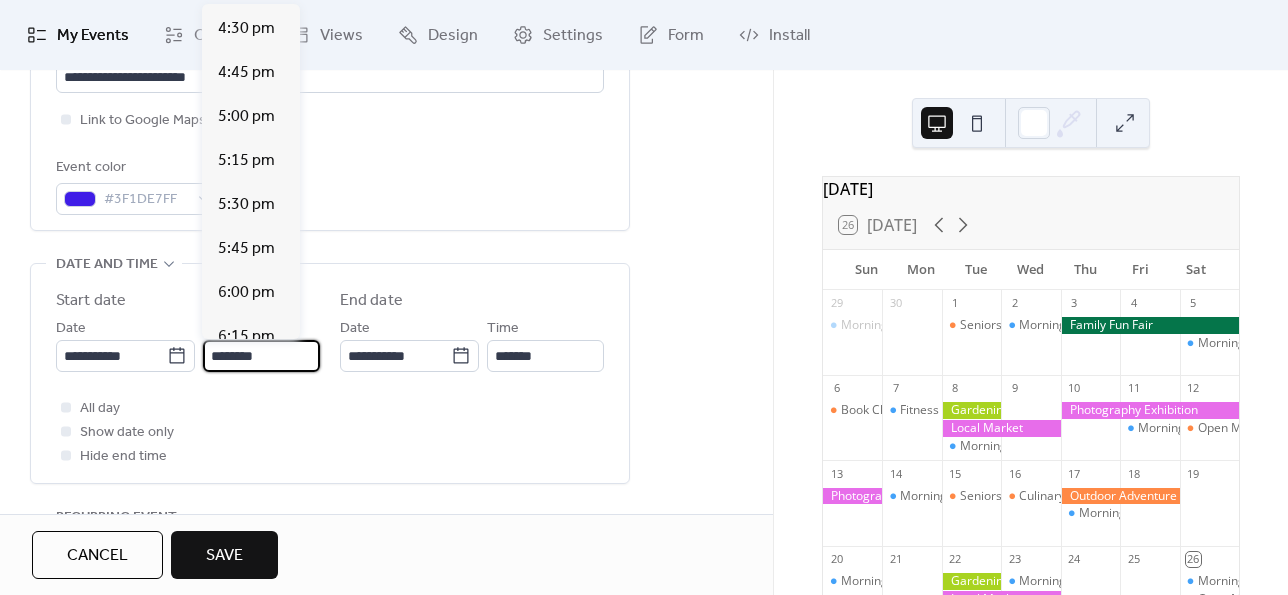 scroll, scrollTop: 2912, scrollLeft: 0, axis: vertical 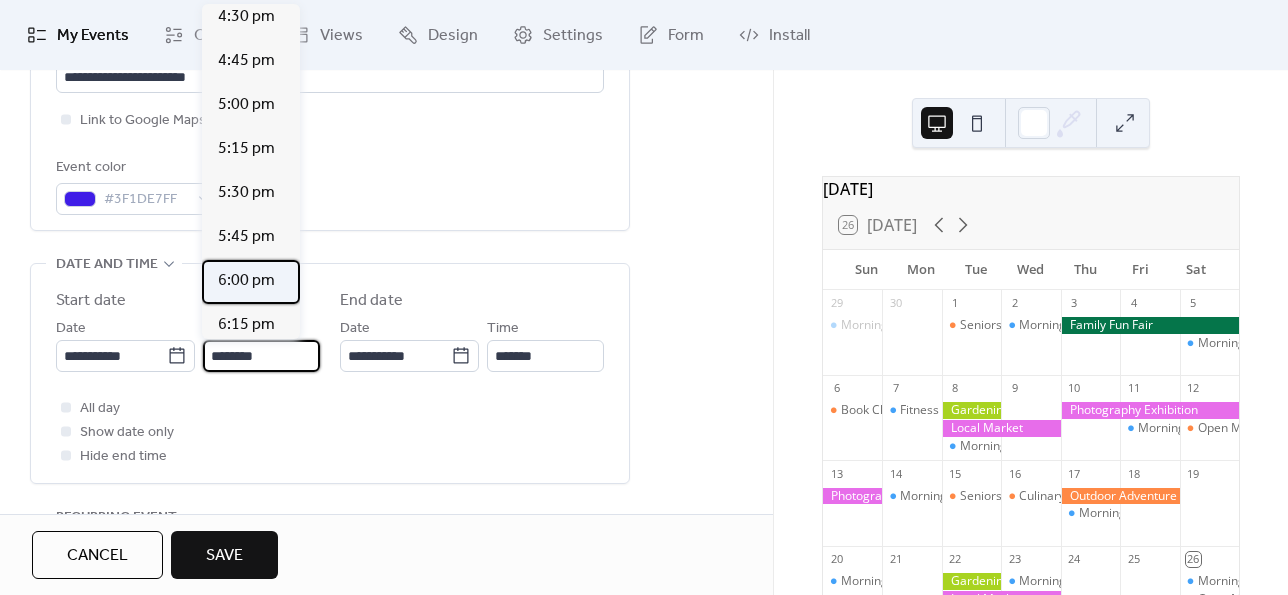 click on "6:00 pm" at bounding box center (246, 281) 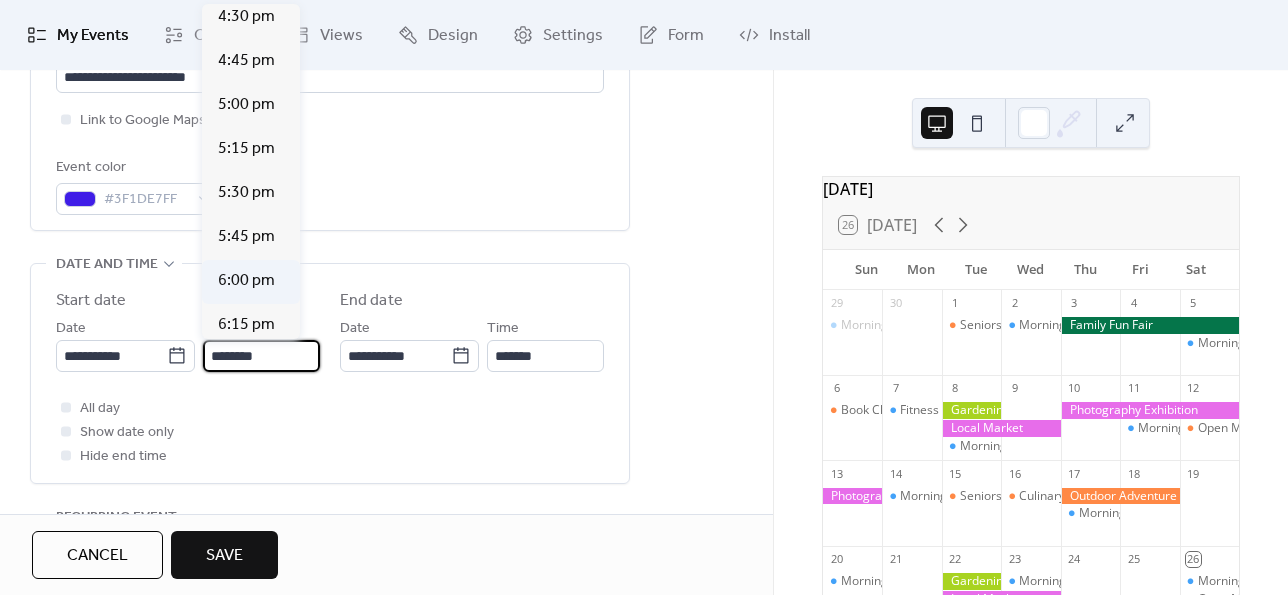 type on "*******" 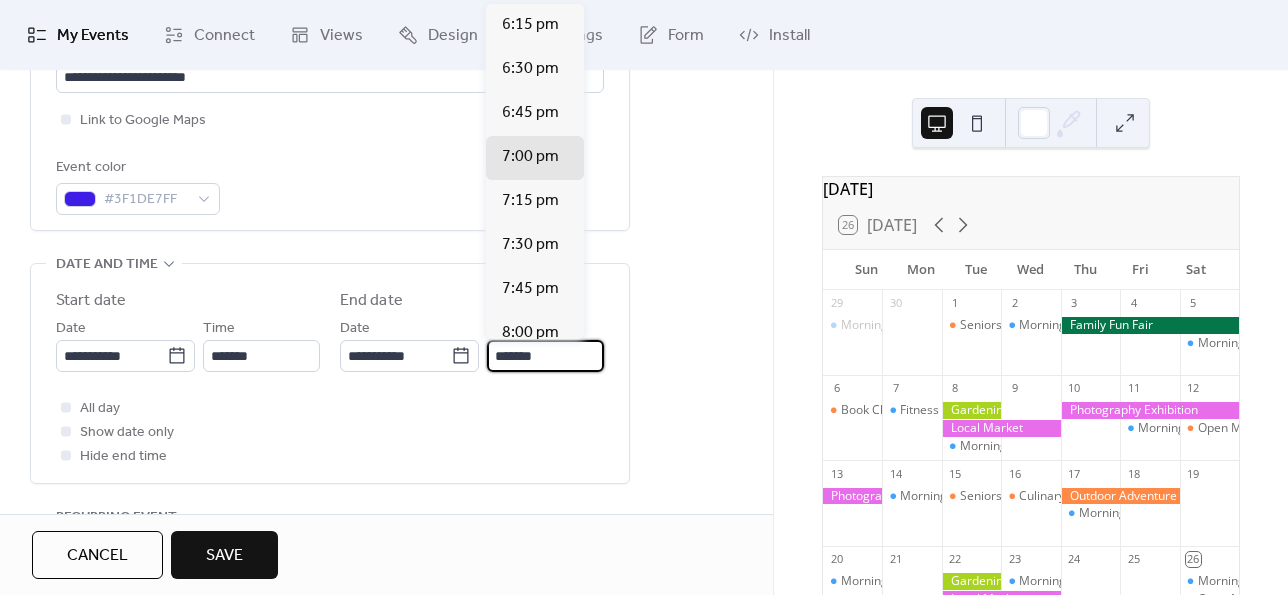 click on "*******" at bounding box center [545, 356] 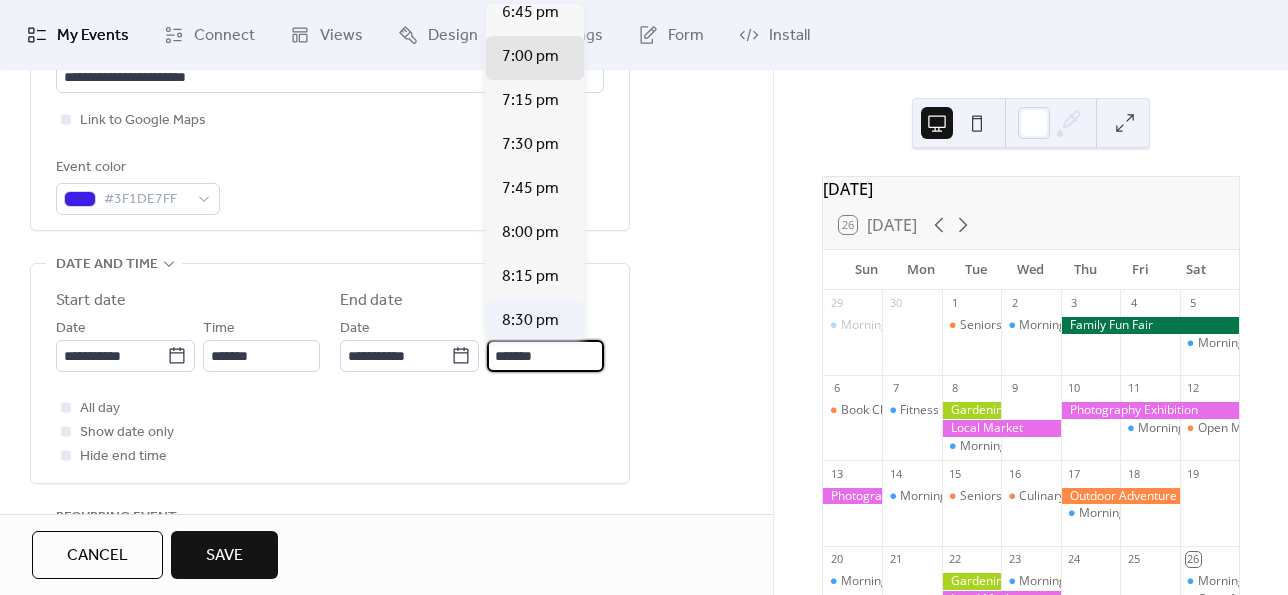scroll, scrollTop: 200, scrollLeft: 0, axis: vertical 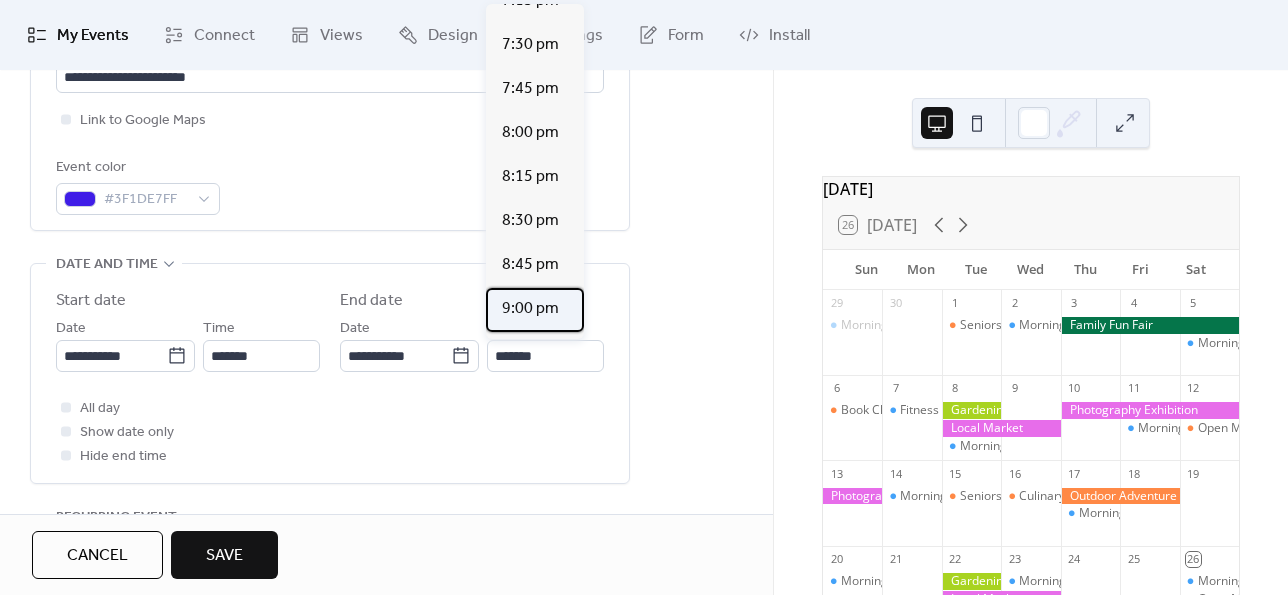 click on "9:00 pm" at bounding box center [530, 309] 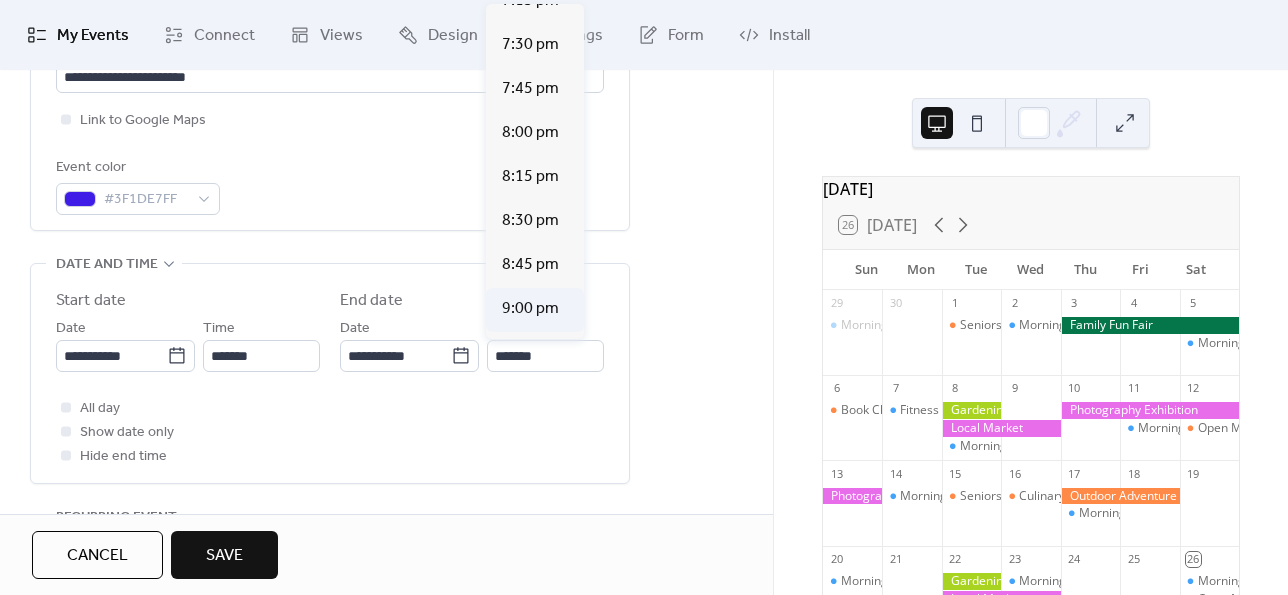 type on "*******" 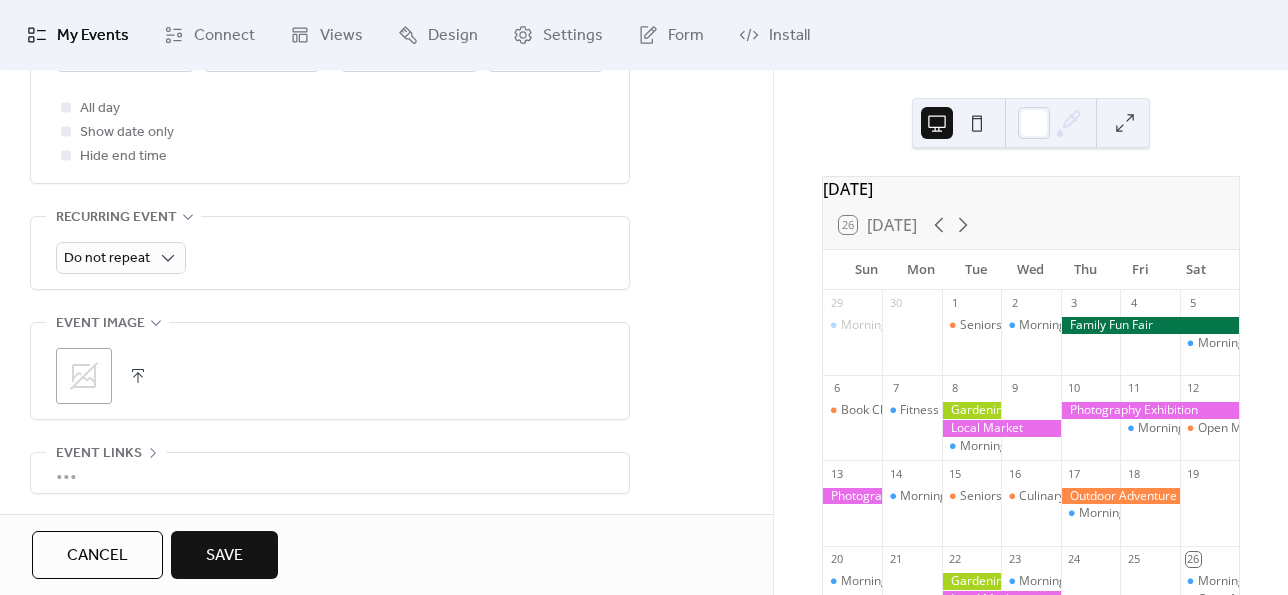 scroll, scrollTop: 900, scrollLeft: 0, axis: vertical 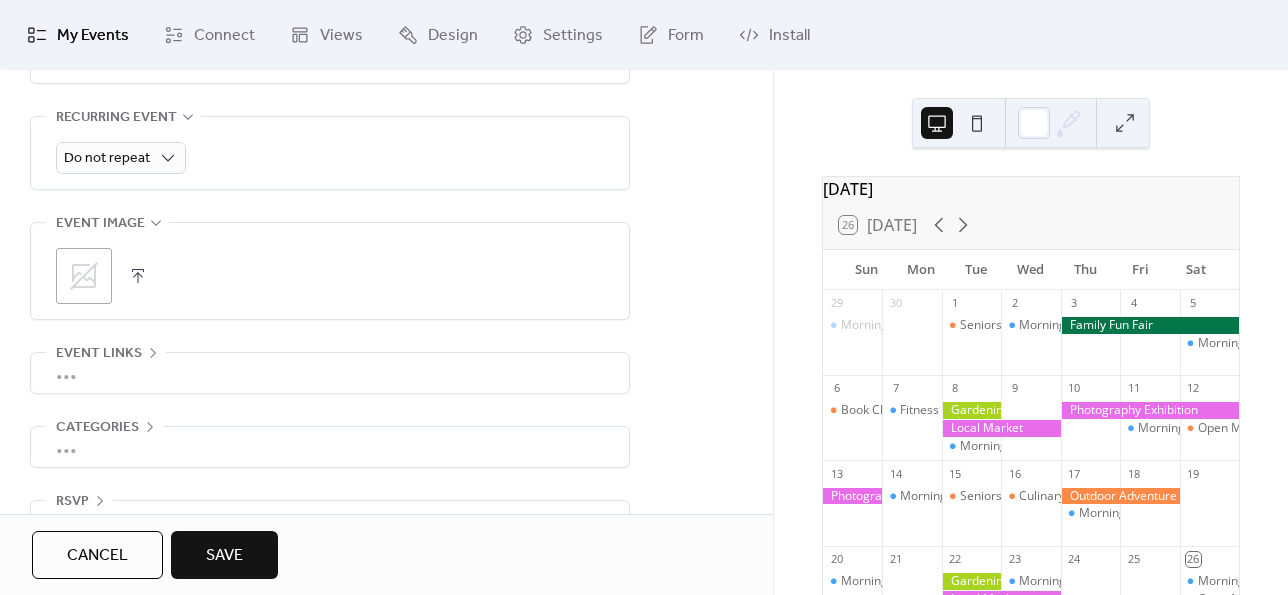 click 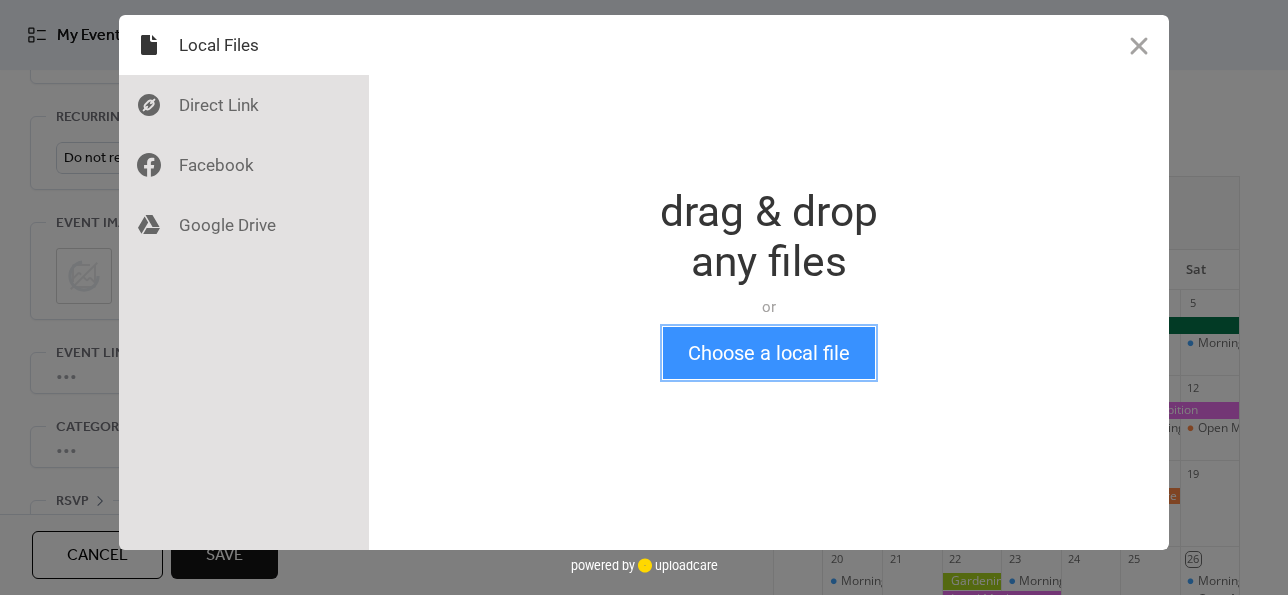 click on "Choose a local file" at bounding box center [769, 353] 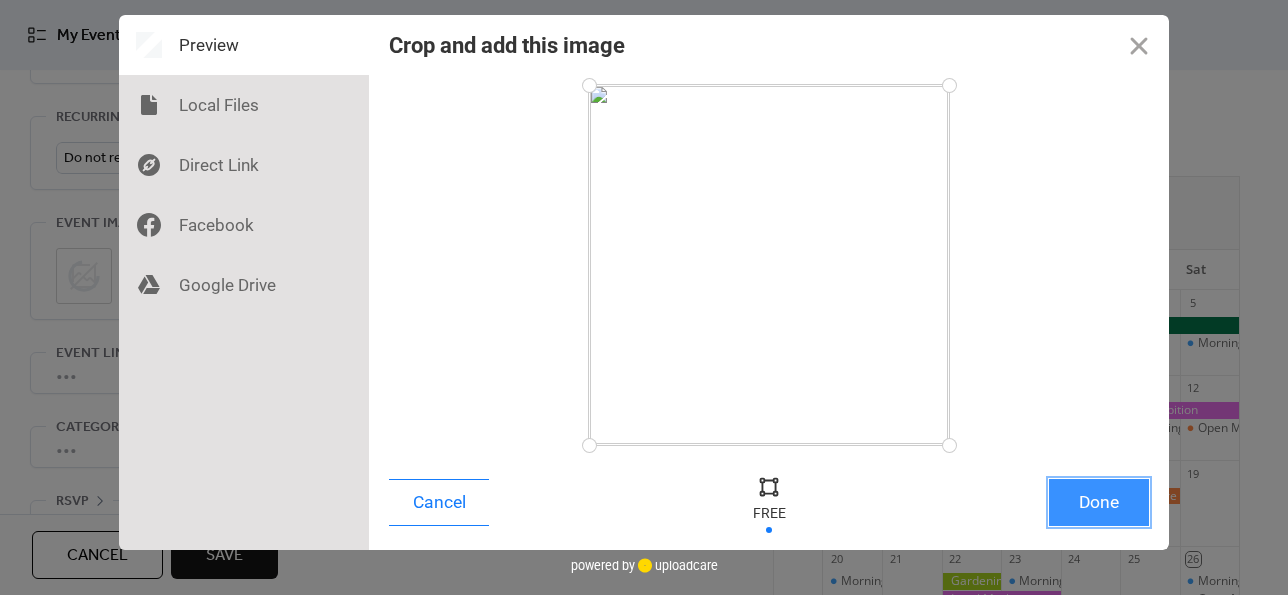 click on "Done" at bounding box center (1099, 502) 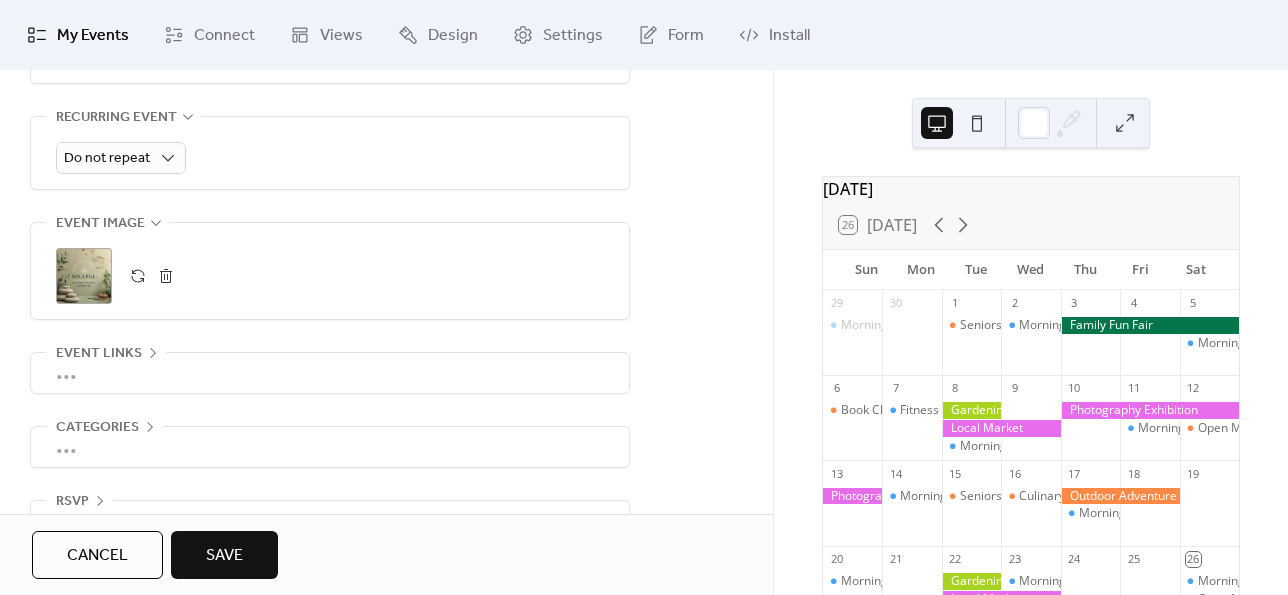 click on "•••" at bounding box center (330, 373) 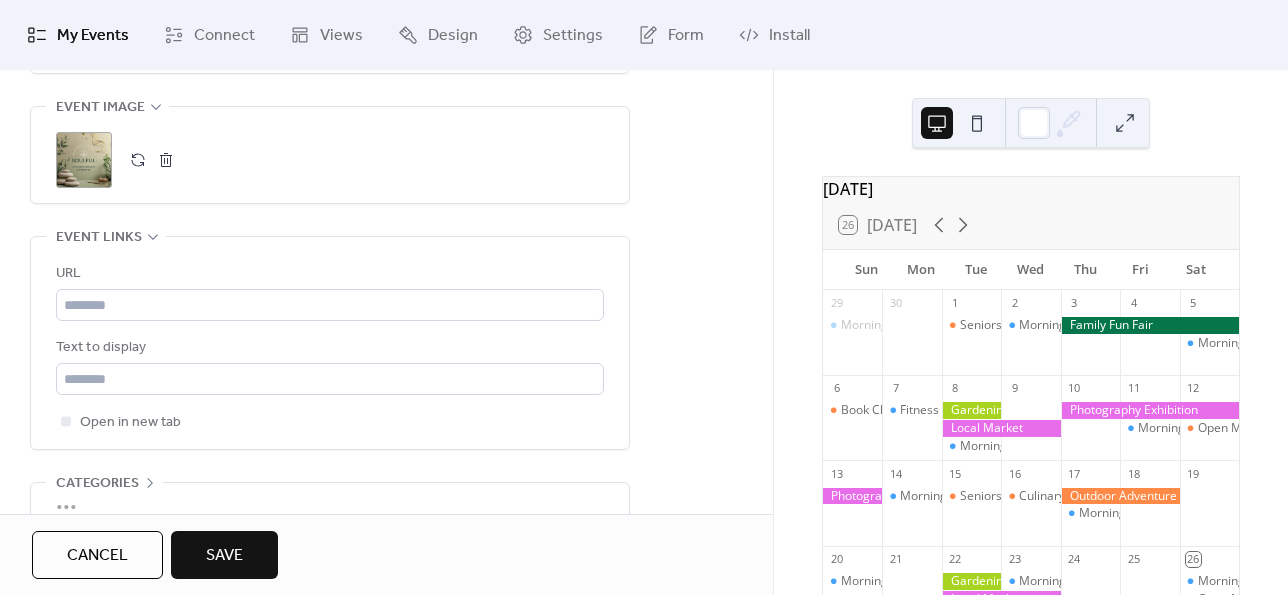 scroll, scrollTop: 1100, scrollLeft: 0, axis: vertical 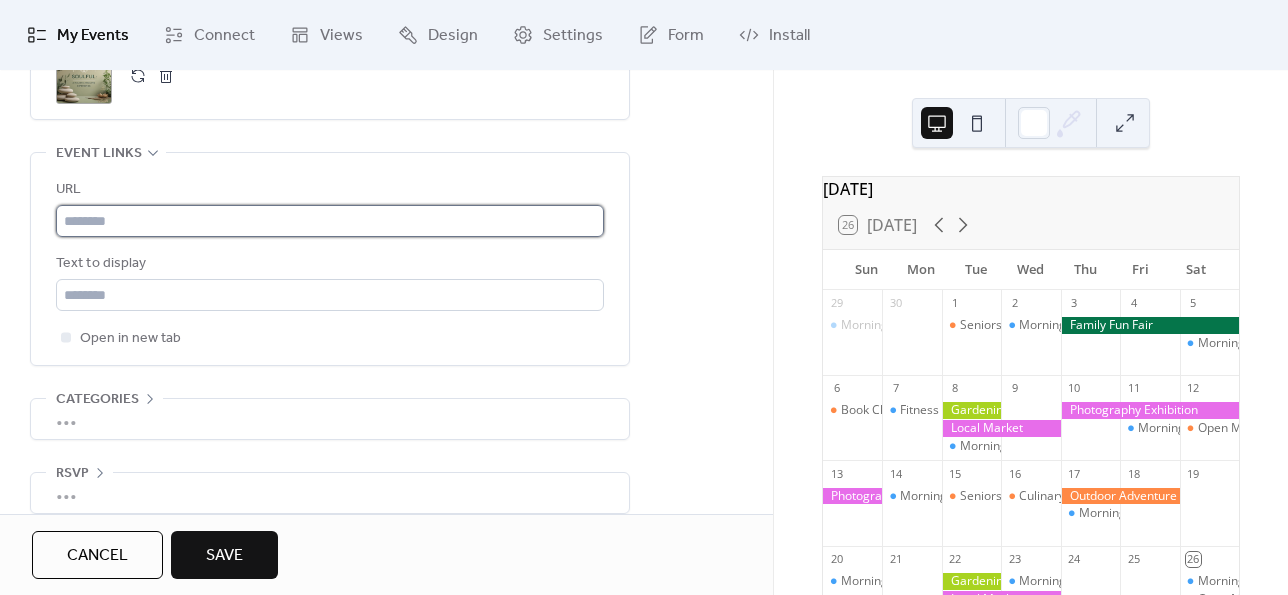 click at bounding box center [330, 221] 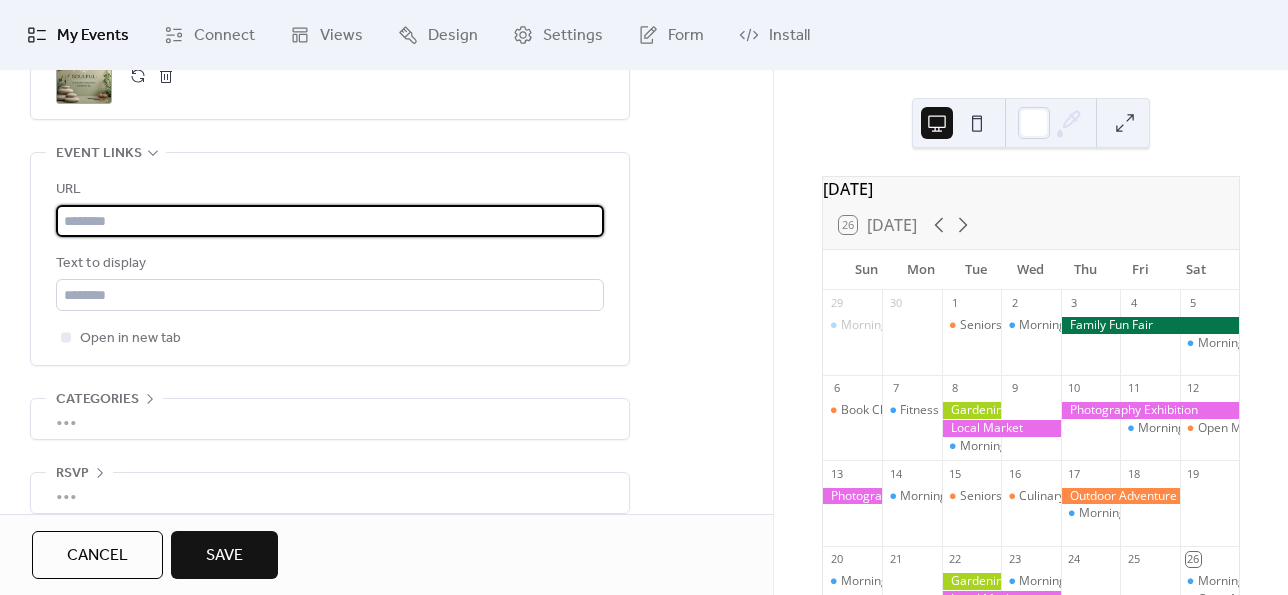 click at bounding box center (330, 221) 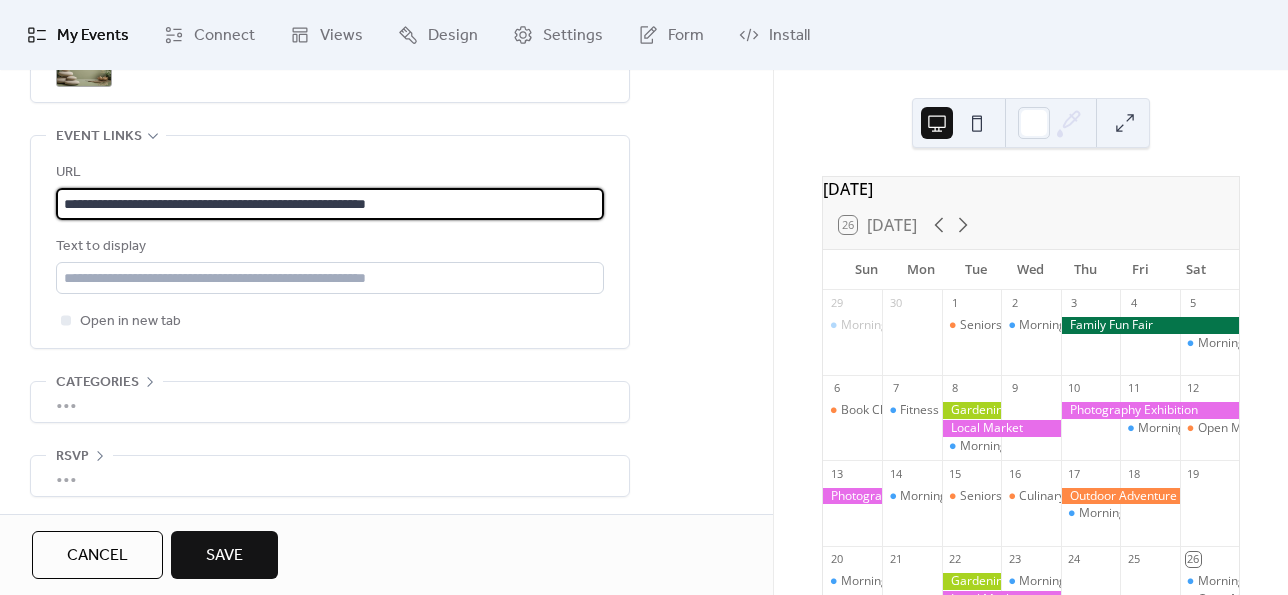 scroll, scrollTop: 1120, scrollLeft: 0, axis: vertical 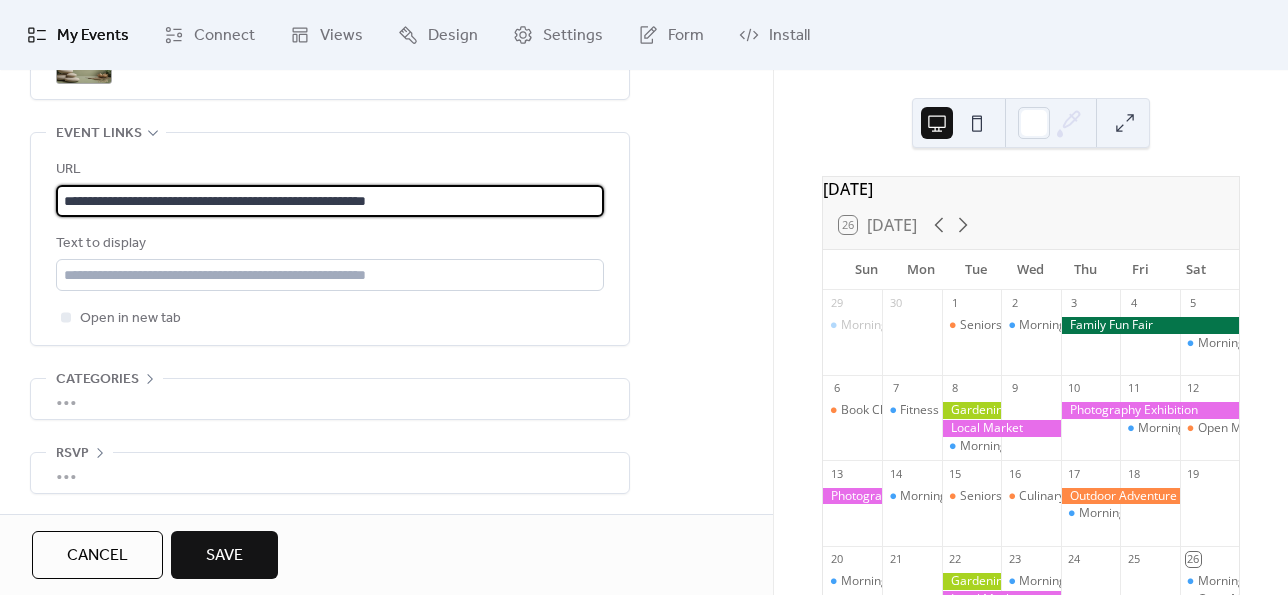 type on "**********" 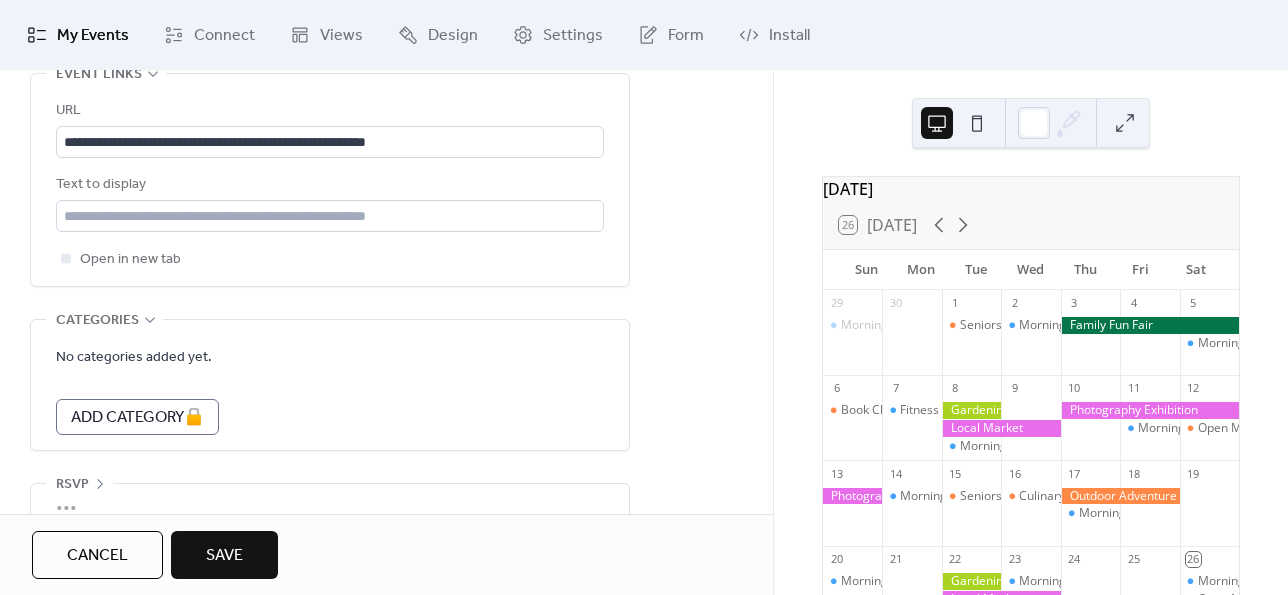 scroll, scrollTop: 1210, scrollLeft: 0, axis: vertical 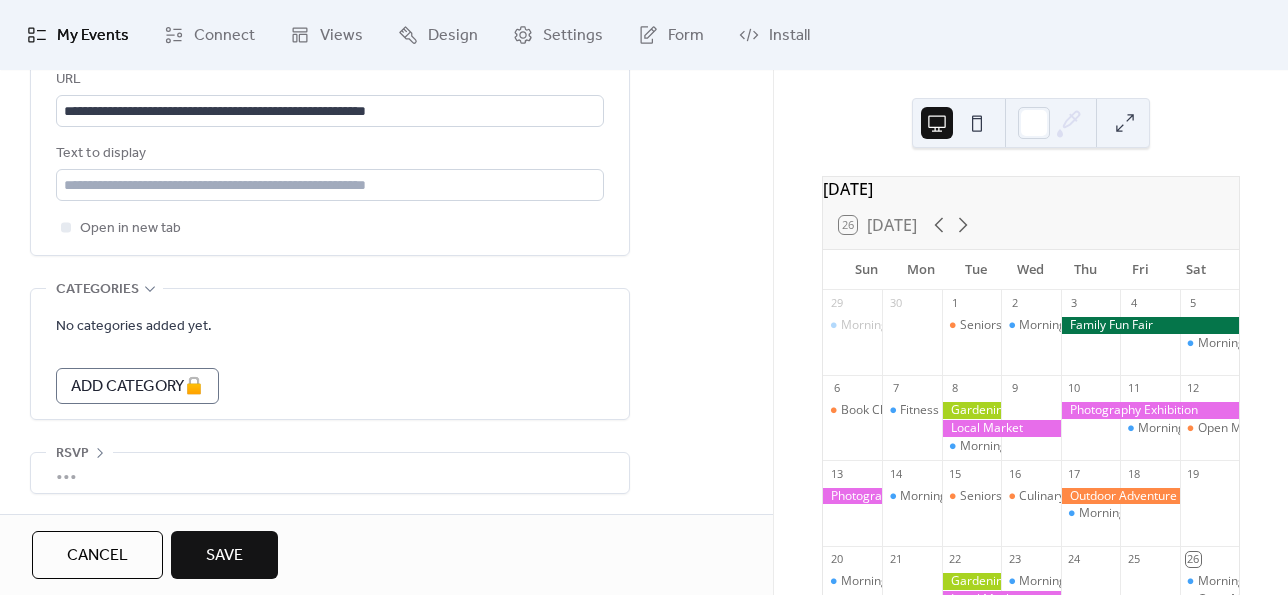 click on "•••" at bounding box center [330, 473] 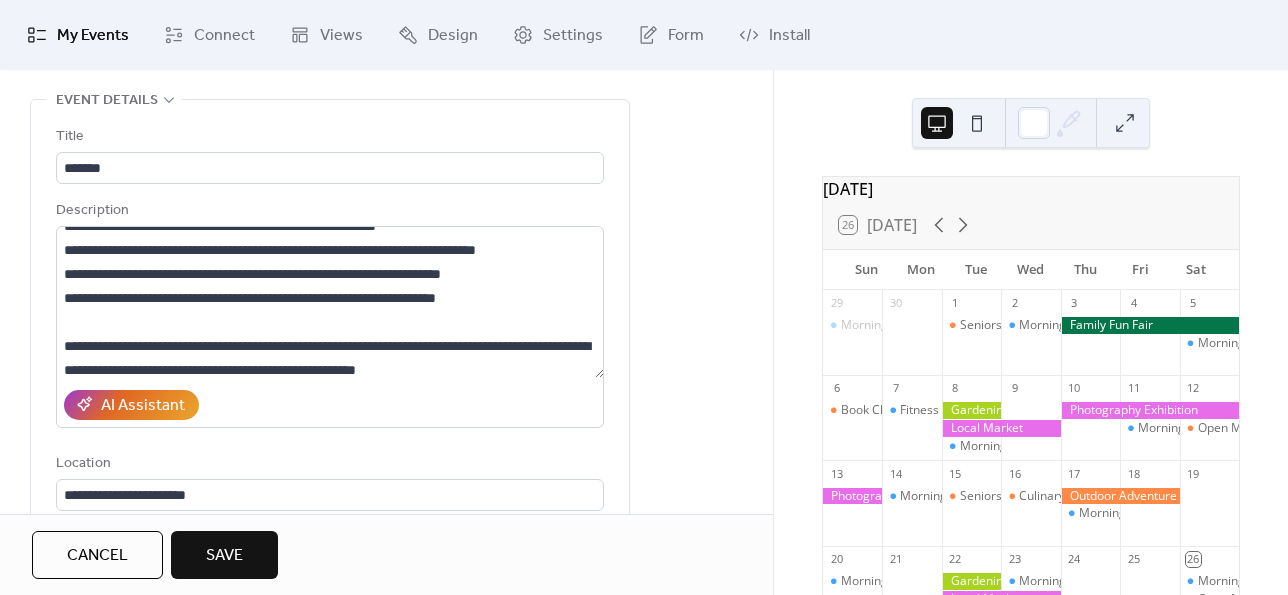 scroll, scrollTop: 0, scrollLeft: 0, axis: both 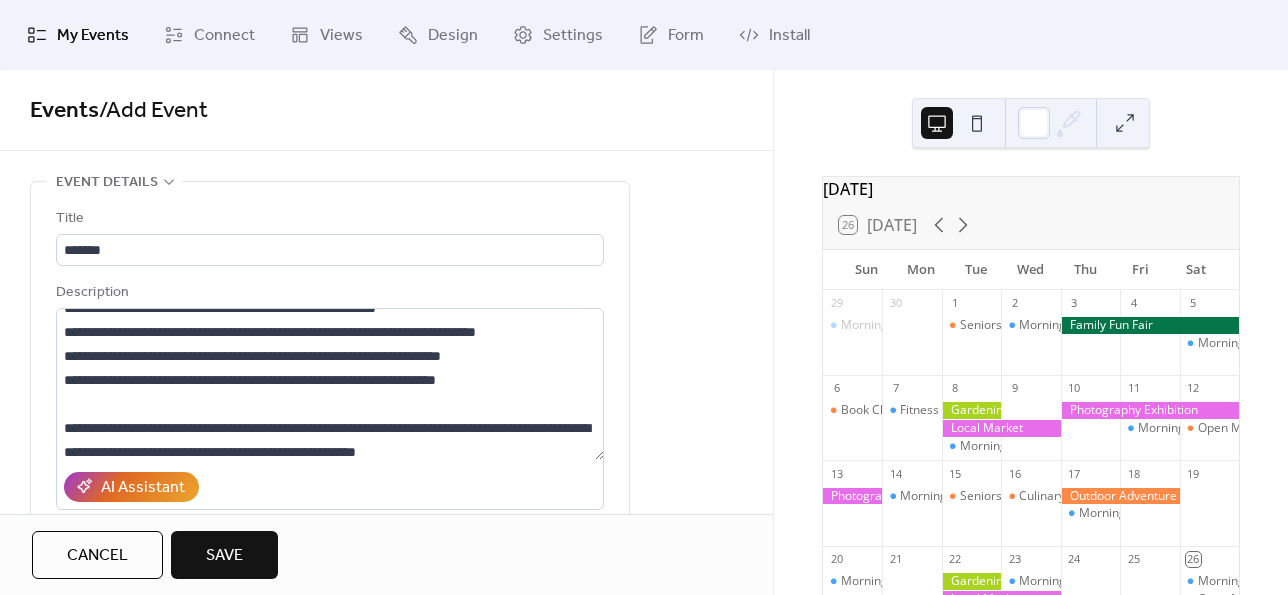 click on "Save" at bounding box center (224, 556) 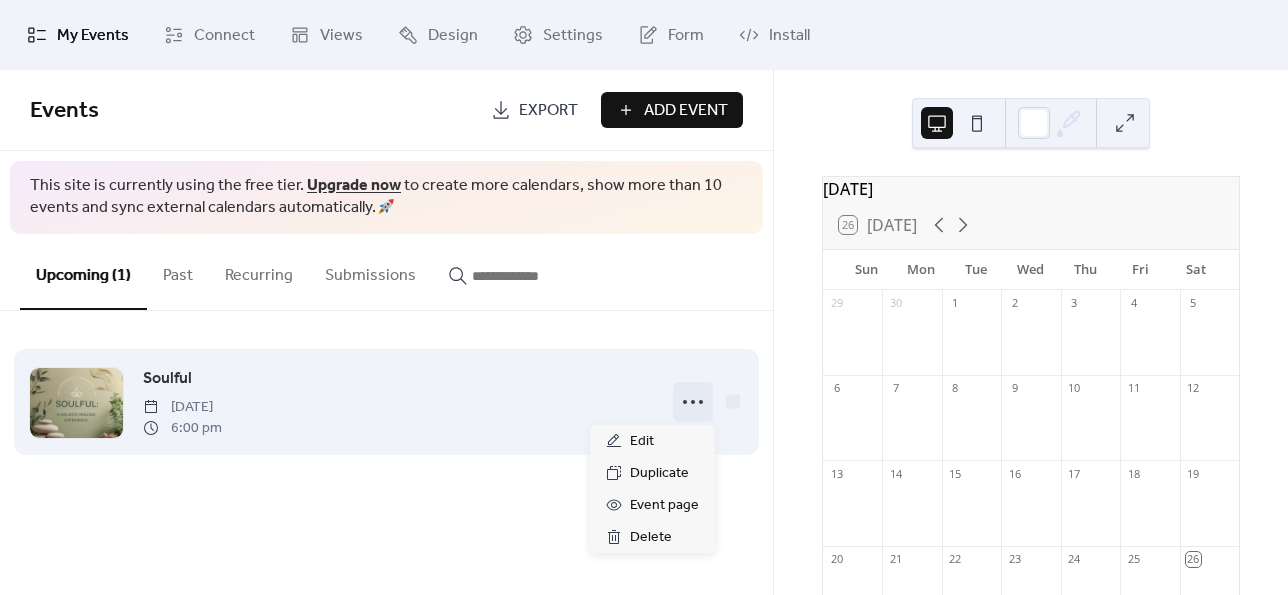 click 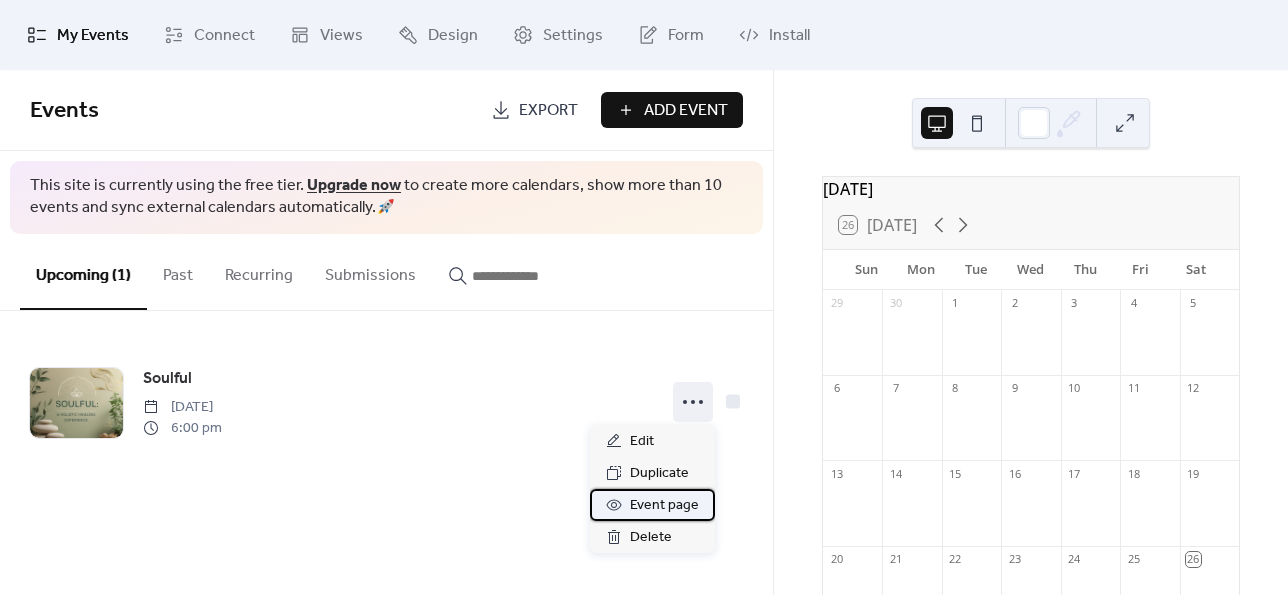 click on "Event page" at bounding box center (664, 506) 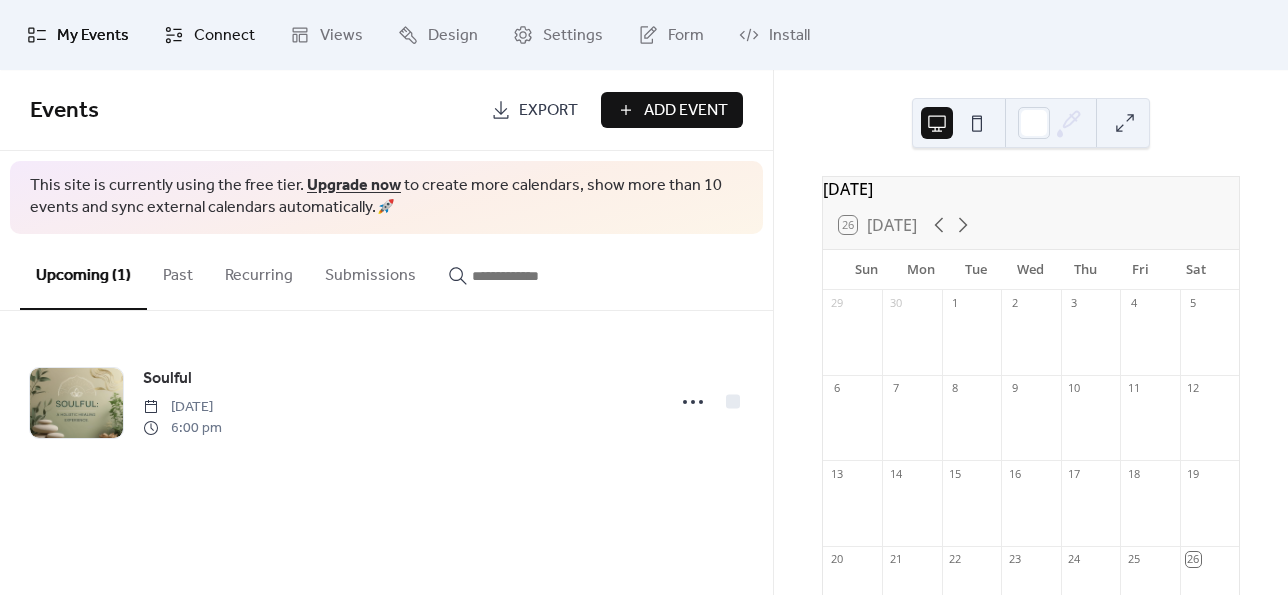 click on "Connect" at bounding box center [224, 36] 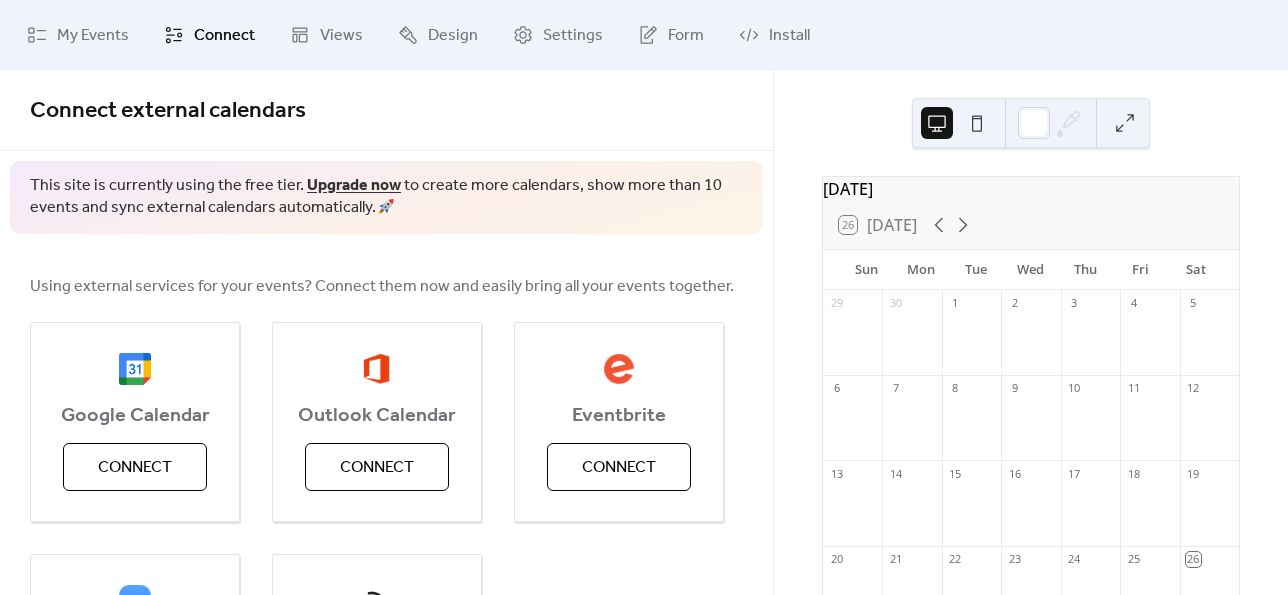 scroll, scrollTop: 100, scrollLeft: 0, axis: vertical 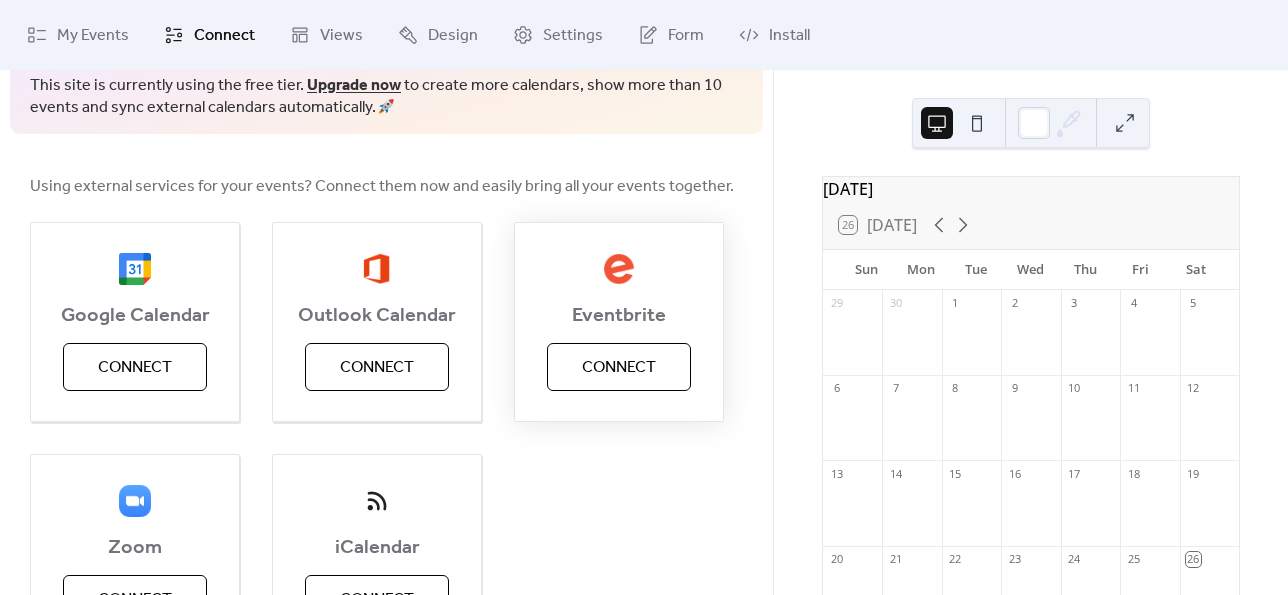 click on "Connect" at bounding box center [619, 368] 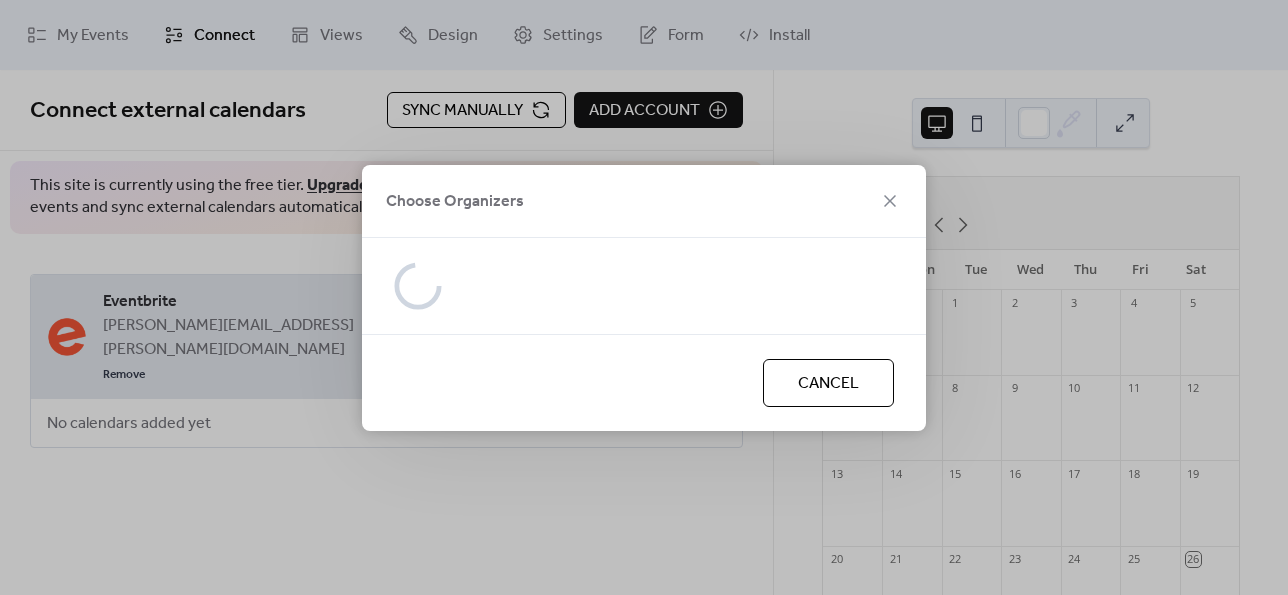 scroll, scrollTop: 0, scrollLeft: 0, axis: both 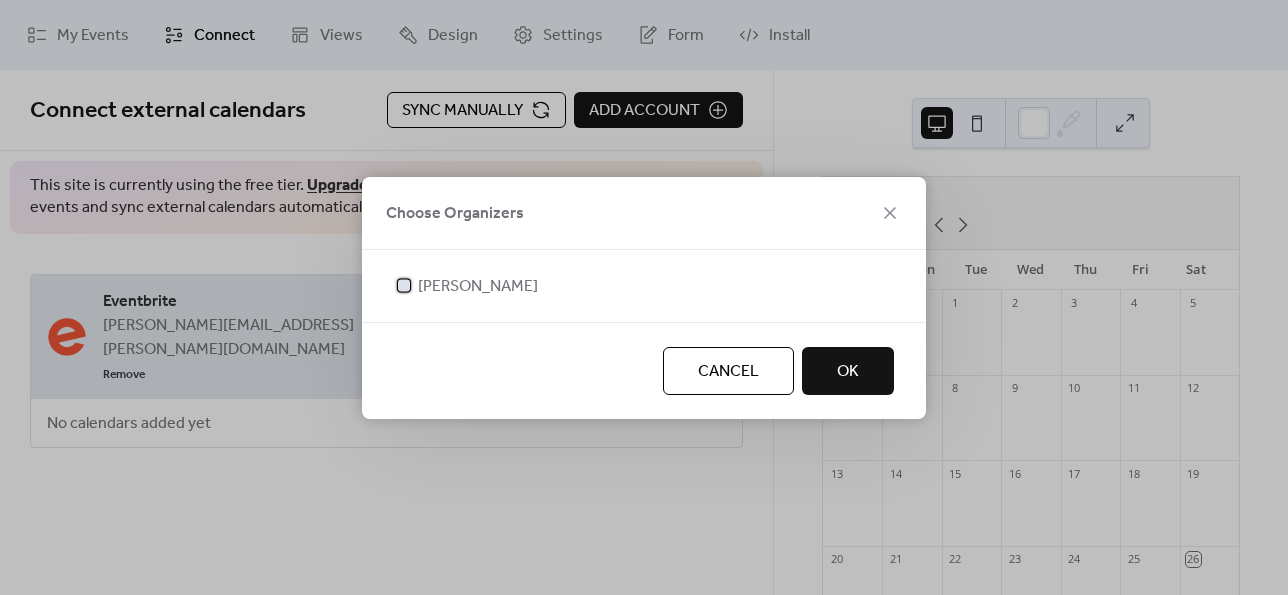 click at bounding box center [404, 285] 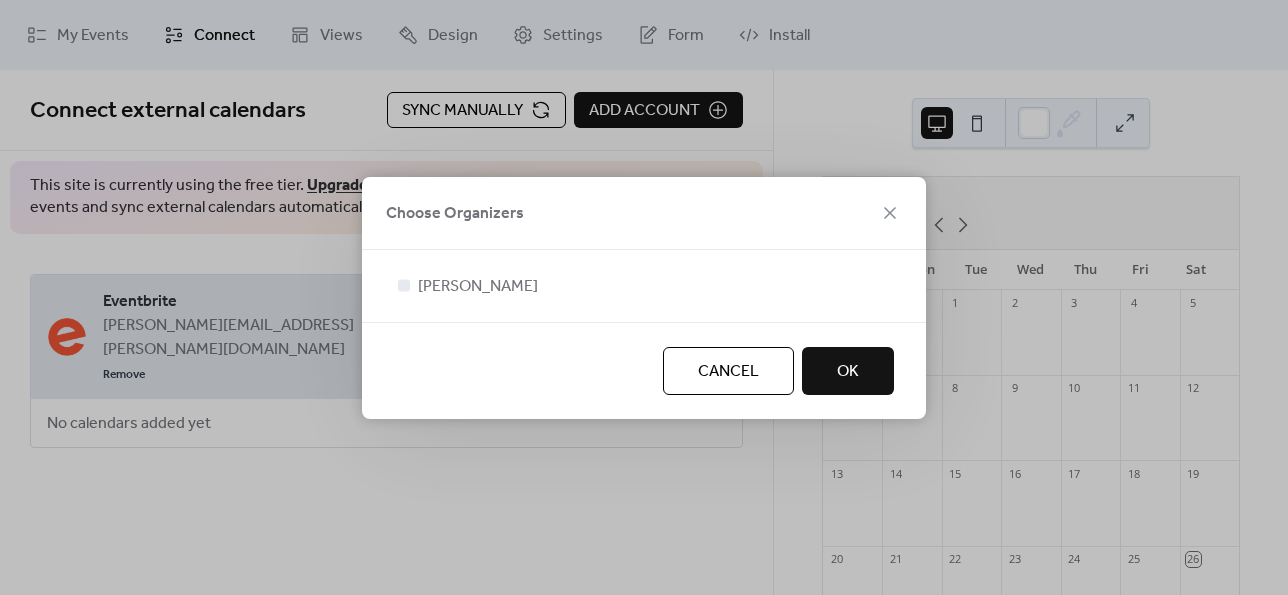 click on "OK" at bounding box center [848, 372] 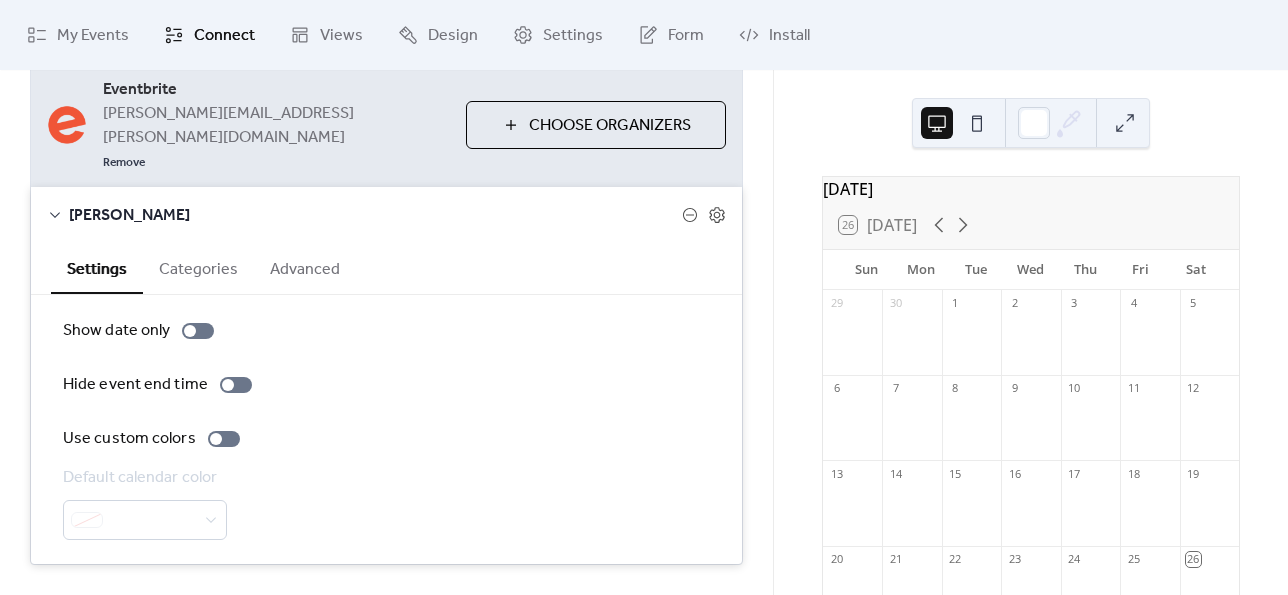 scroll, scrollTop: 0, scrollLeft: 0, axis: both 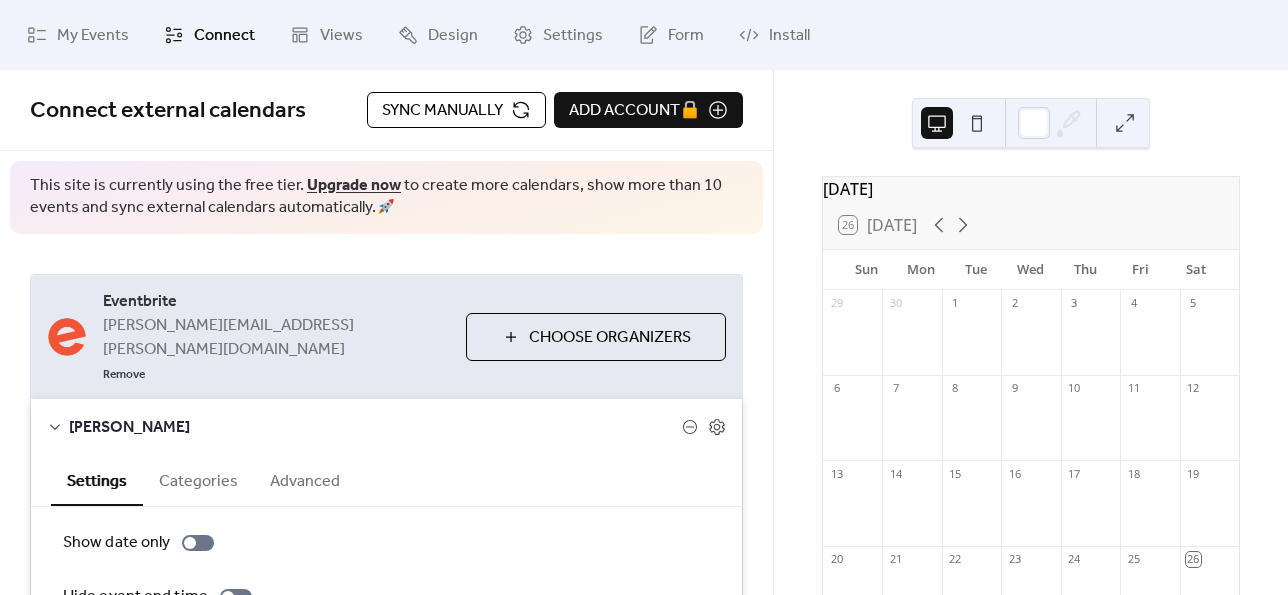 click on "Connect" at bounding box center [224, 36] 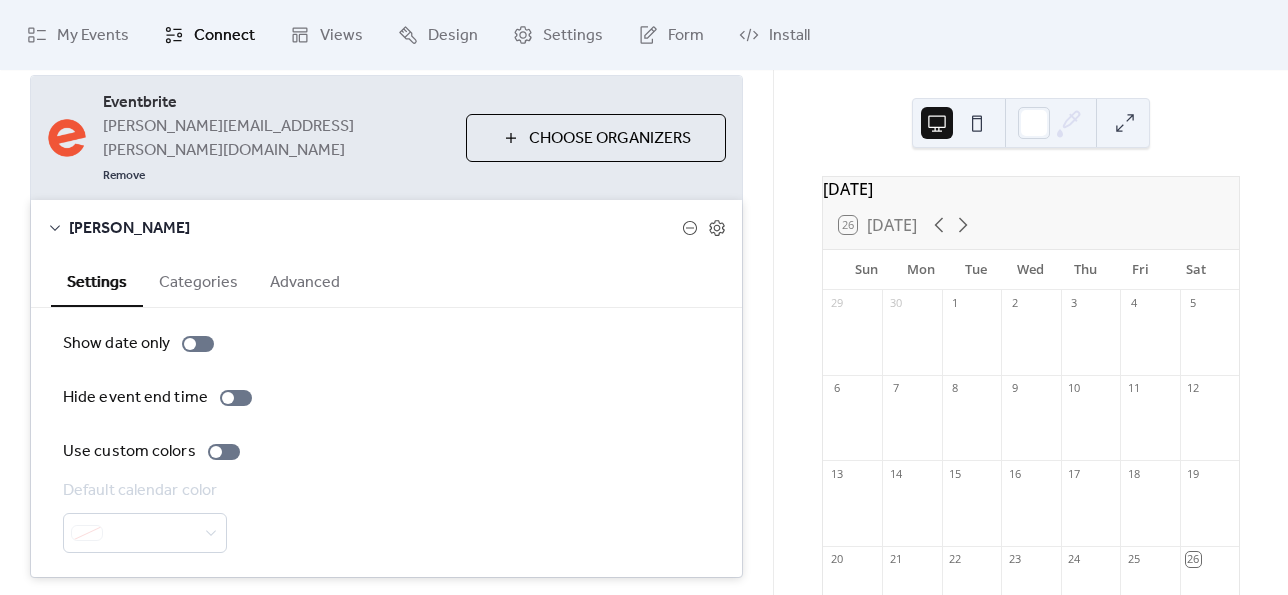 scroll, scrollTop: 212, scrollLeft: 0, axis: vertical 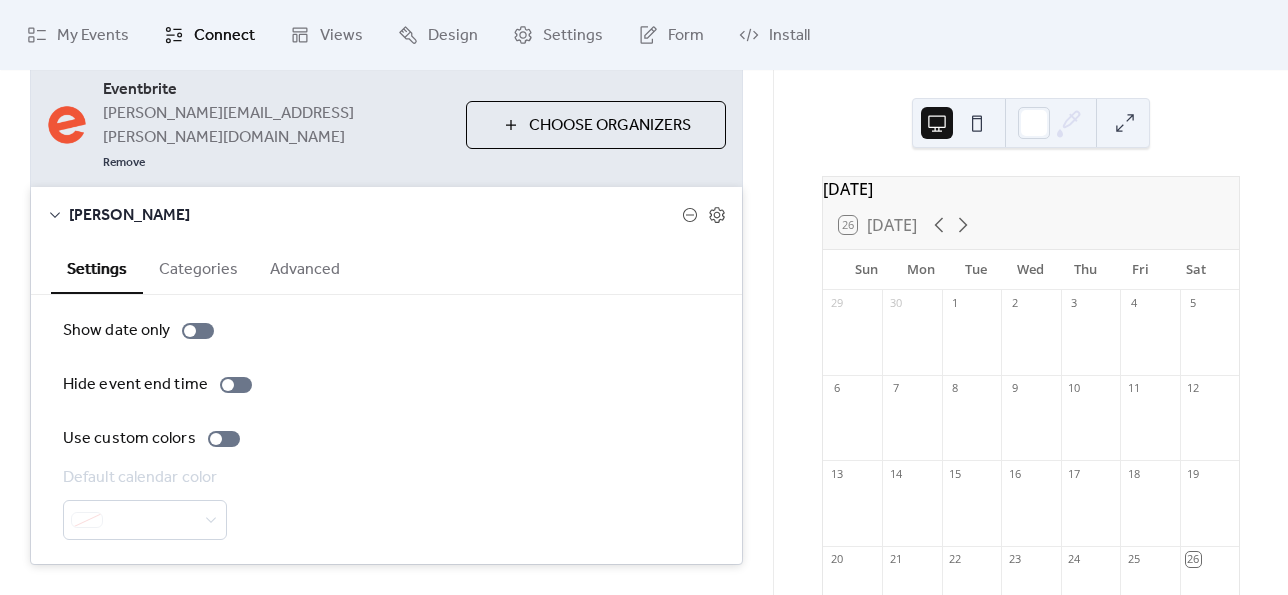 click 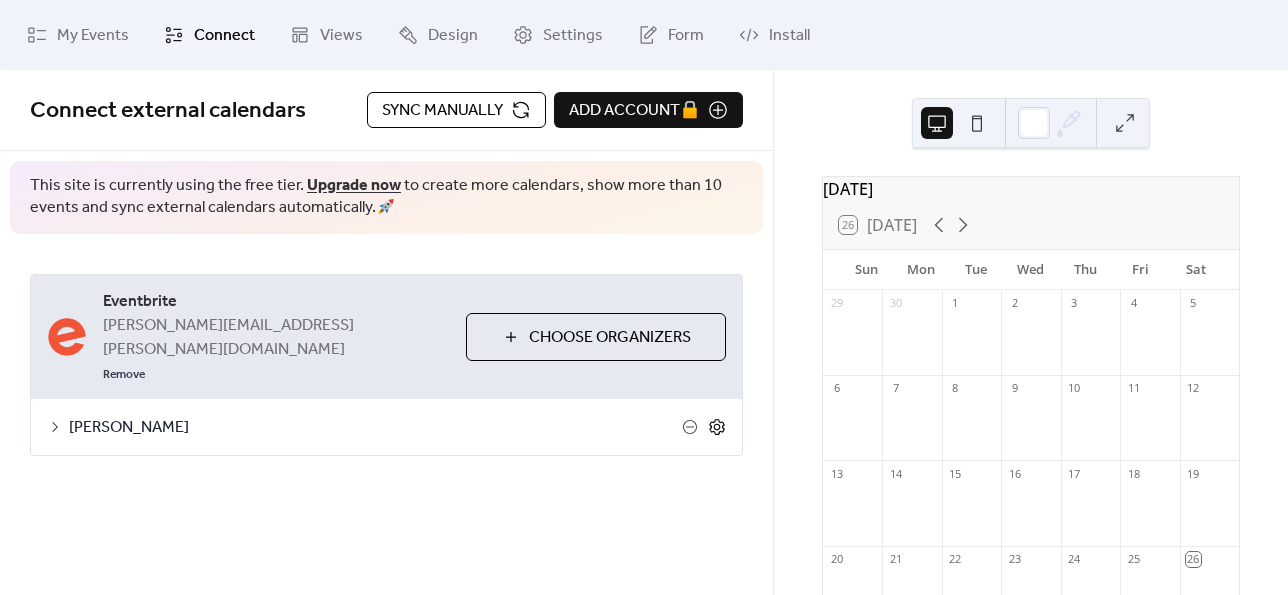 click 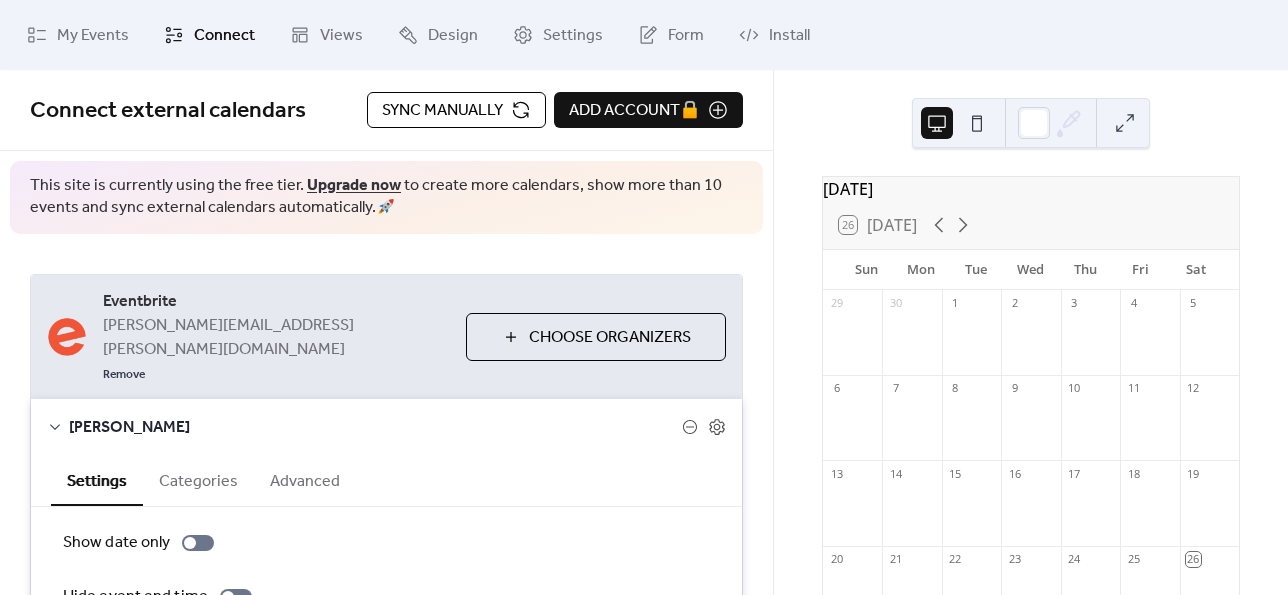 click on "Connect" at bounding box center (224, 36) 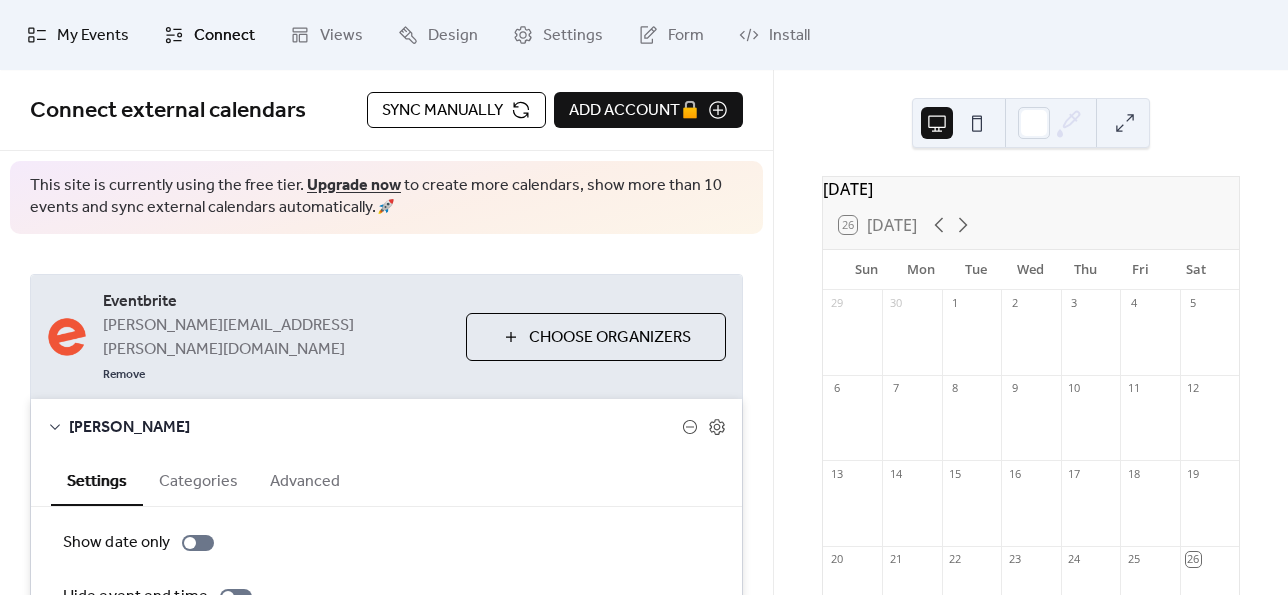 click on "My Events" at bounding box center (93, 36) 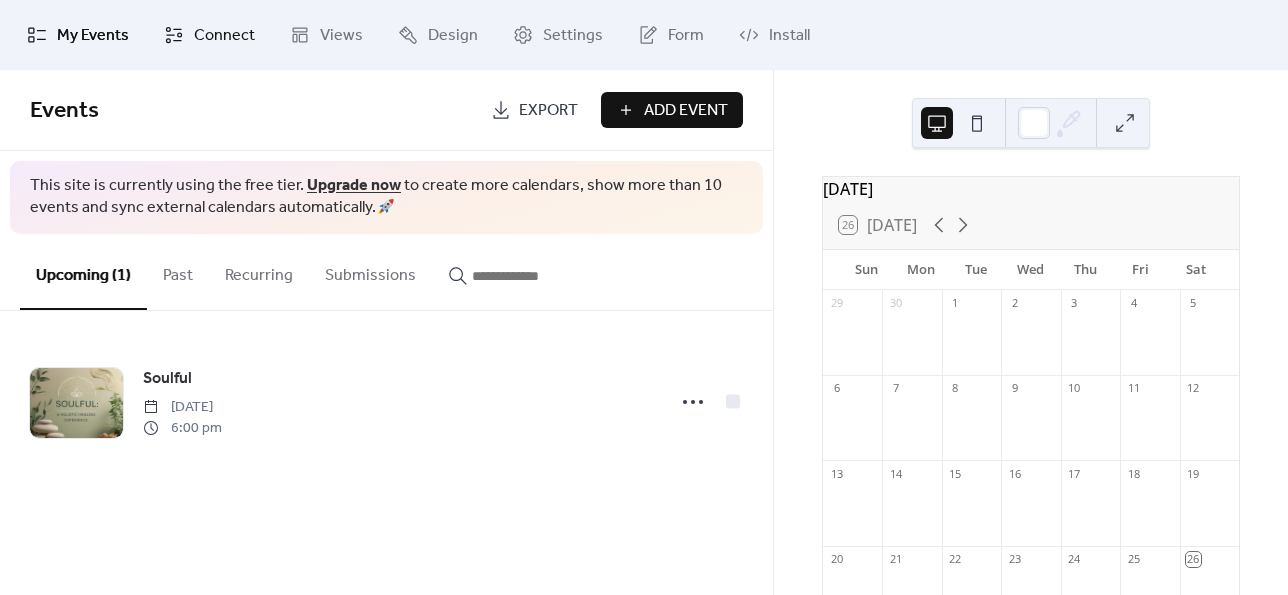 click on "Connect" at bounding box center (224, 36) 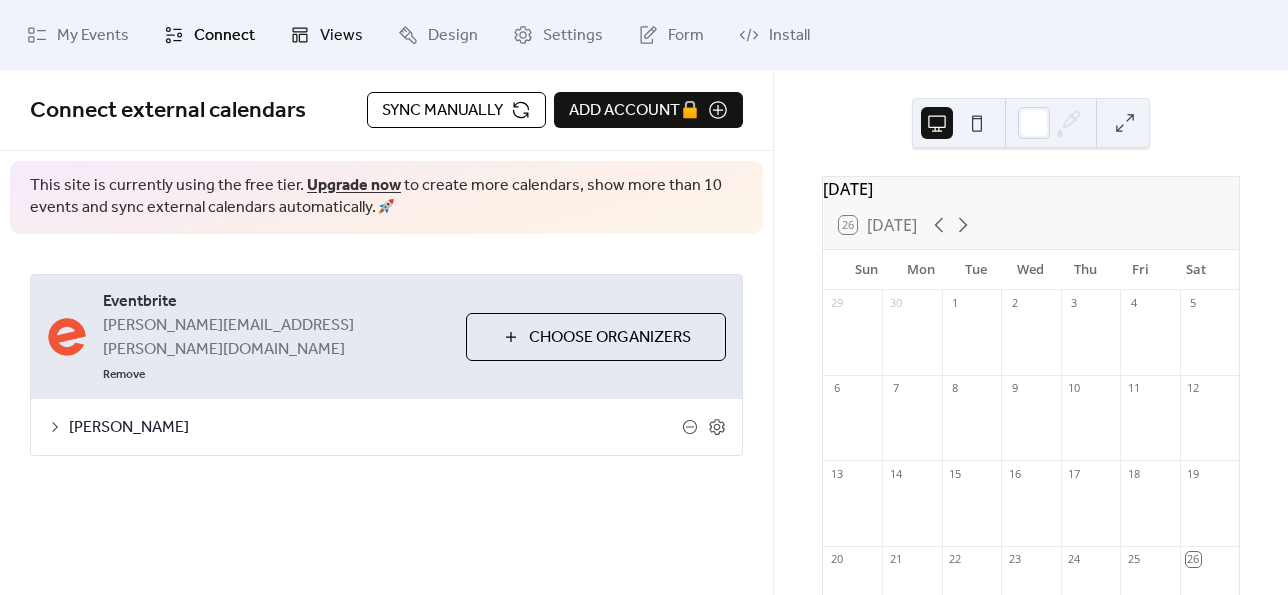 click on "Views" at bounding box center [341, 36] 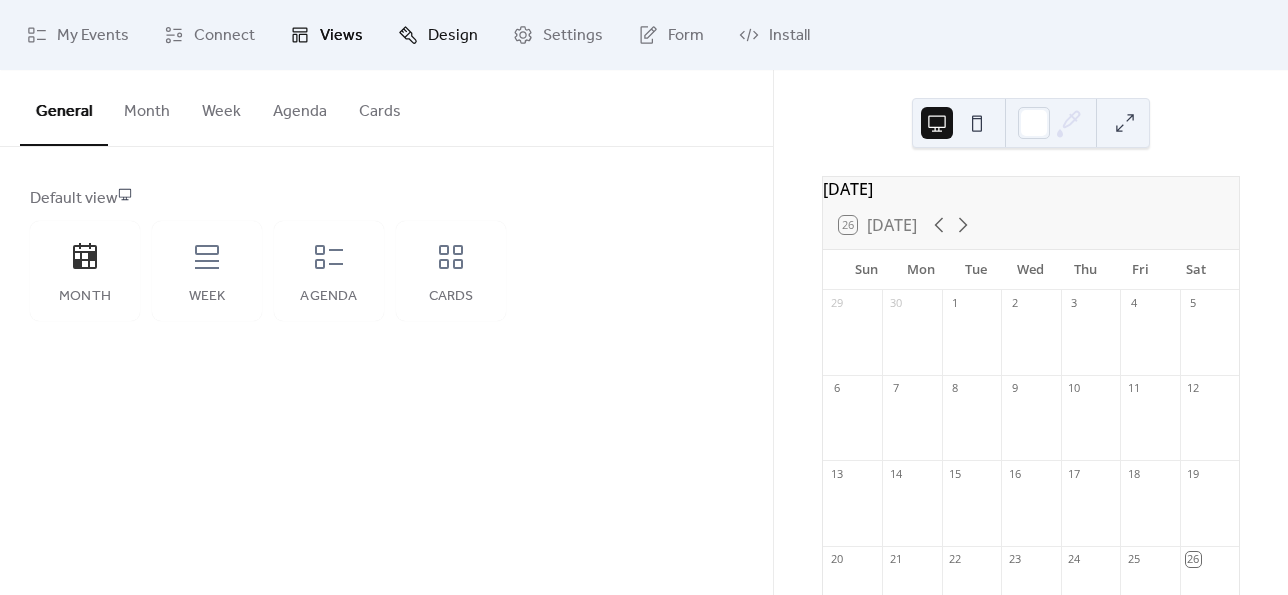click on "Design" at bounding box center (453, 36) 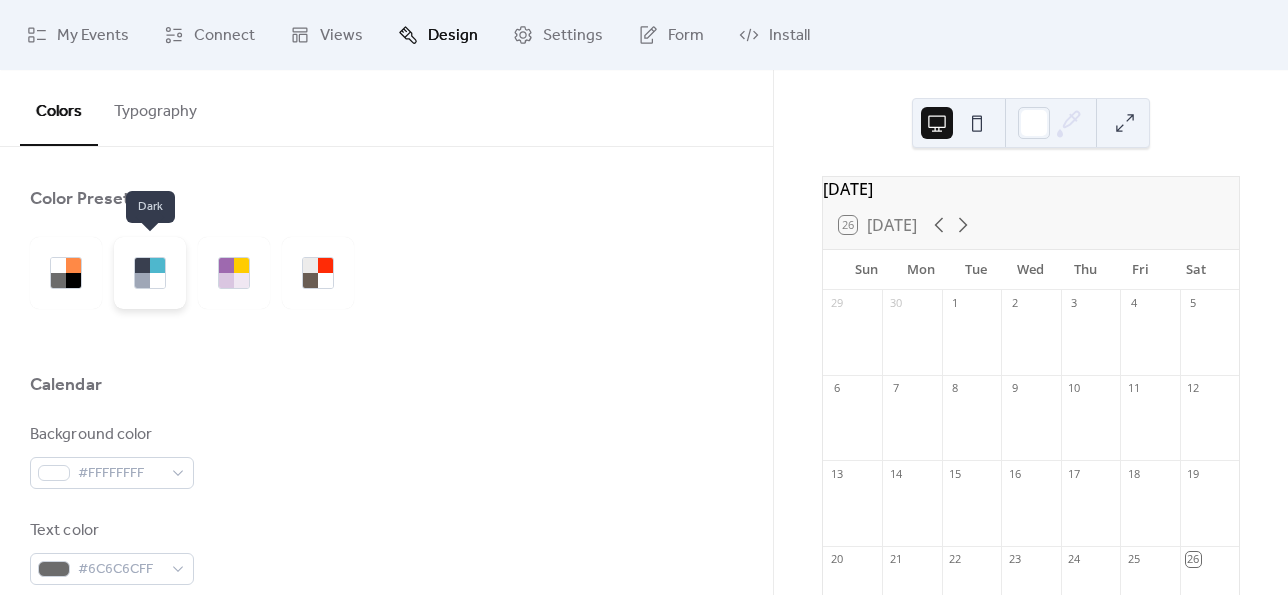 click at bounding box center (157, 265) 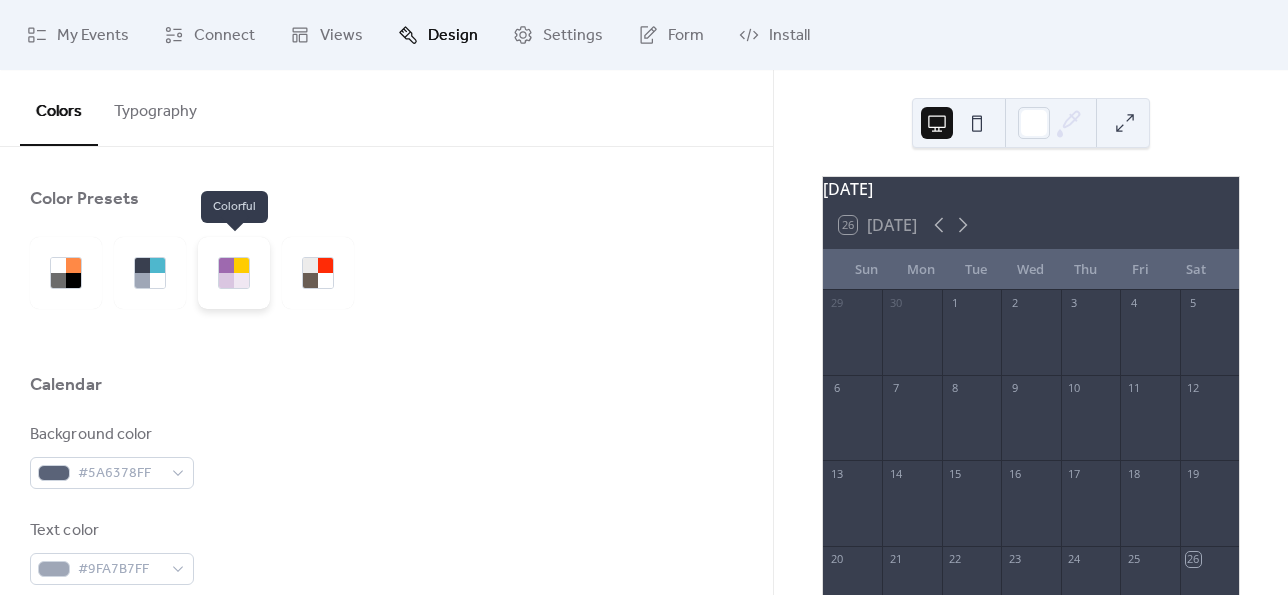 click at bounding box center [241, 280] 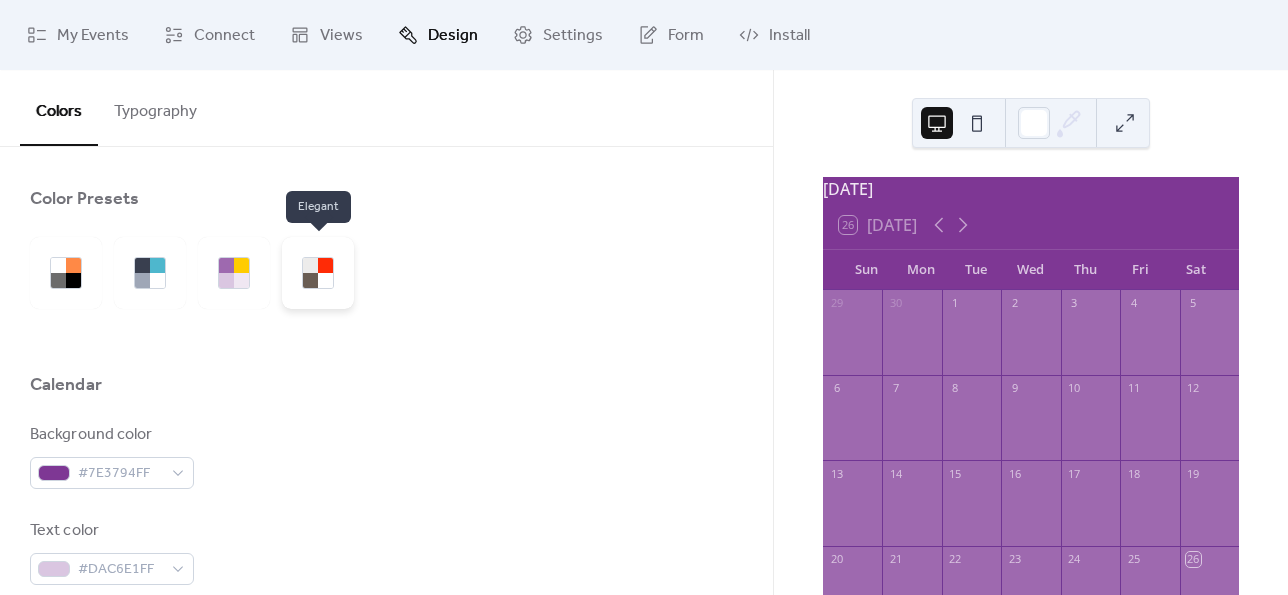 click at bounding box center [310, 280] 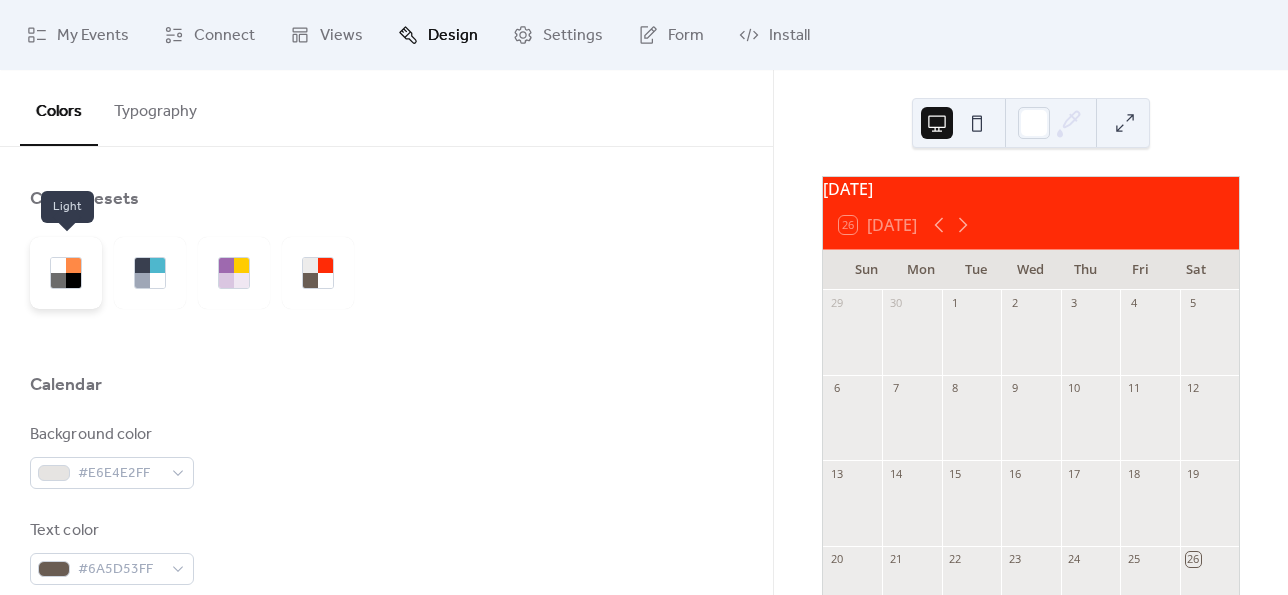 click at bounding box center (58, 265) 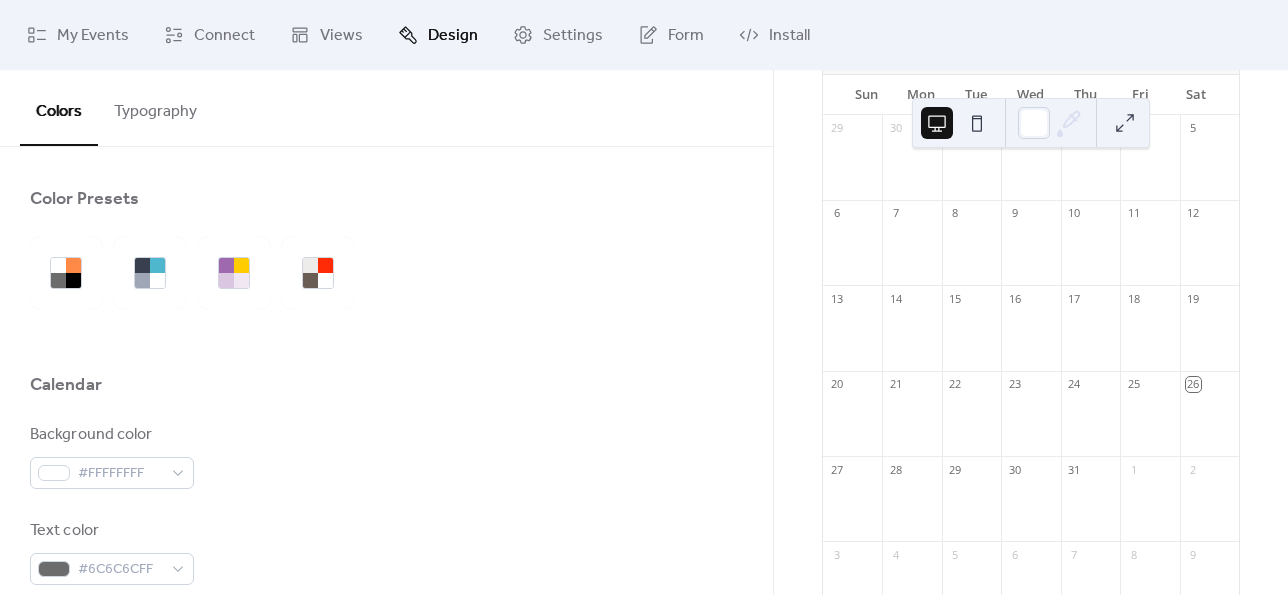 scroll, scrollTop: 200, scrollLeft: 0, axis: vertical 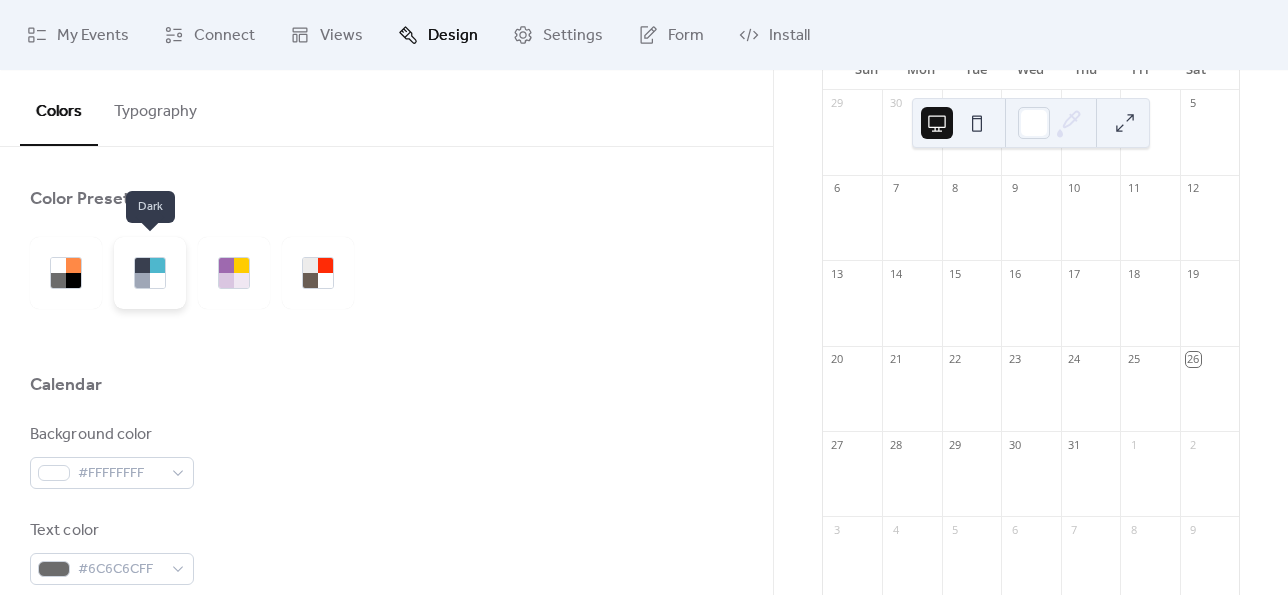 click at bounding box center [157, 265] 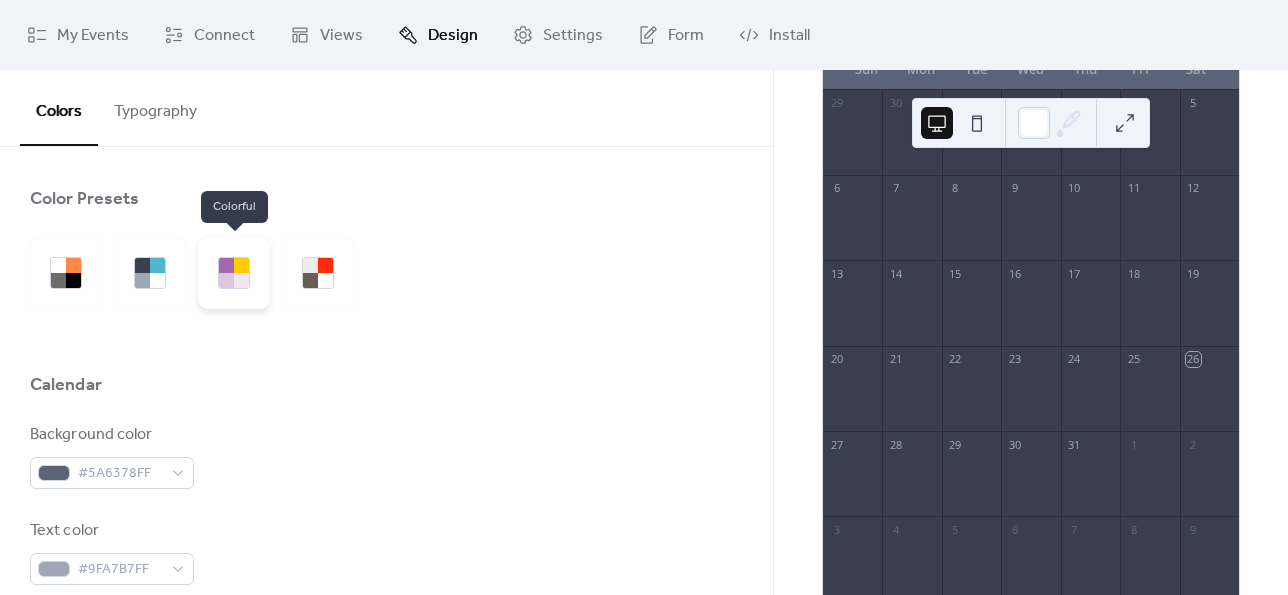 click at bounding box center (226, 280) 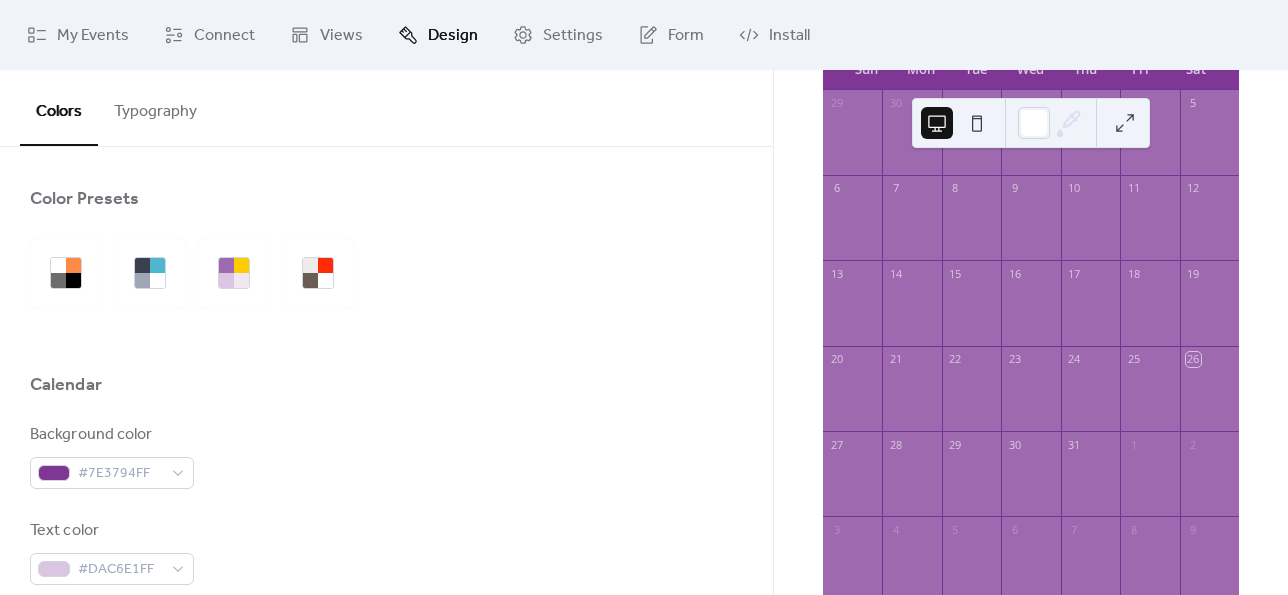 click at bounding box center (977, 123) 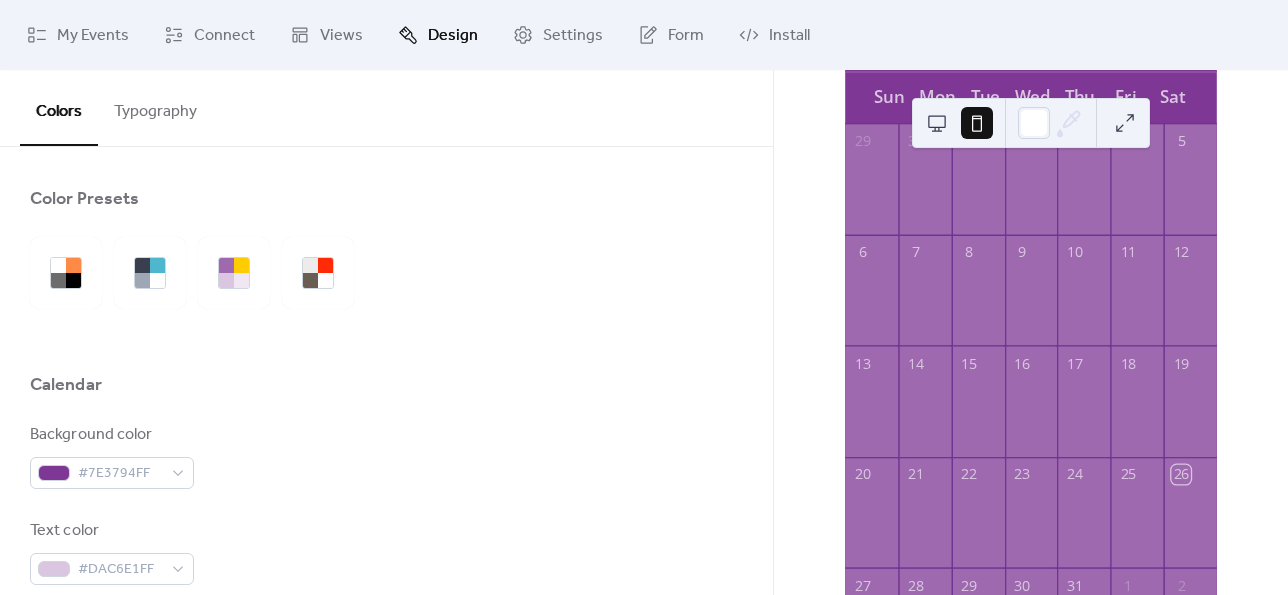 scroll, scrollTop: 133, scrollLeft: 0, axis: vertical 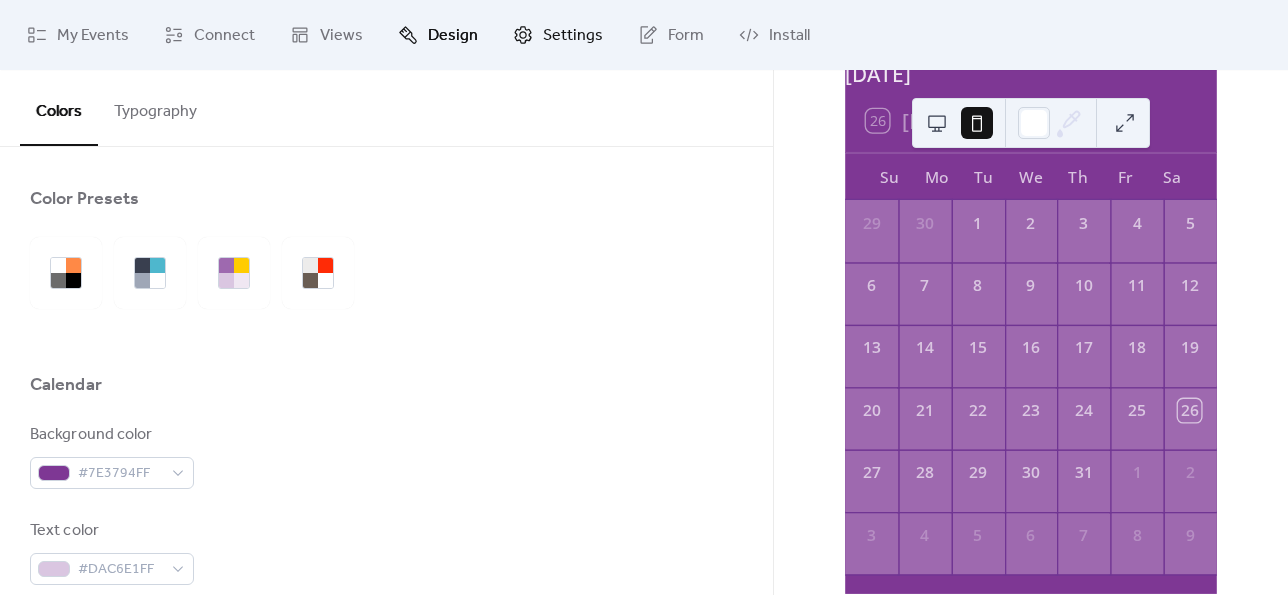 click on "Settings" at bounding box center (573, 36) 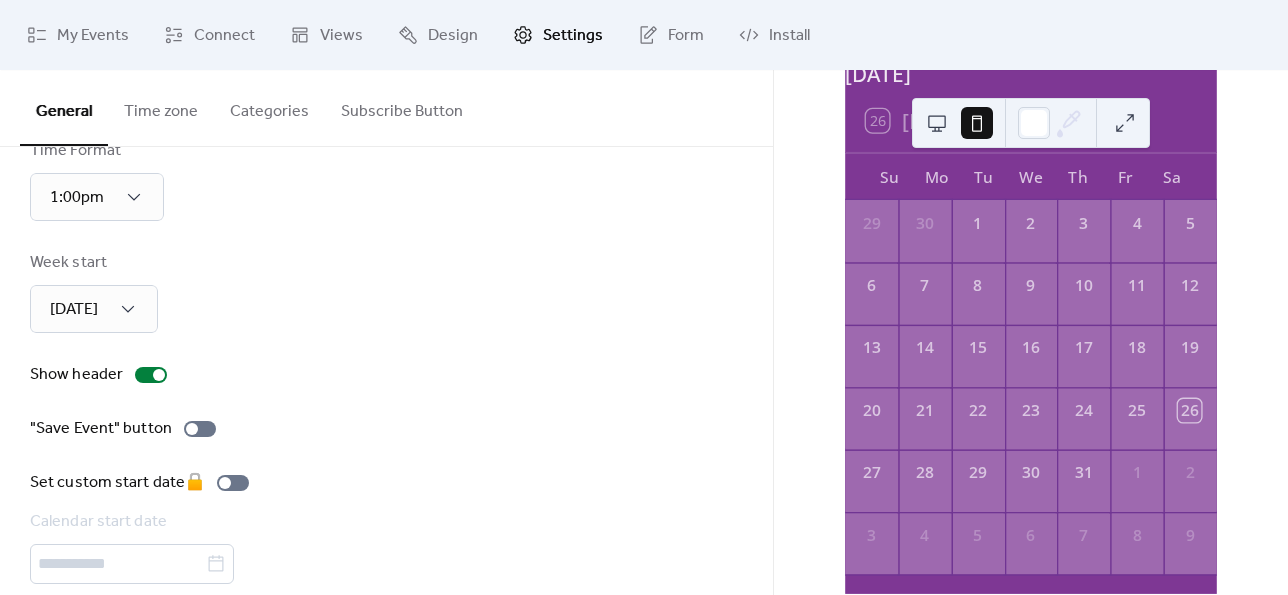 scroll, scrollTop: 188, scrollLeft: 0, axis: vertical 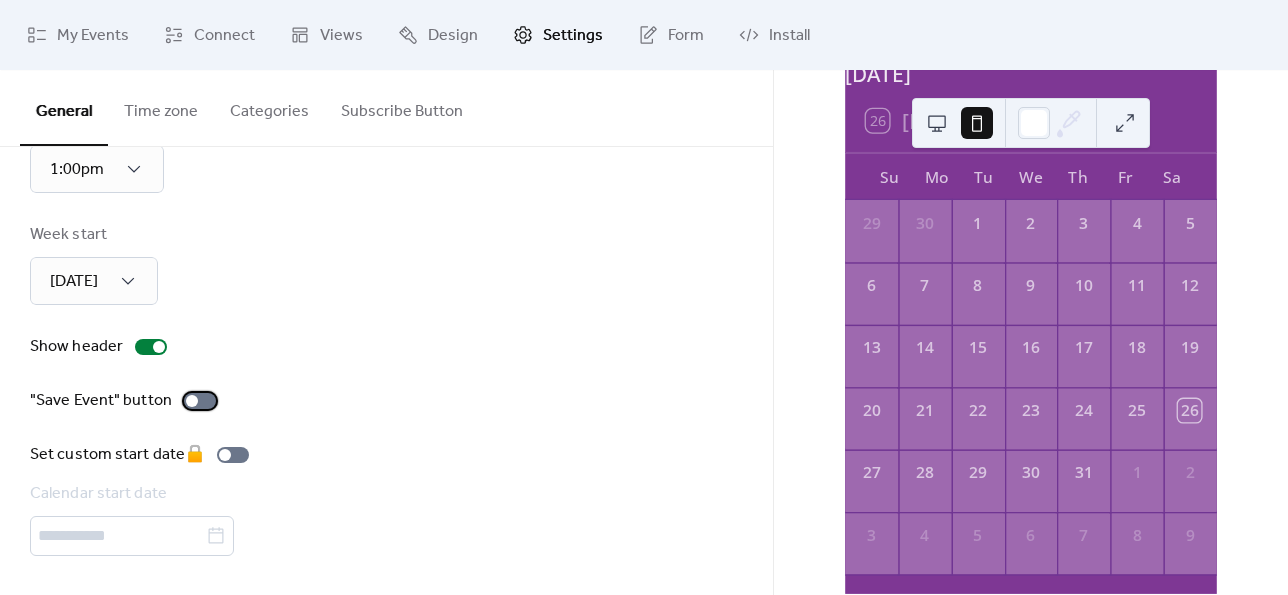 click at bounding box center (192, 401) 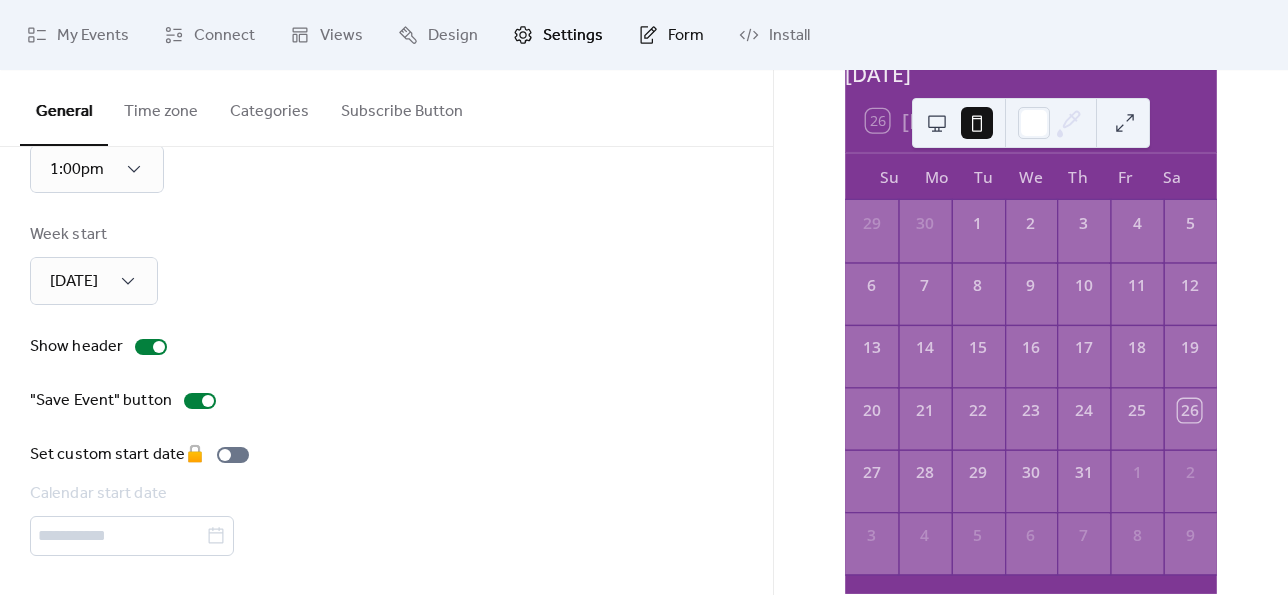 click on "Form" at bounding box center [686, 36] 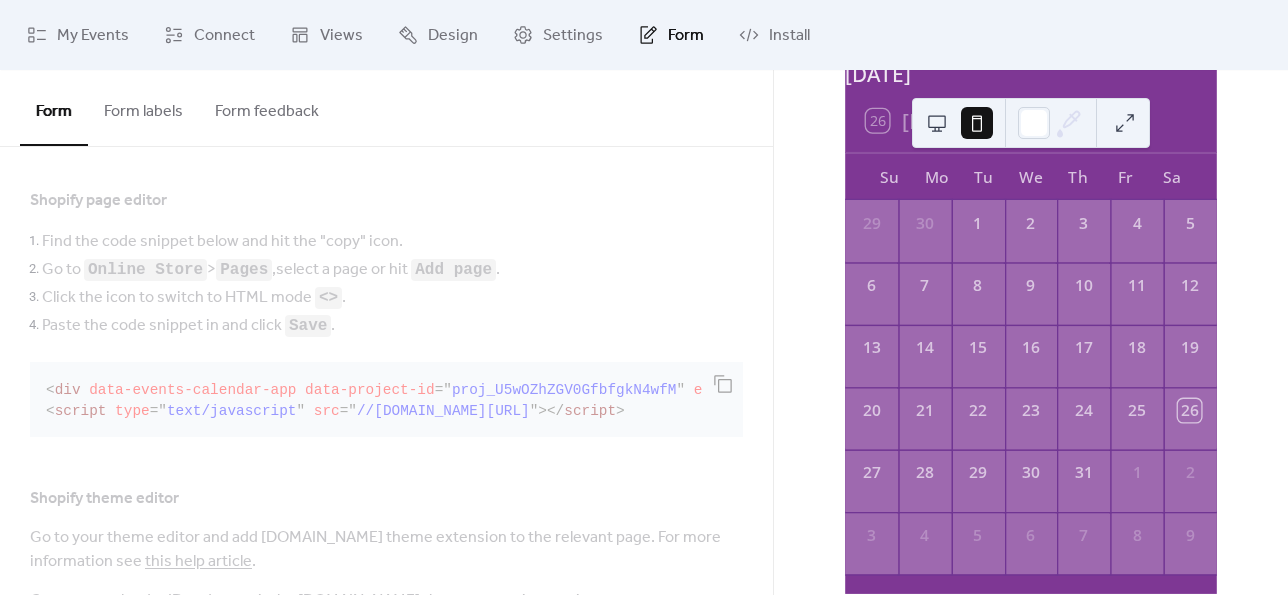 scroll, scrollTop: 597, scrollLeft: 0, axis: vertical 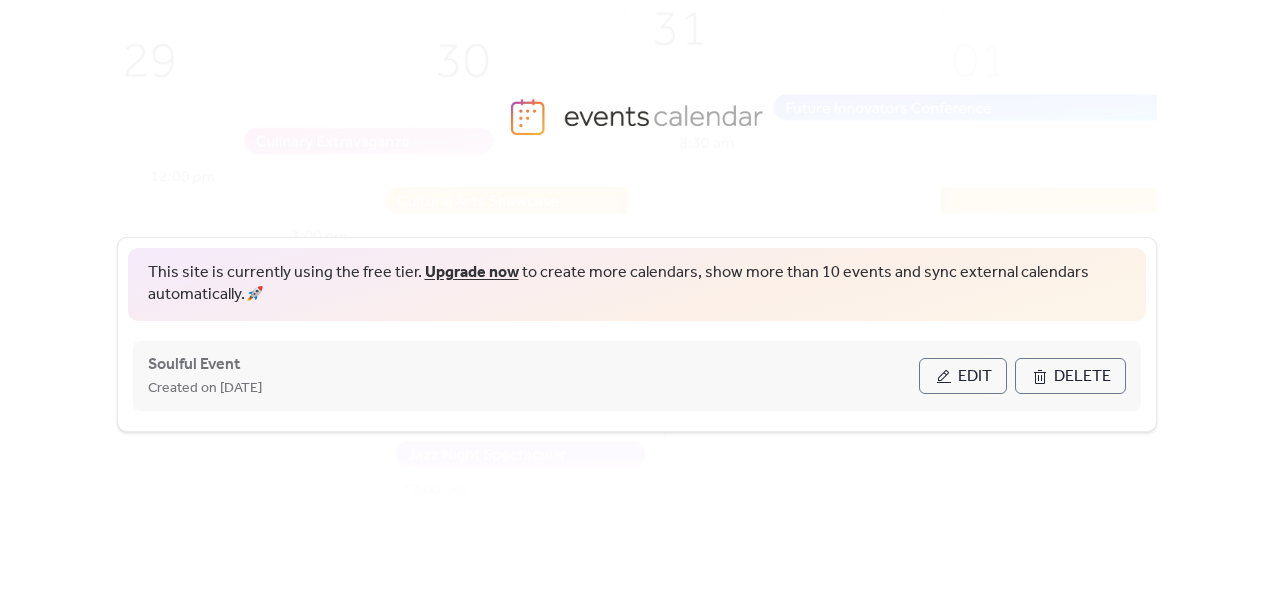 click on "Soulful Event Created on 26-Jul-2025" at bounding box center (533, 376) 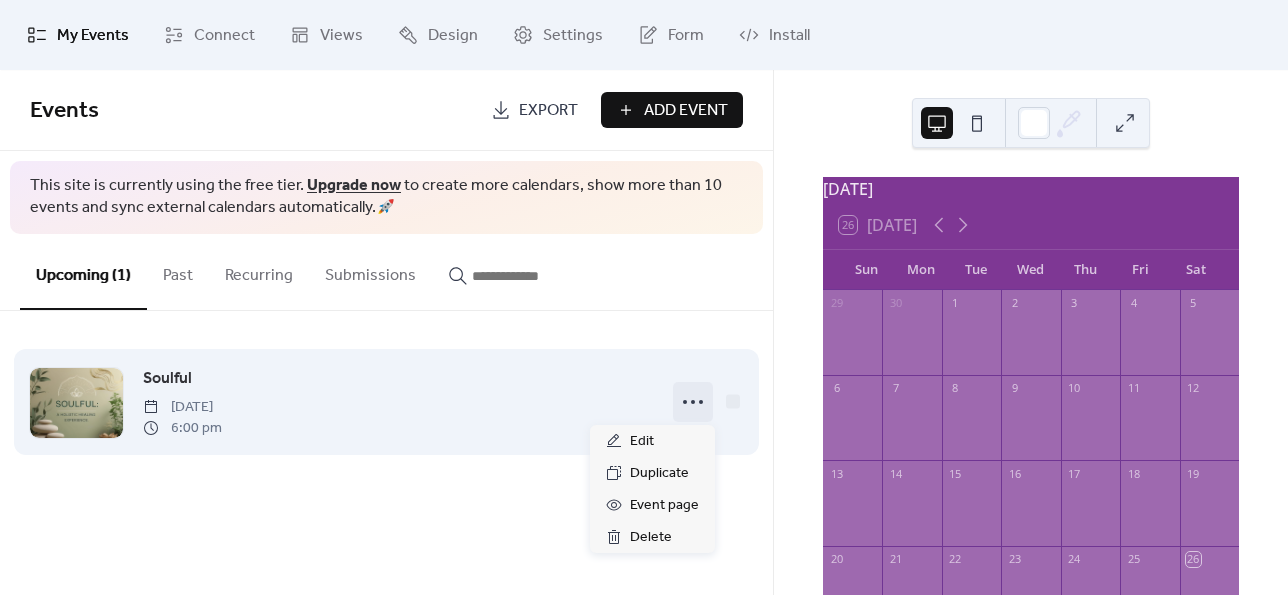 click 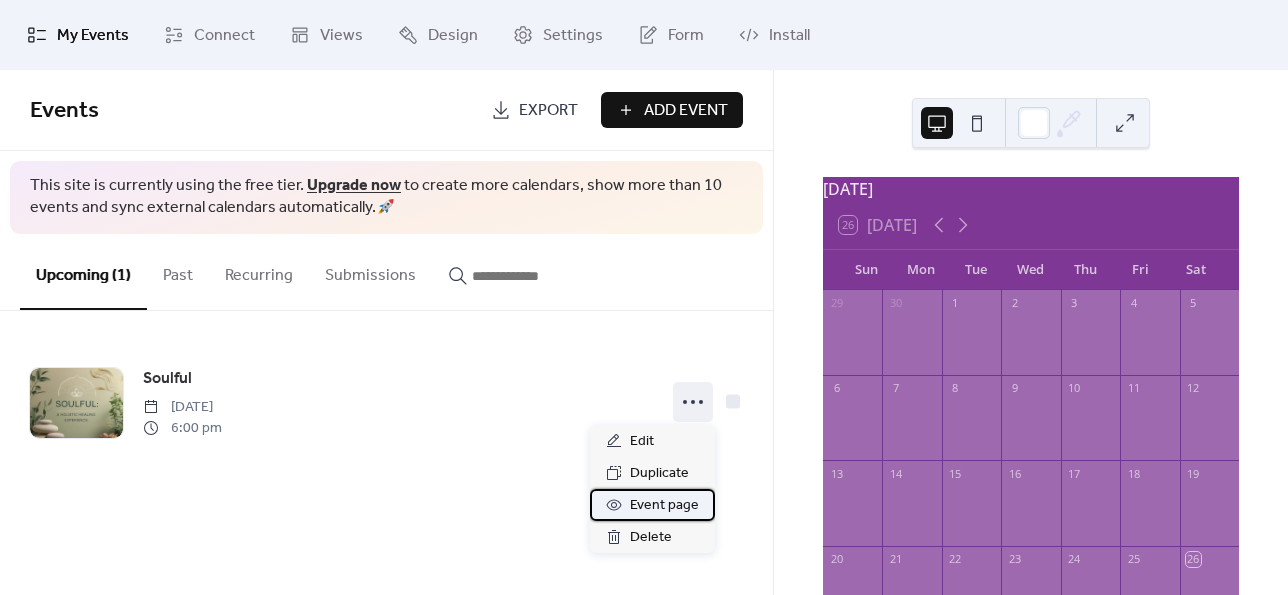 click on "Event page" at bounding box center (664, 506) 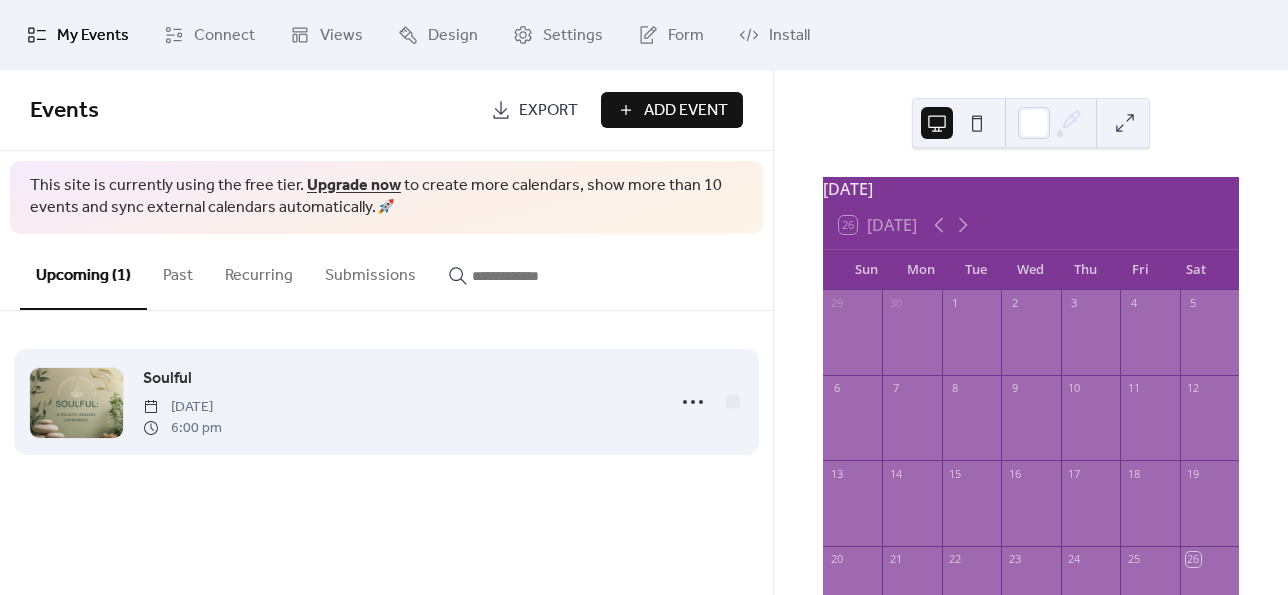 click on "Soulful Friday, August 22, 2025 6:00 pm" at bounding box center (397, 402) 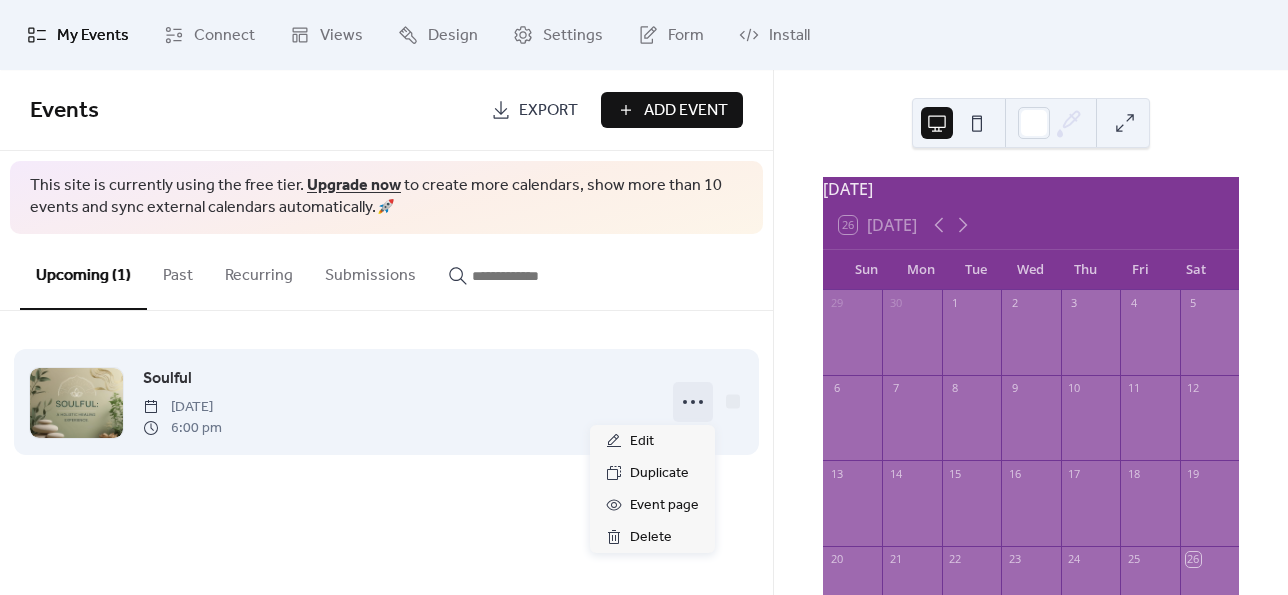 click 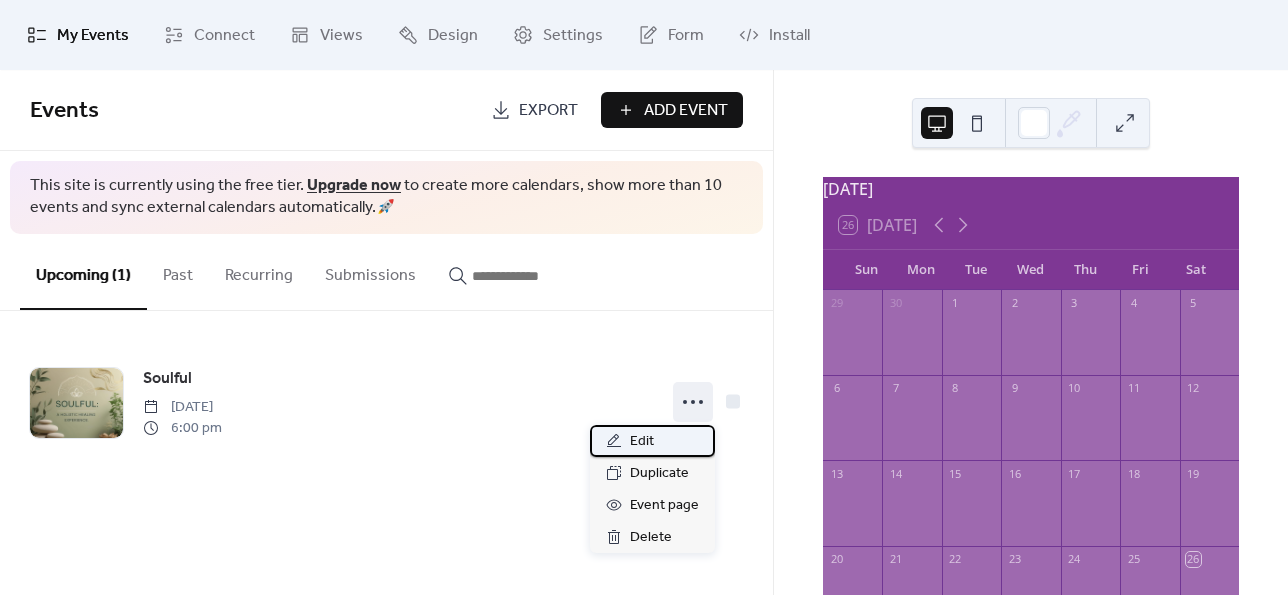 click on "Edit" at bounding box center (642, 442) 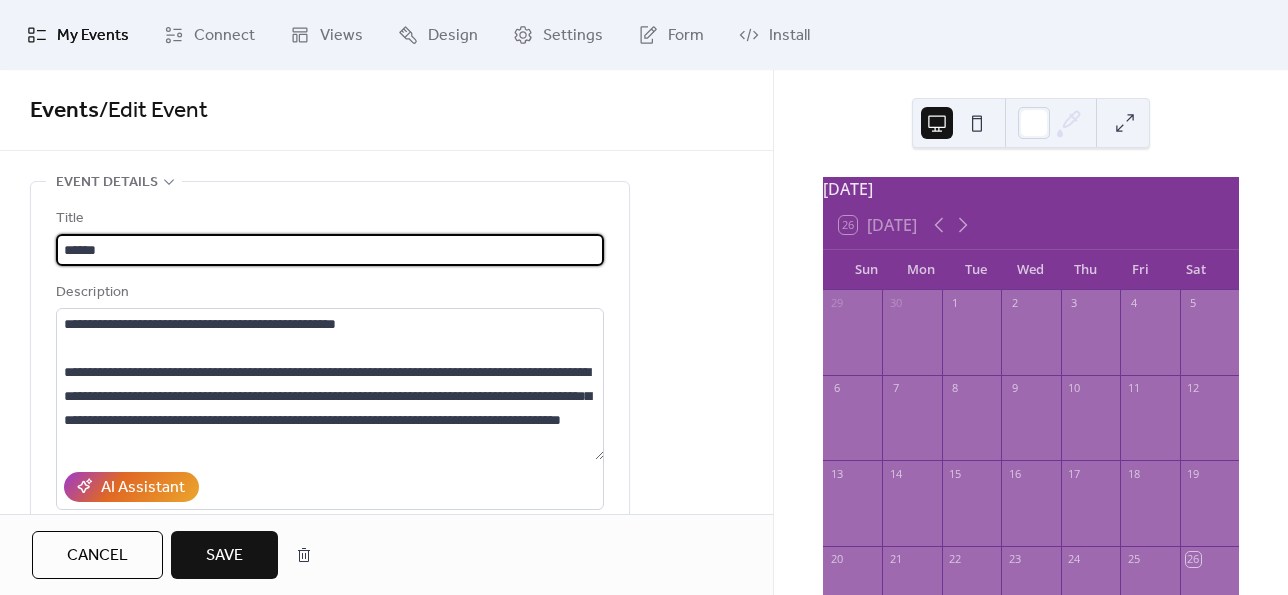 type on "*******" 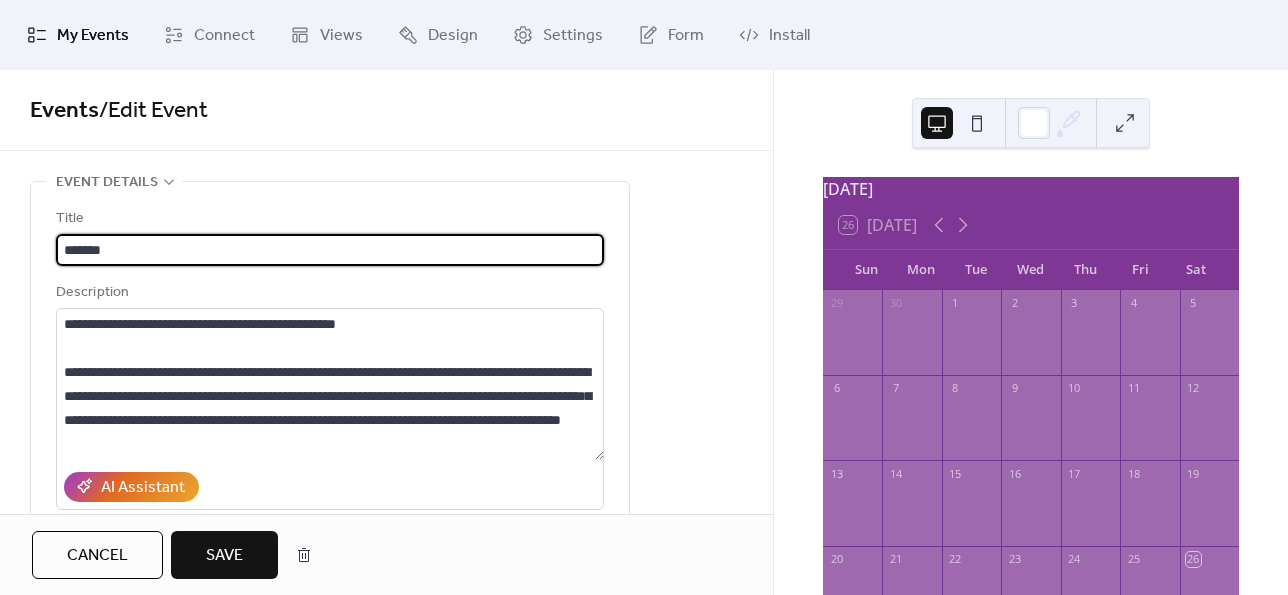 click on "**********" at bounding box center (386, 989) 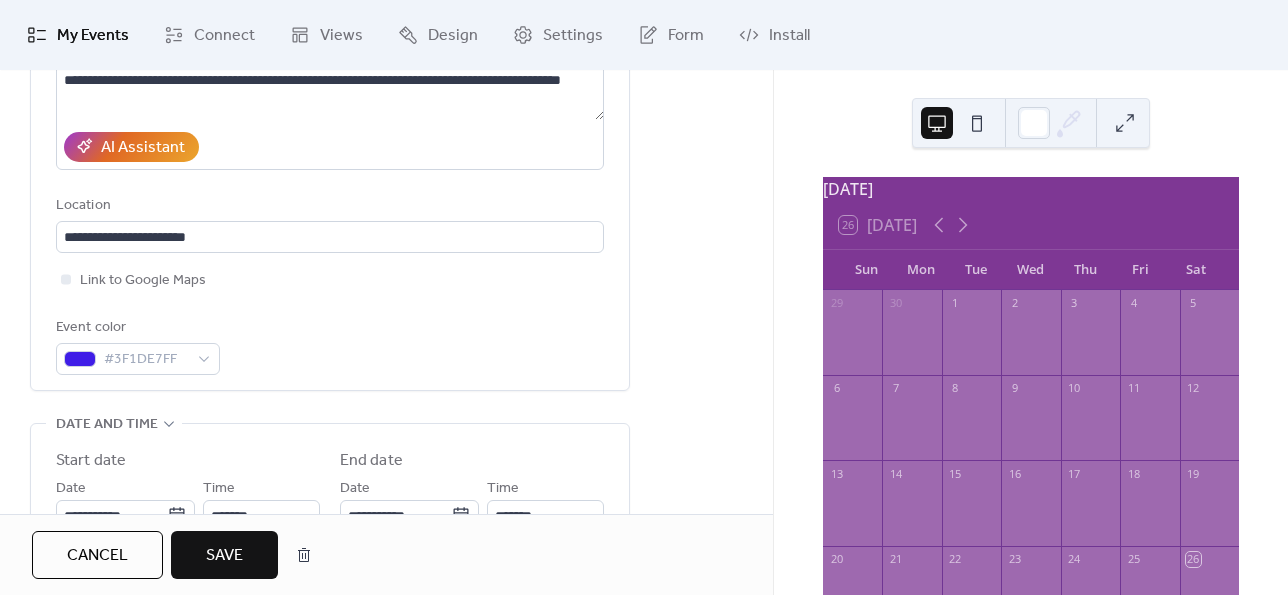 scroll, scrollTop: 500, scrollLeft: 0, axis: vertical 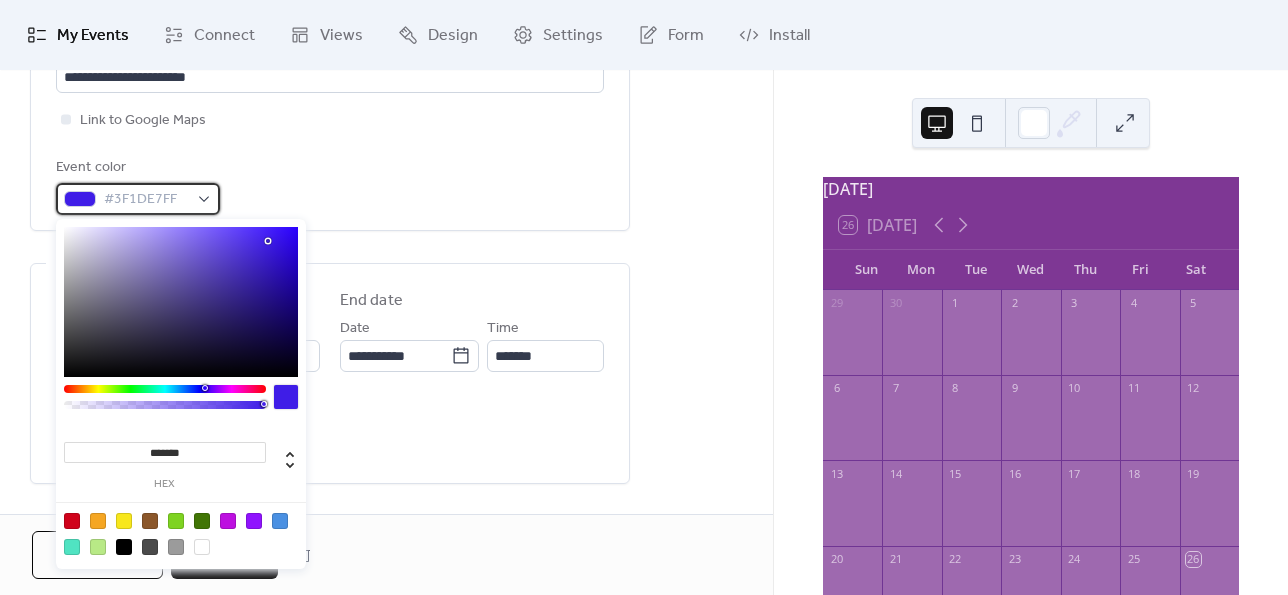 click on "#3F1DE7FF" at bounding box center [138, 199] 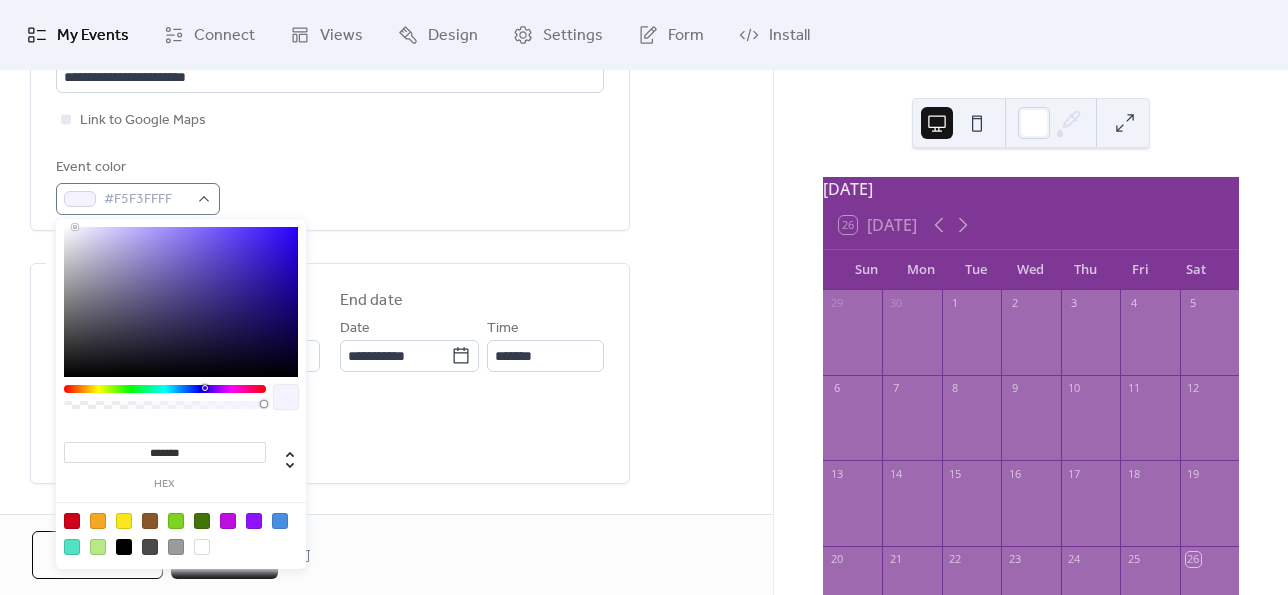 type on "*******" 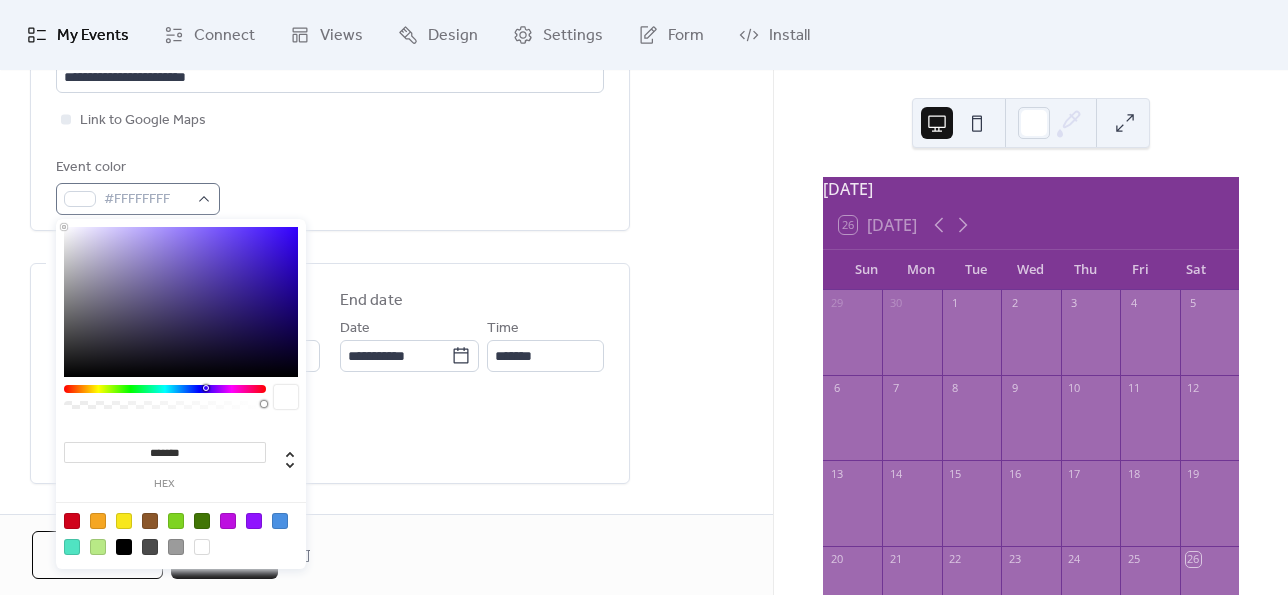 drag, startPoint x: 269, startPoint y: 240, endPoint x: 56, endPoint y: 212, distance: 214.83249 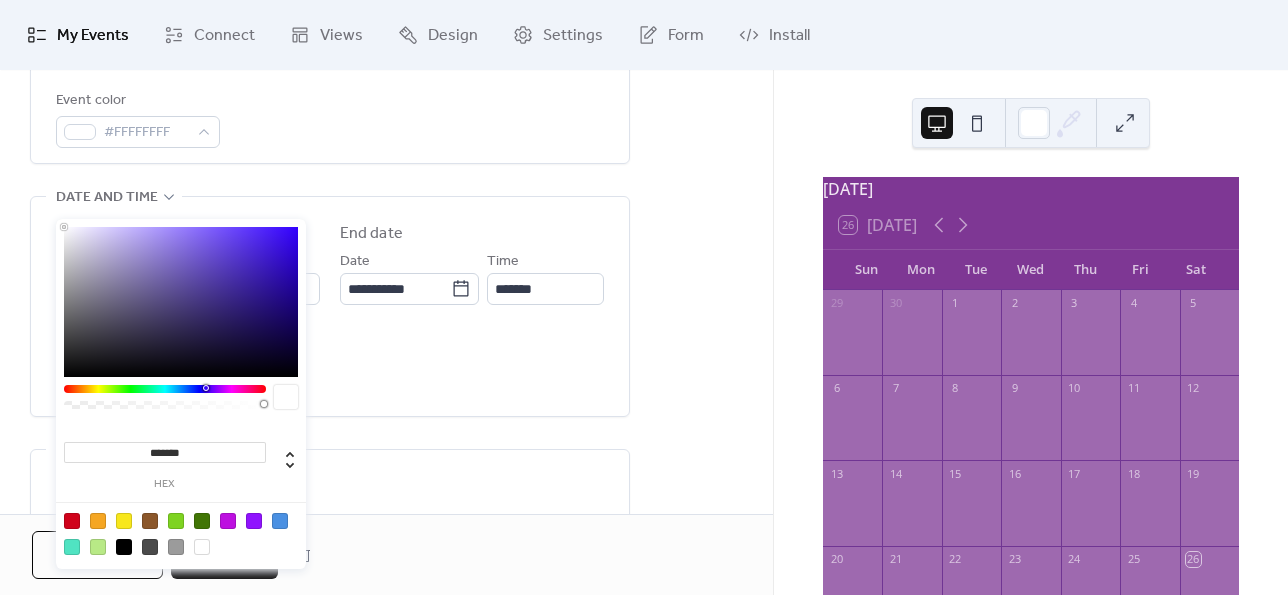 scroll, scrollTop: 600, scrollLeft: 0, axis: vertical 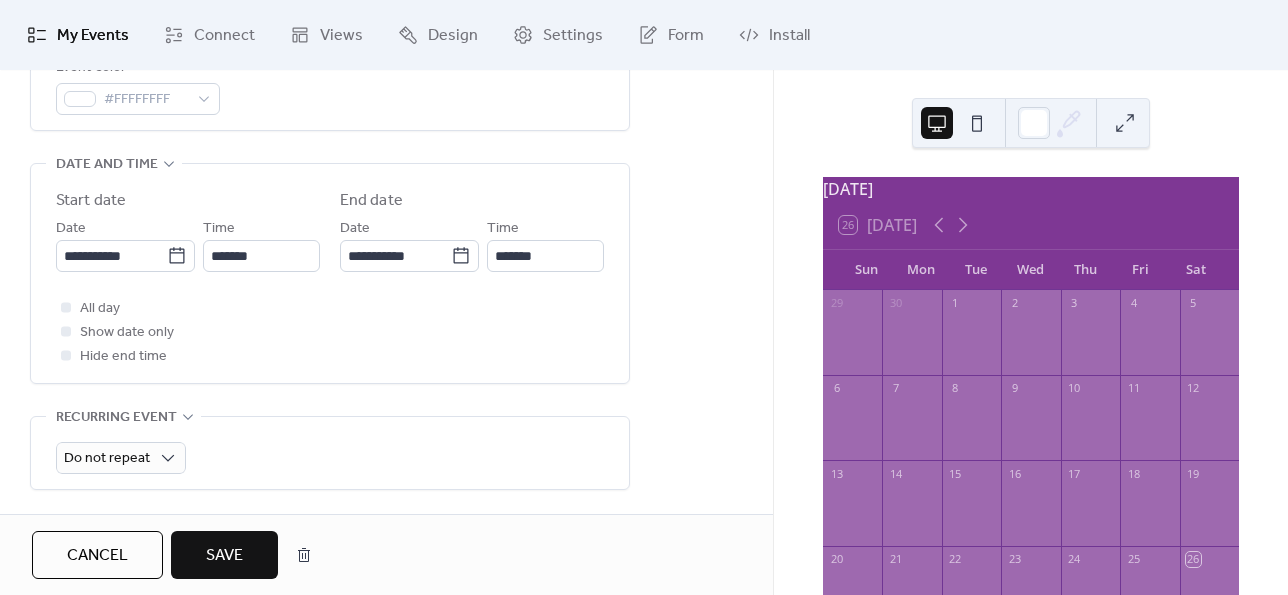 click on "**********" at bounding box center [386, 389] 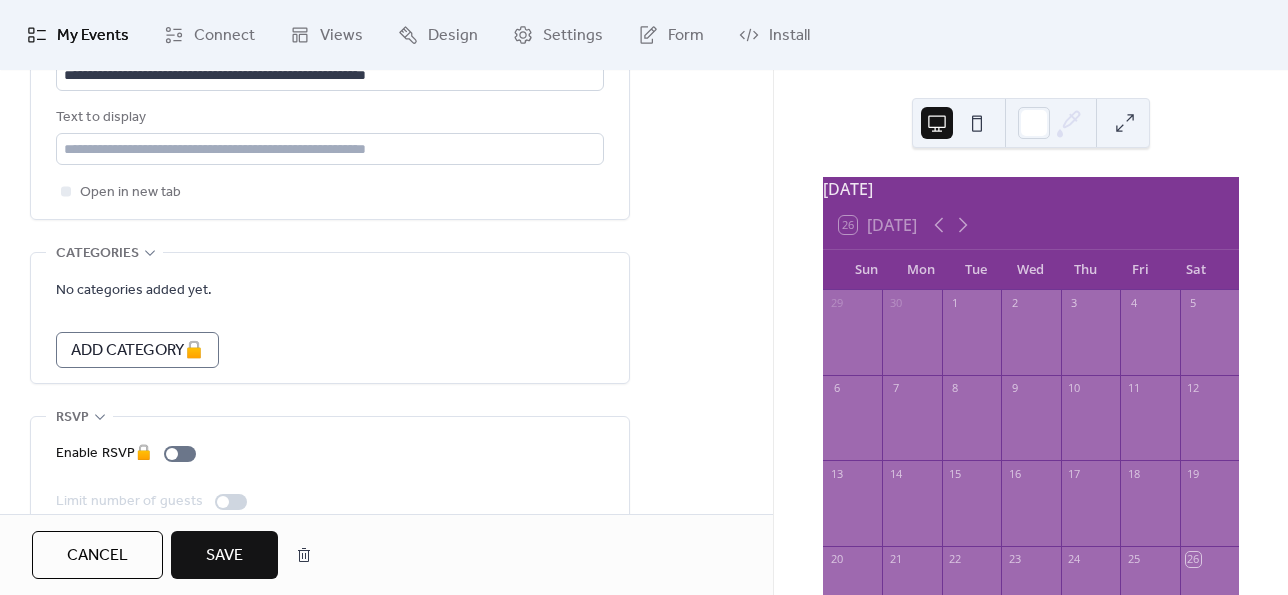 scroll, scrollTop: 1282, scrollLeft: 0, axis: vertical 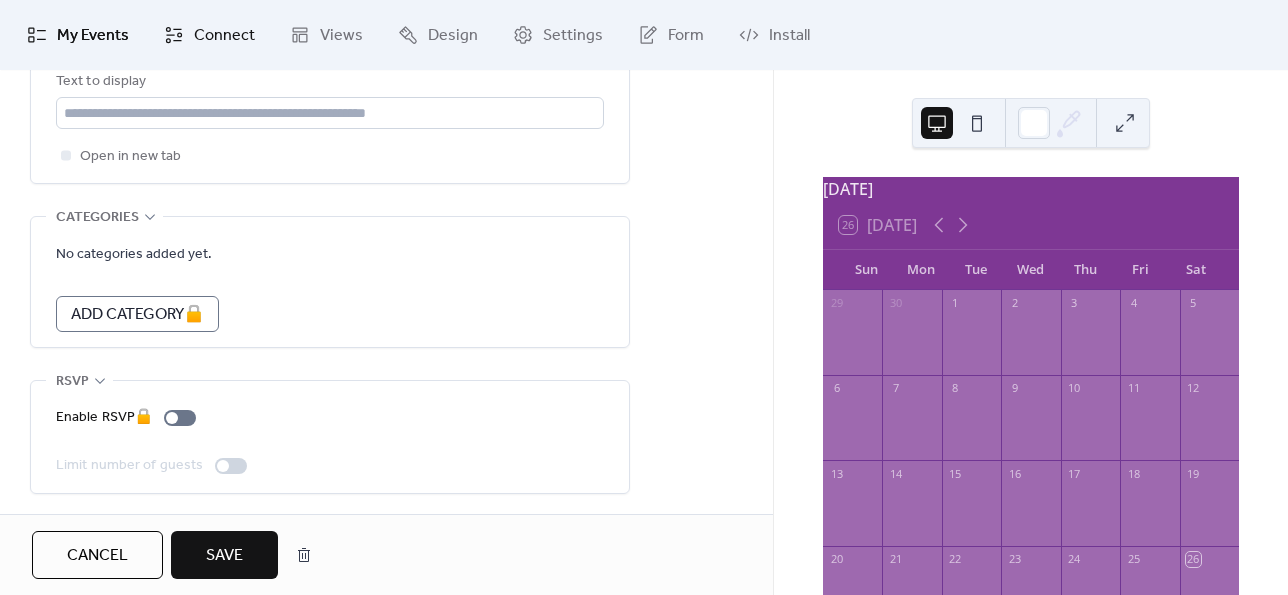 click on "Connect" at bounding box center (224, 36) 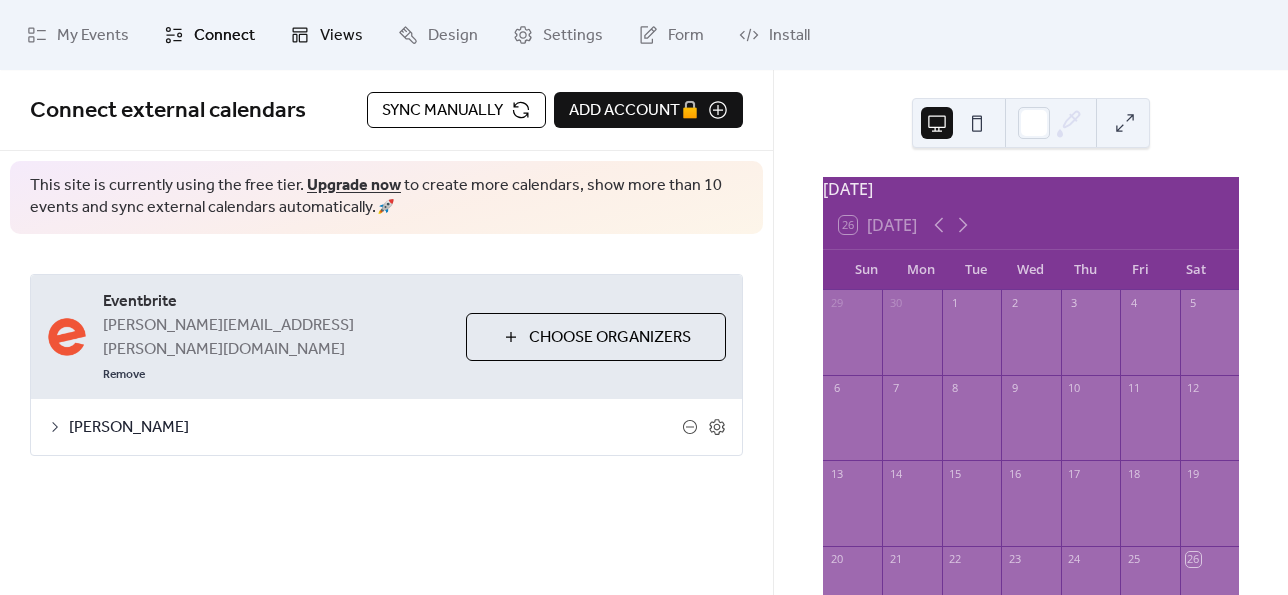 click on "Views" at bounding box center [341, 36] 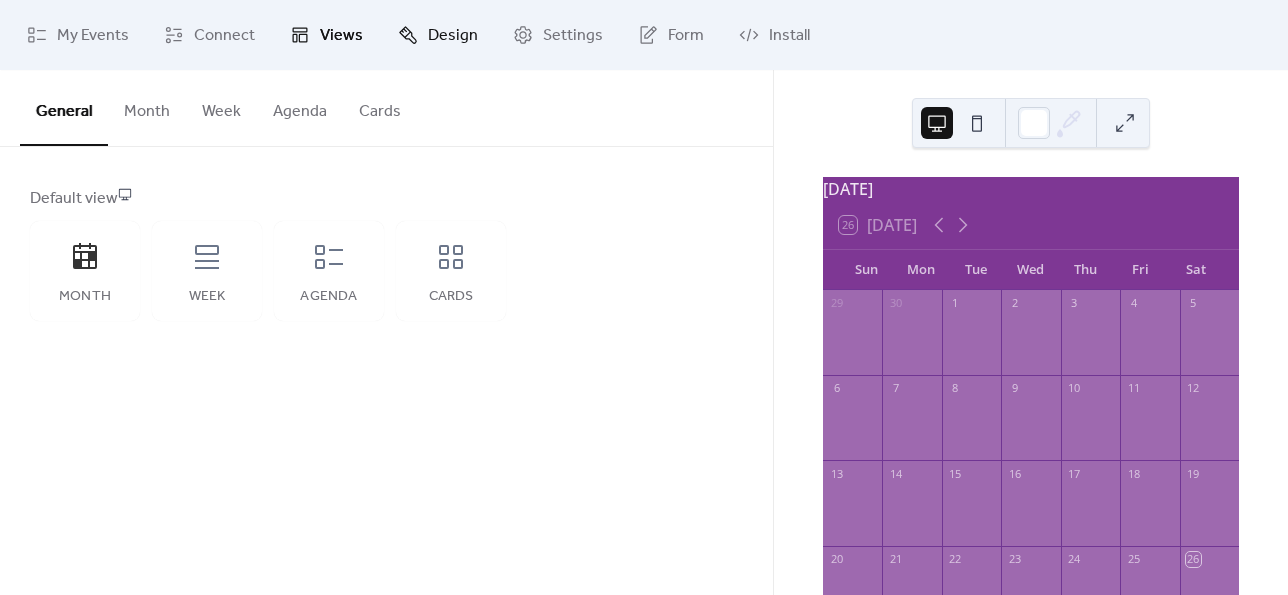 click on "Design" at bounding box center (453, 36) 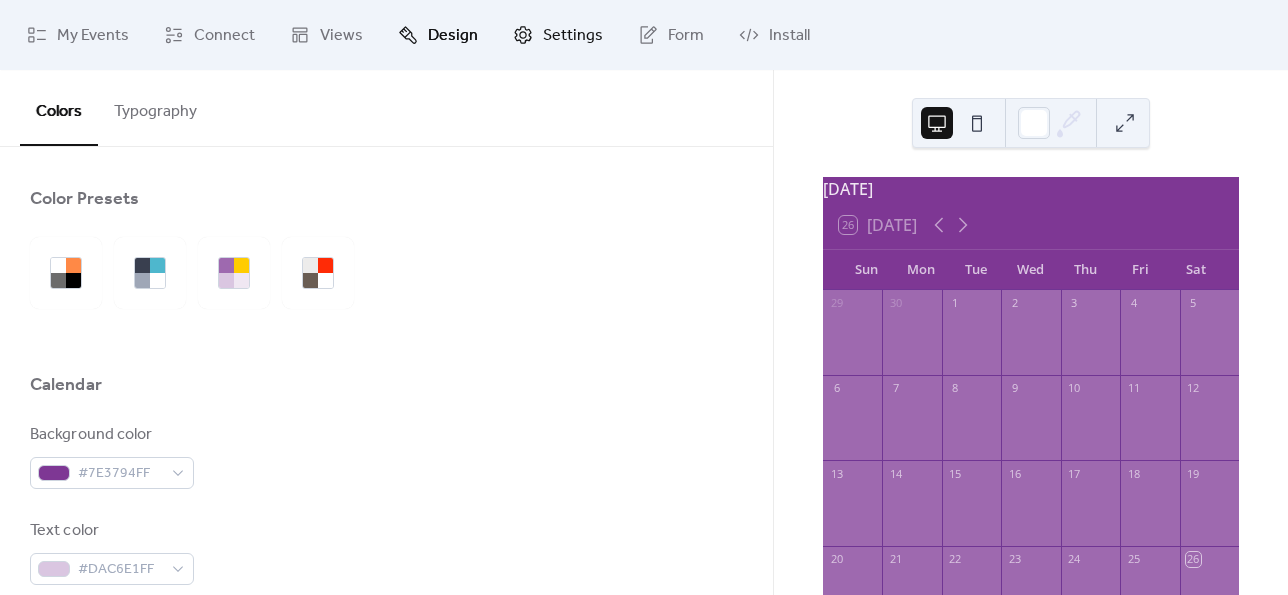 click on "Settings" at bounding box center [573, 36] 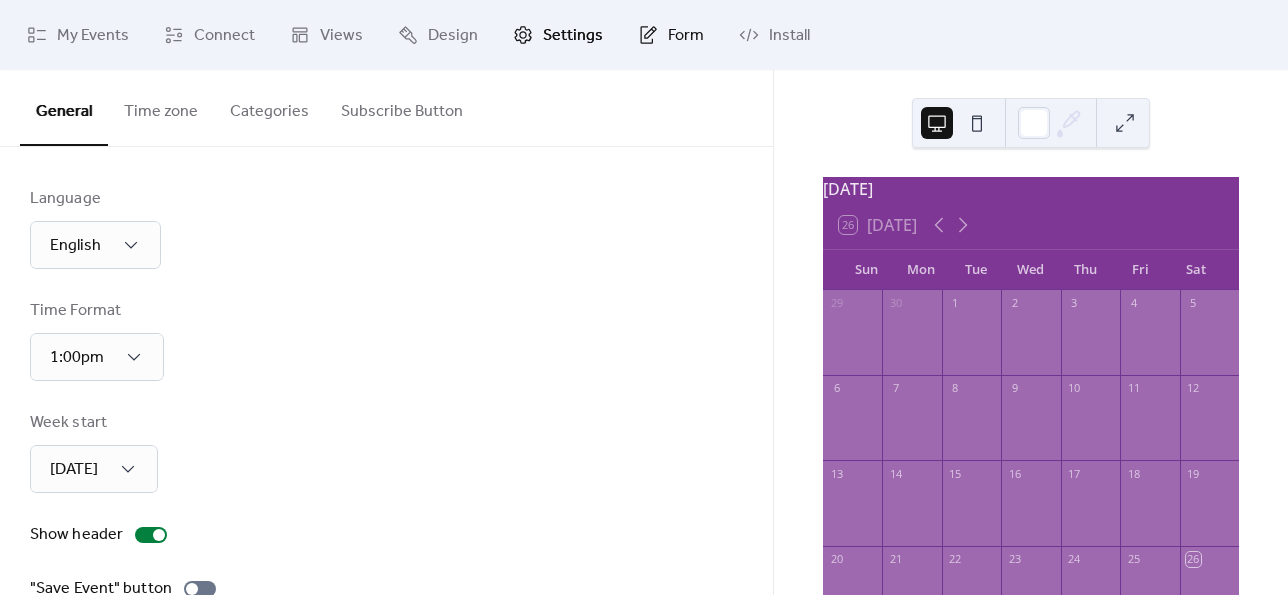 click on "Form" at bounding box center (686, 36) 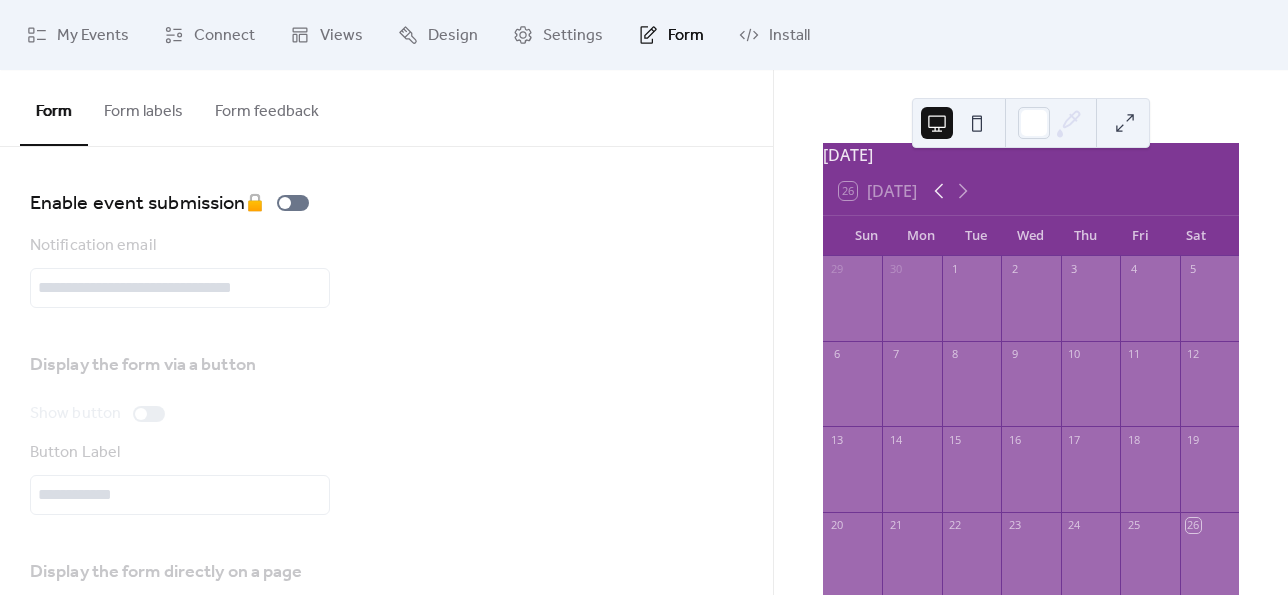 scroll, scrollTop: 0, scrollLeft: 0, axis: both 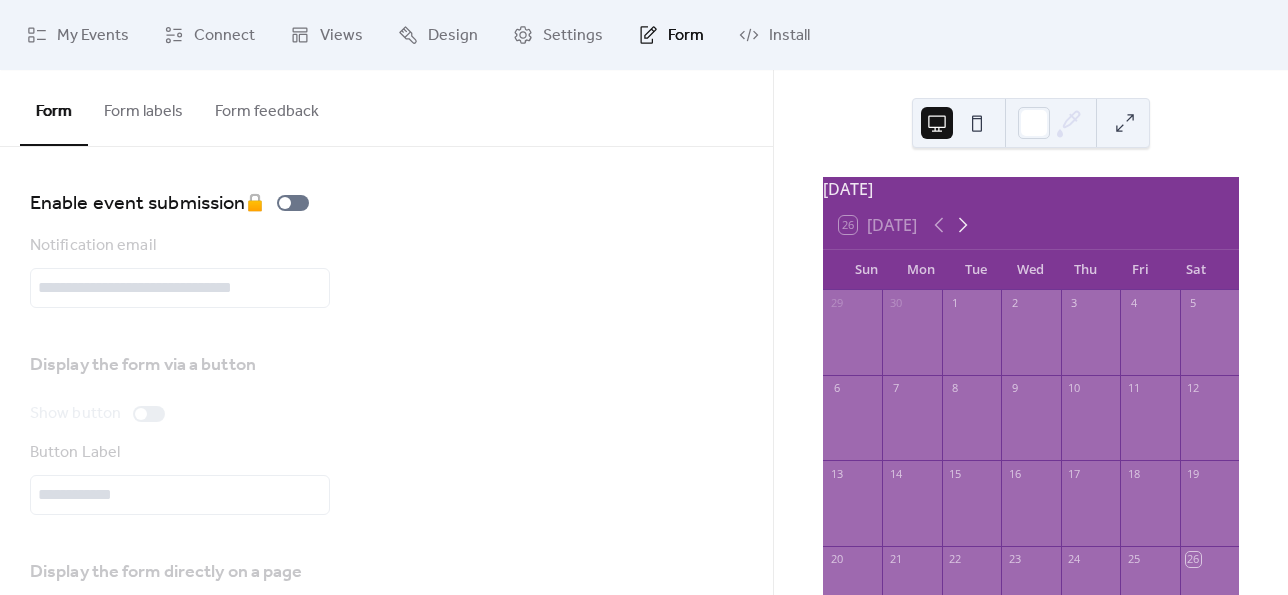 click 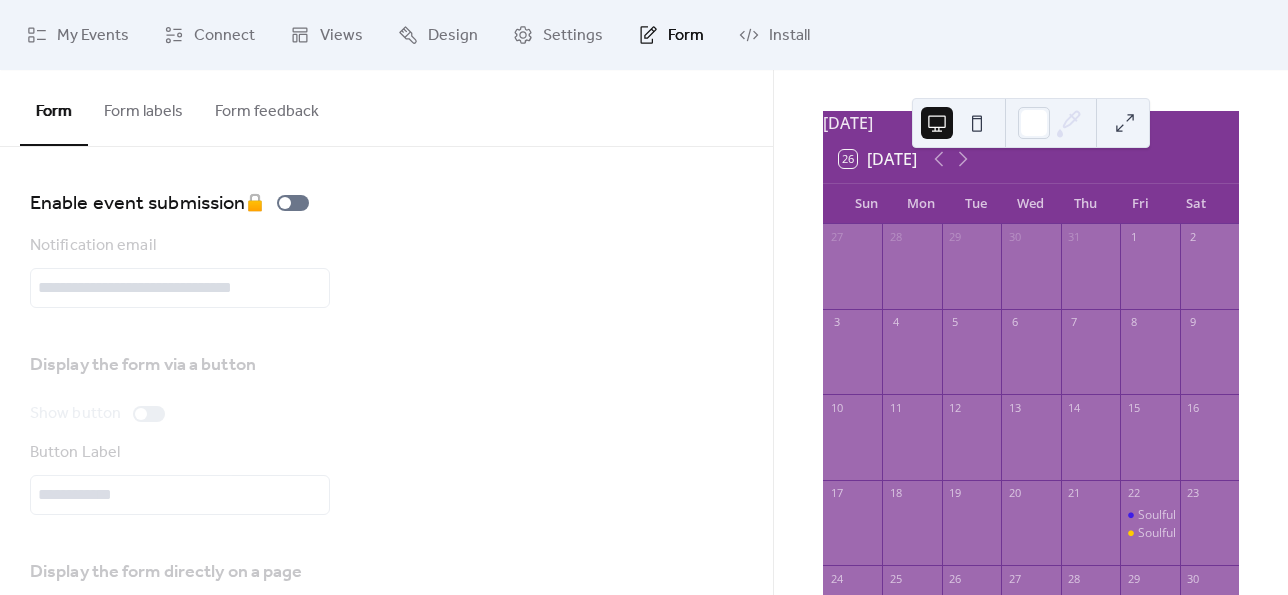scroll, scrollTop: 100, scrollLeft: 0, axis: vertical 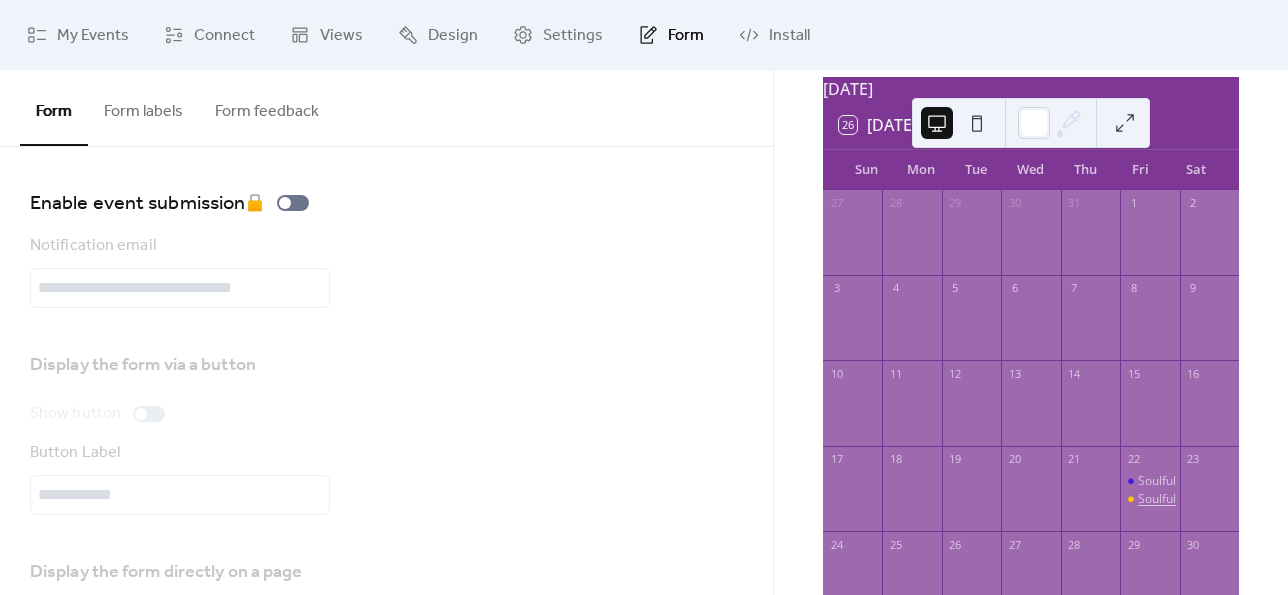 click on "Soulful" at bounding box center [1157, 499] 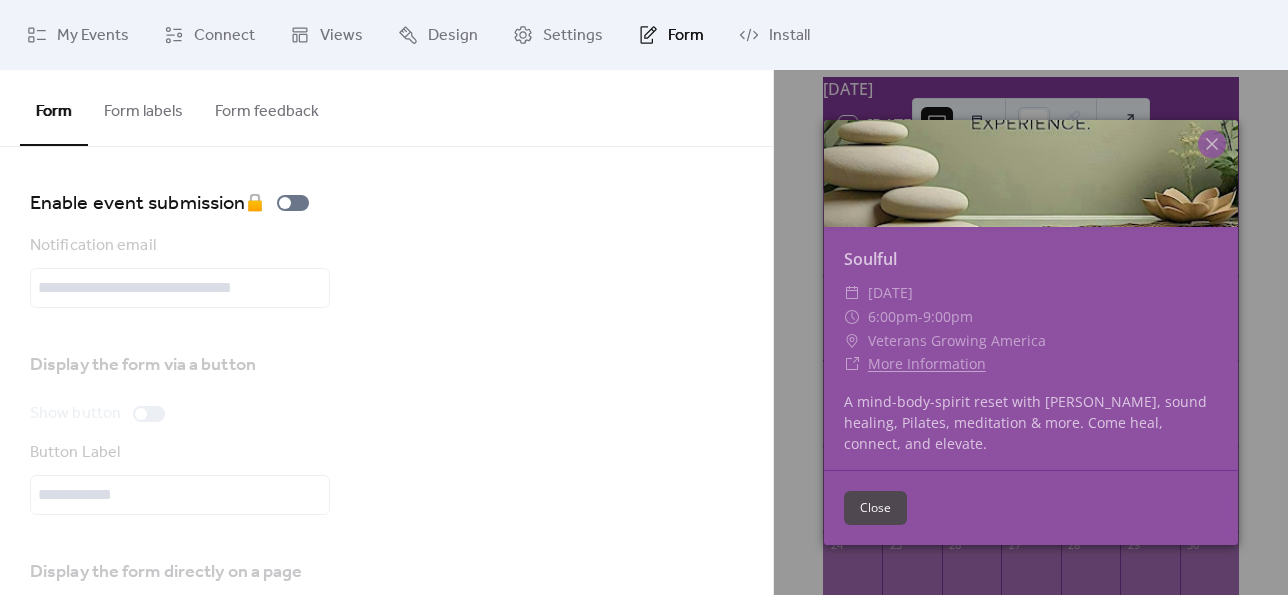 scroll, scrollTop: 100, scrollLeft: 0, axis: vertical 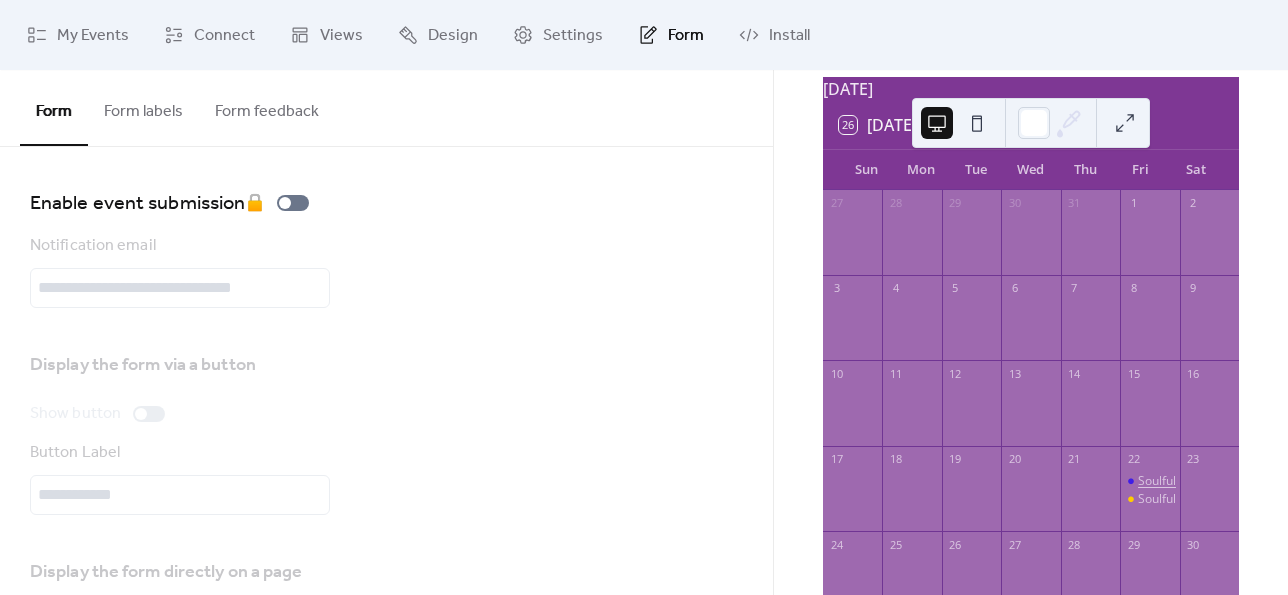 click on "Soulful" at bounding box center [1157, 481] 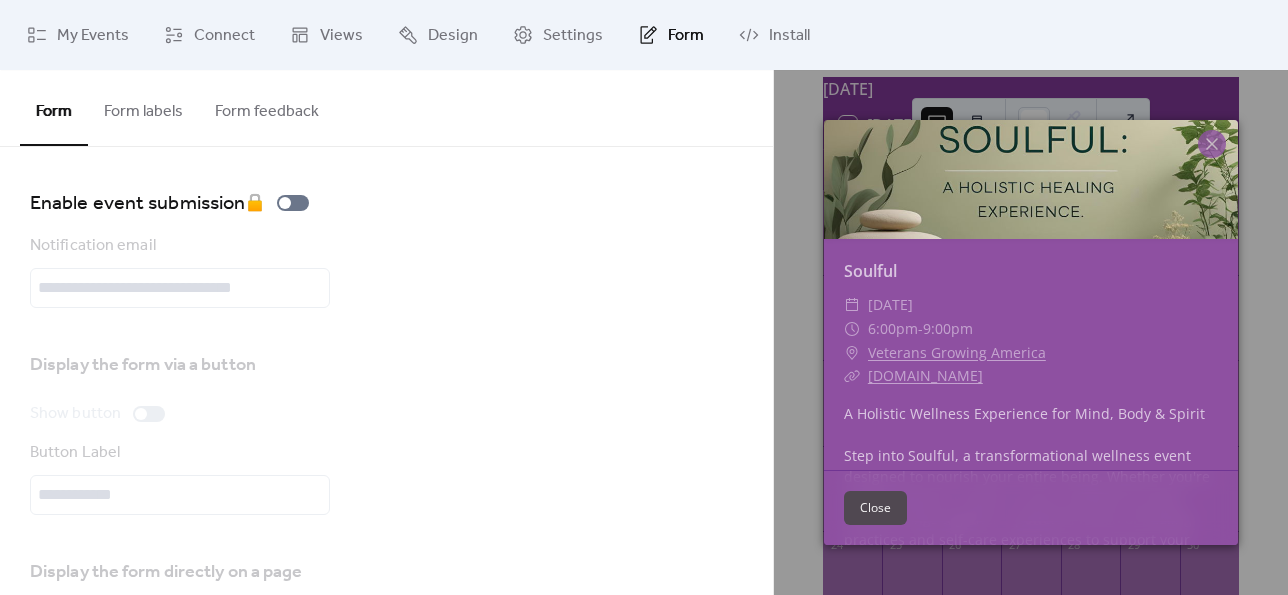 scroll, scrollTop: 0, scrollLeft: 0, axis: both 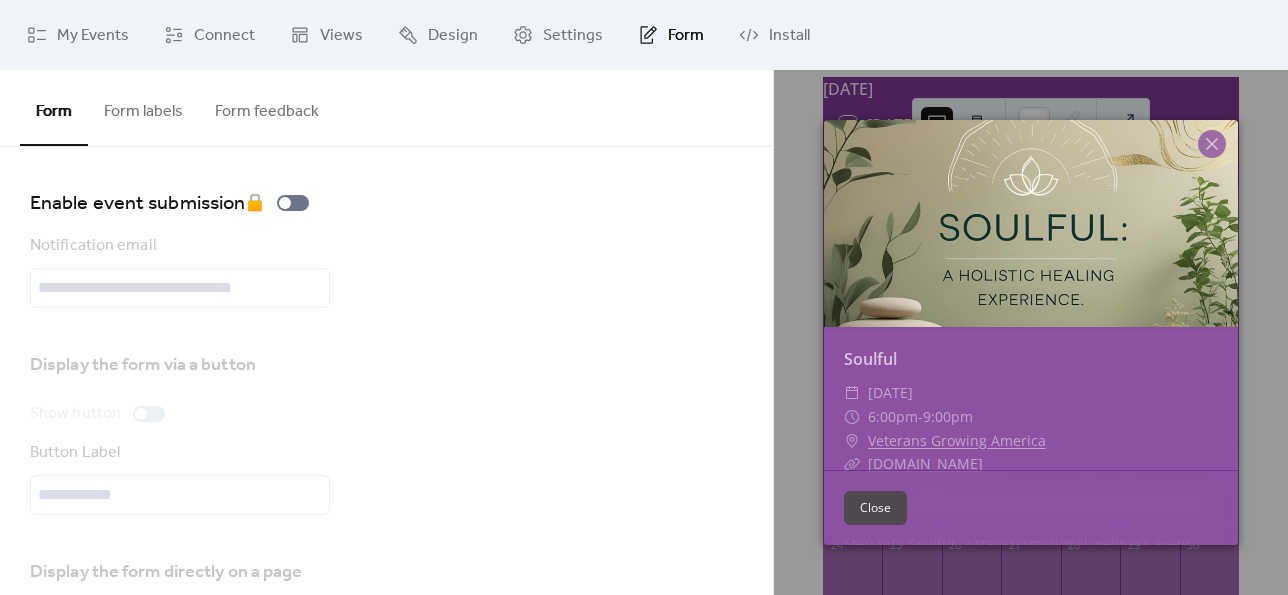 click on "Close" at bounding box center [875, 508] 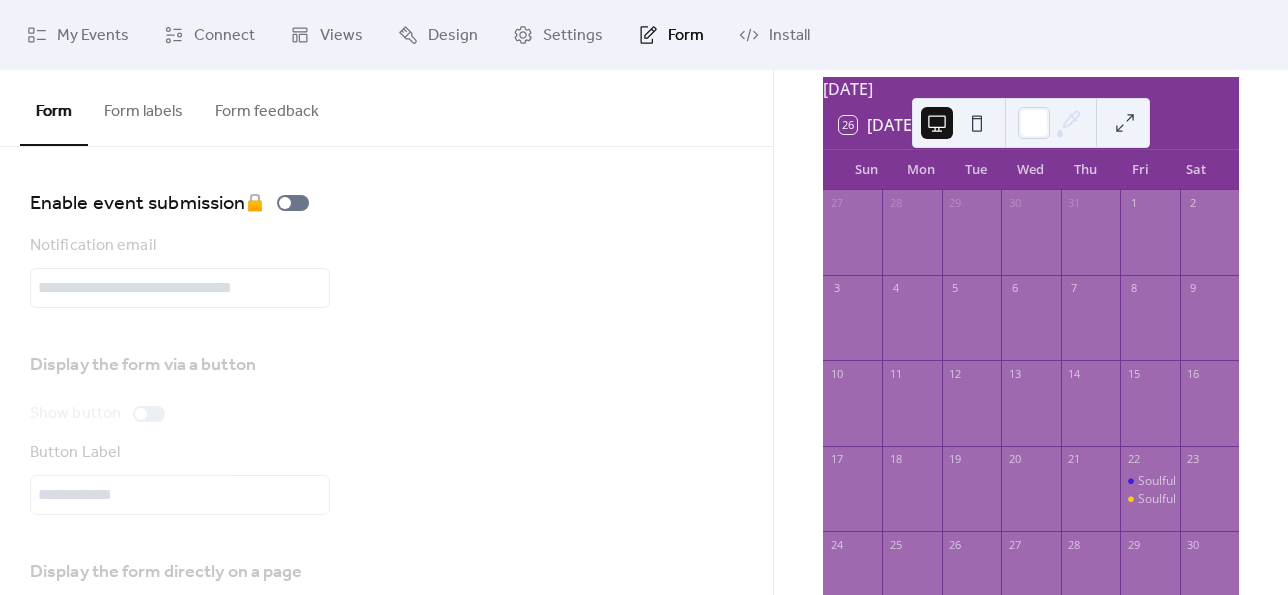 drag, startPoint x: 1145, startPoint y: 509, endPoint x: 870, endPoint y: 498, distance: 275.2199 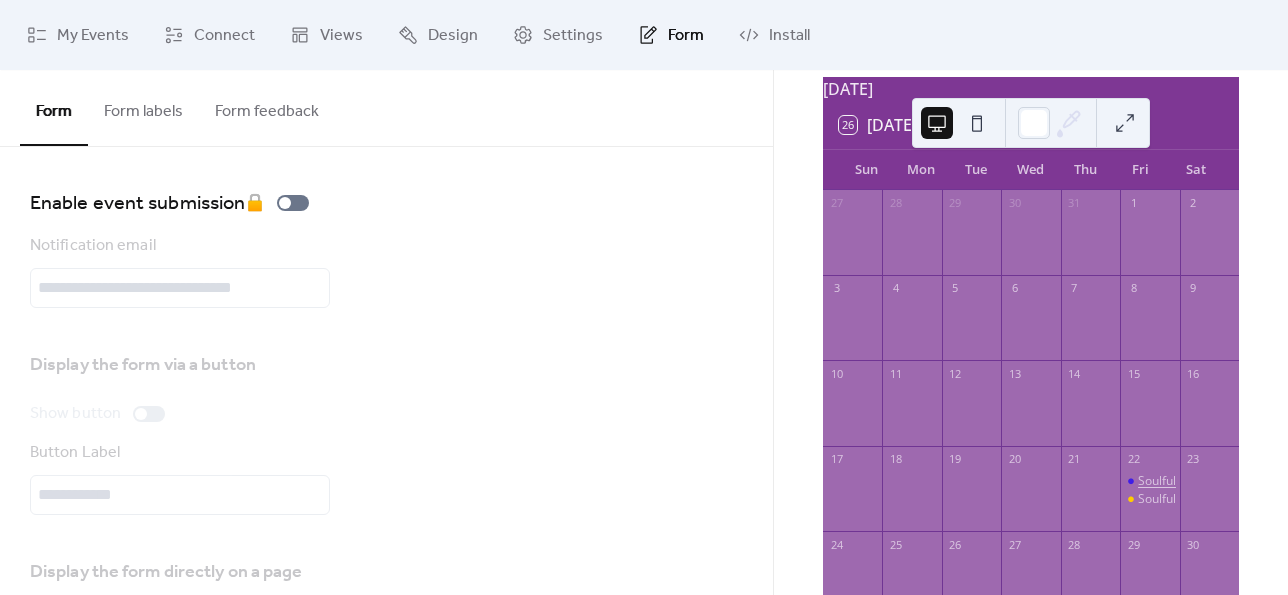 click on "Soulful" at bounding box center (1157, 481) 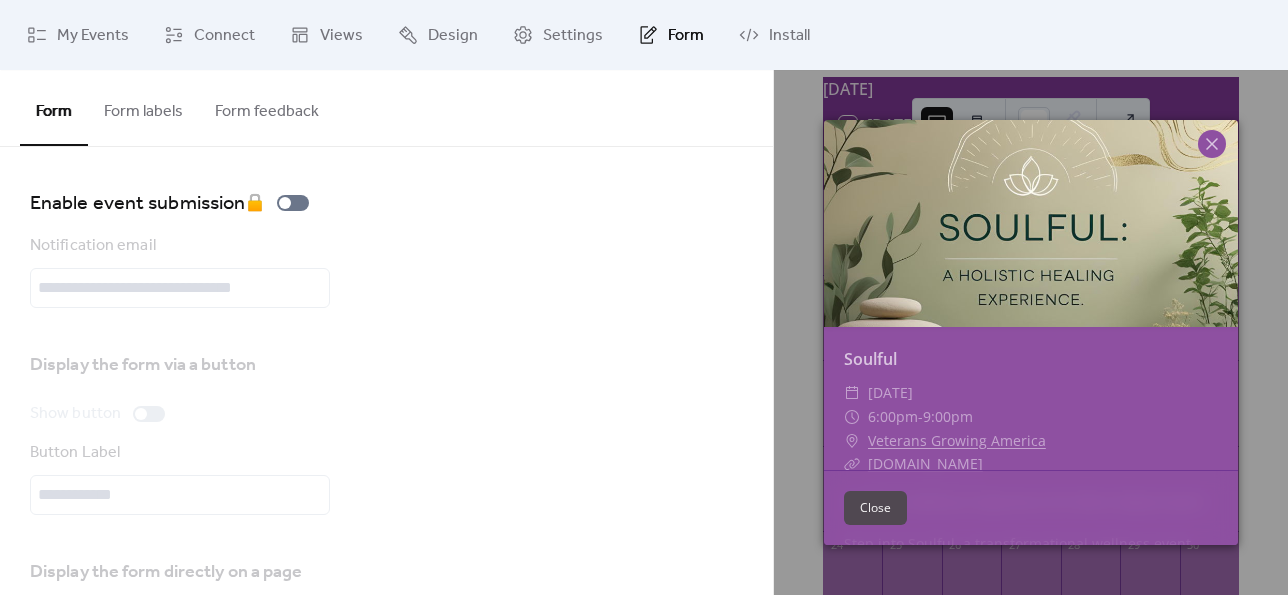 click 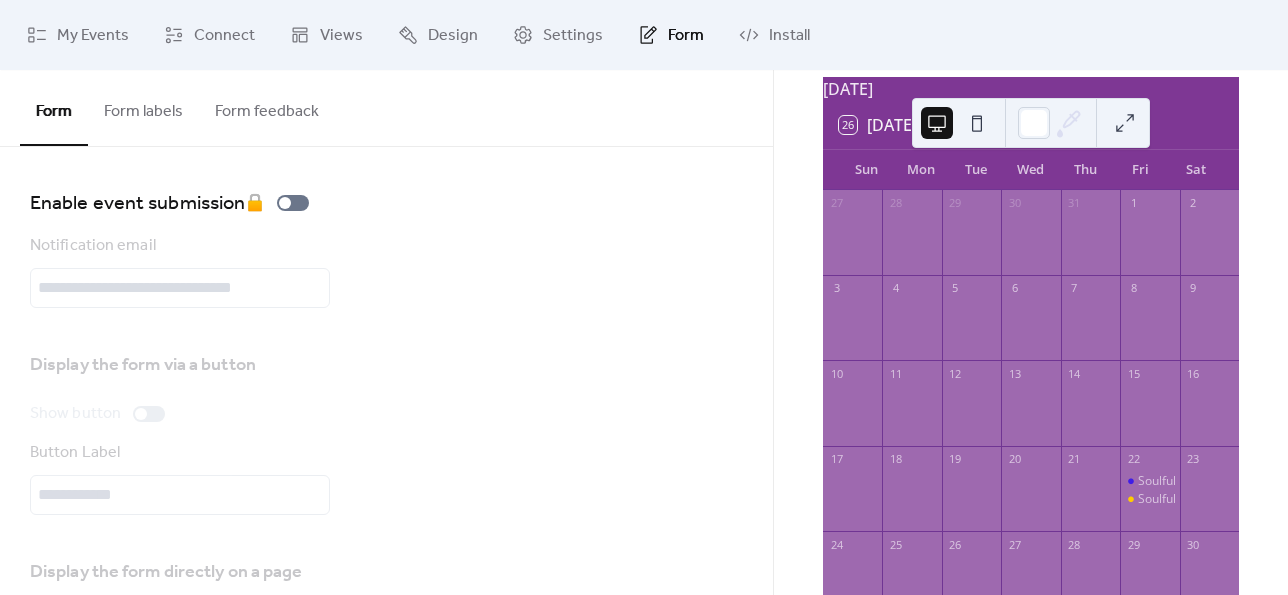 drag, startPoint x: 620, startPoint y: 236, endPoint x: 614, endPoint y: 220, distance: 17.088007 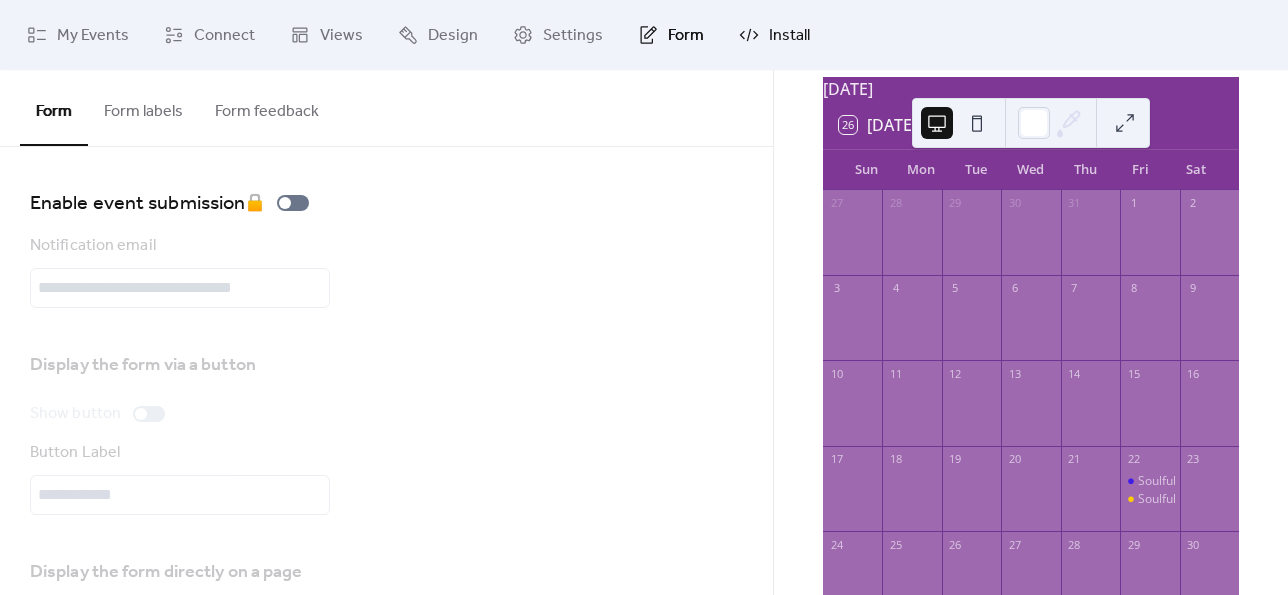 click on "Install" at bounding box center [789, 36] 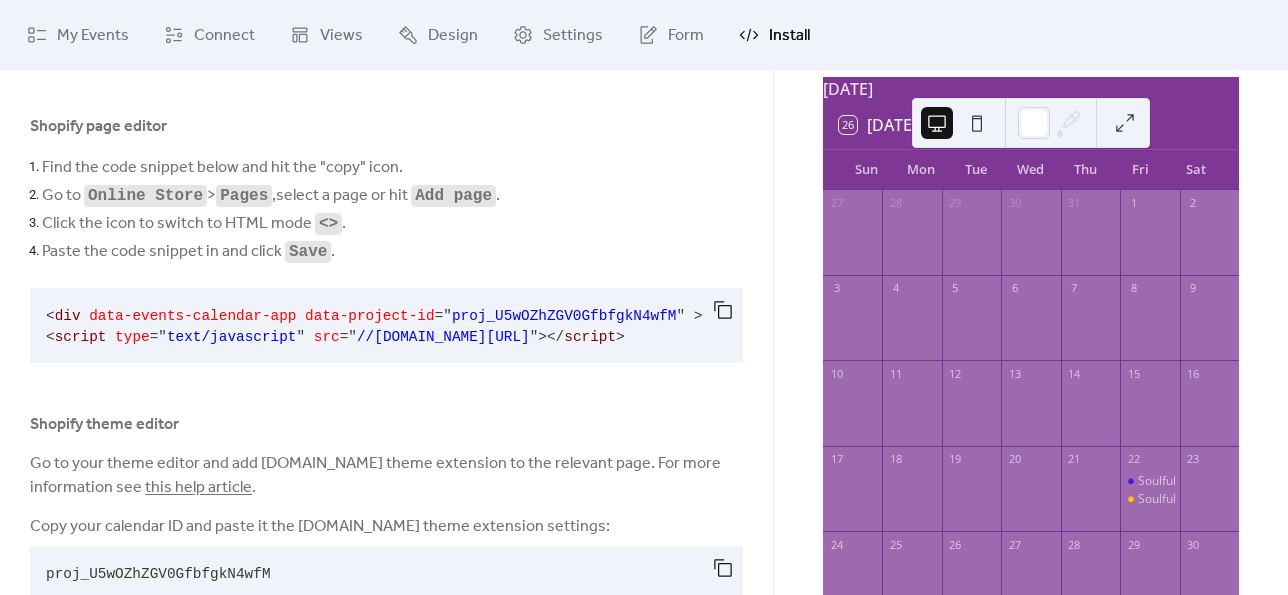scroll, scrollTop: 40, scrollLeft: 0, axis: vertical 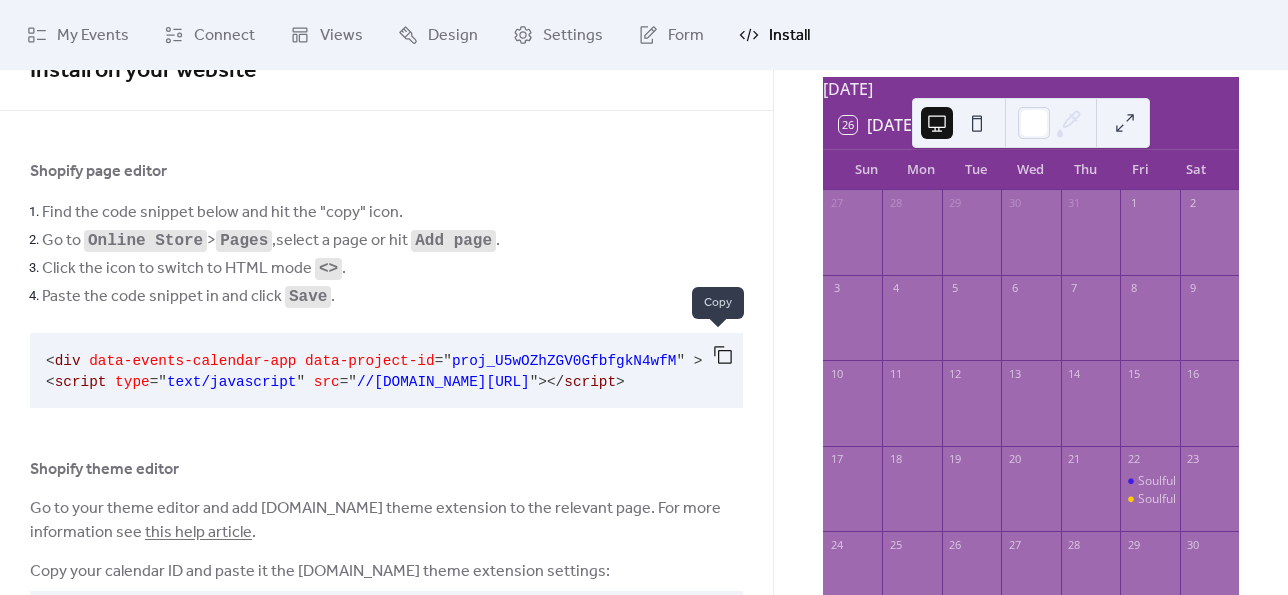 click at bounding box center (723, 355) 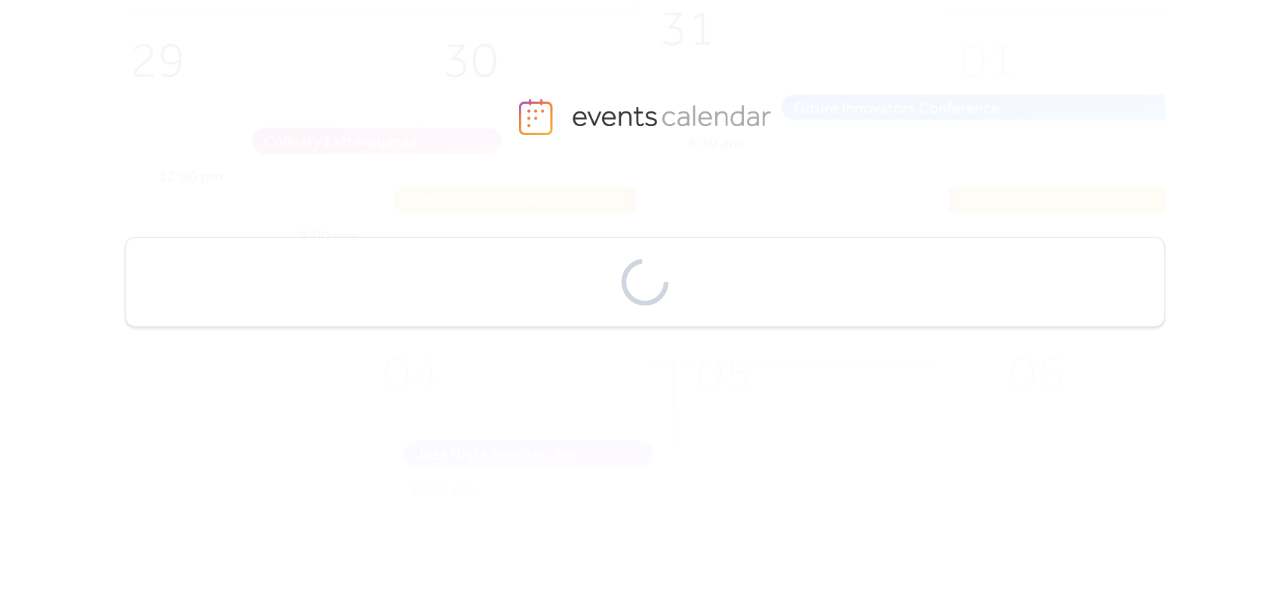 scroll, scrollTop: 0, scrollLeft: 0, axis: both 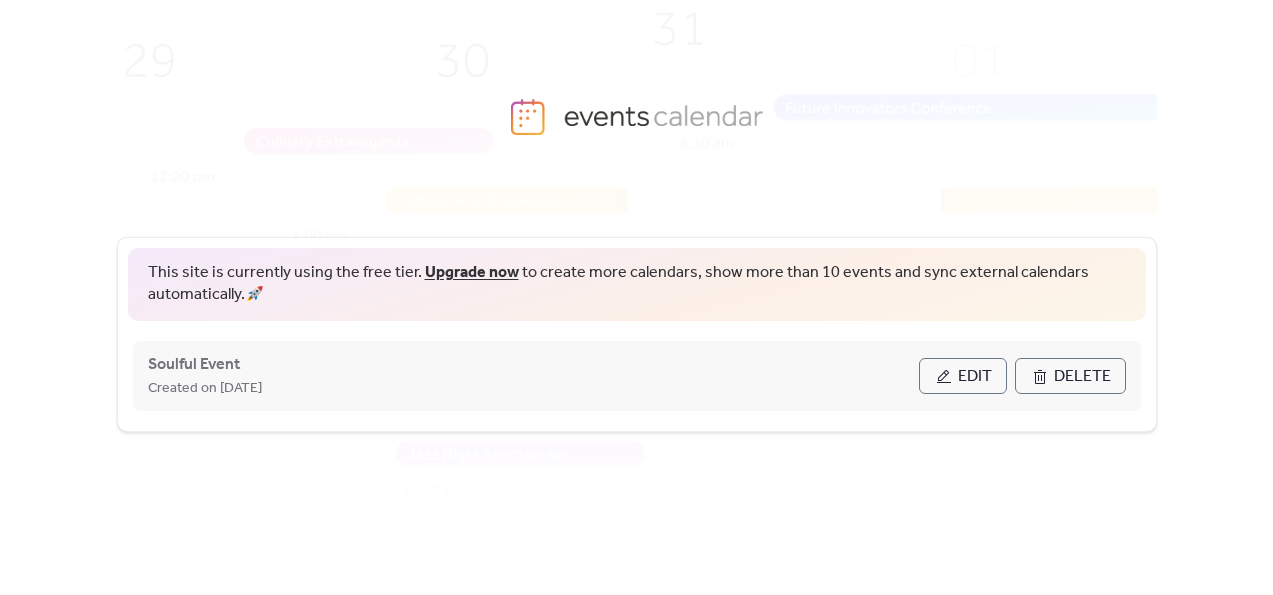 click on "Edit" at bounding box center (975, 377) 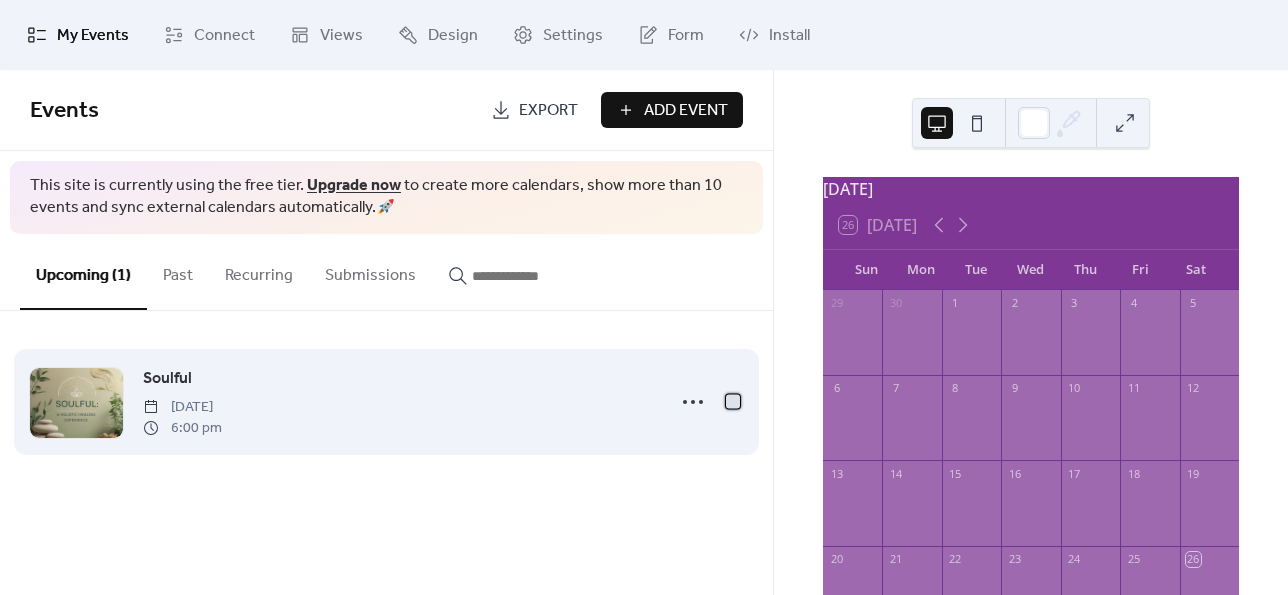 click at bounding box center (733, 401) 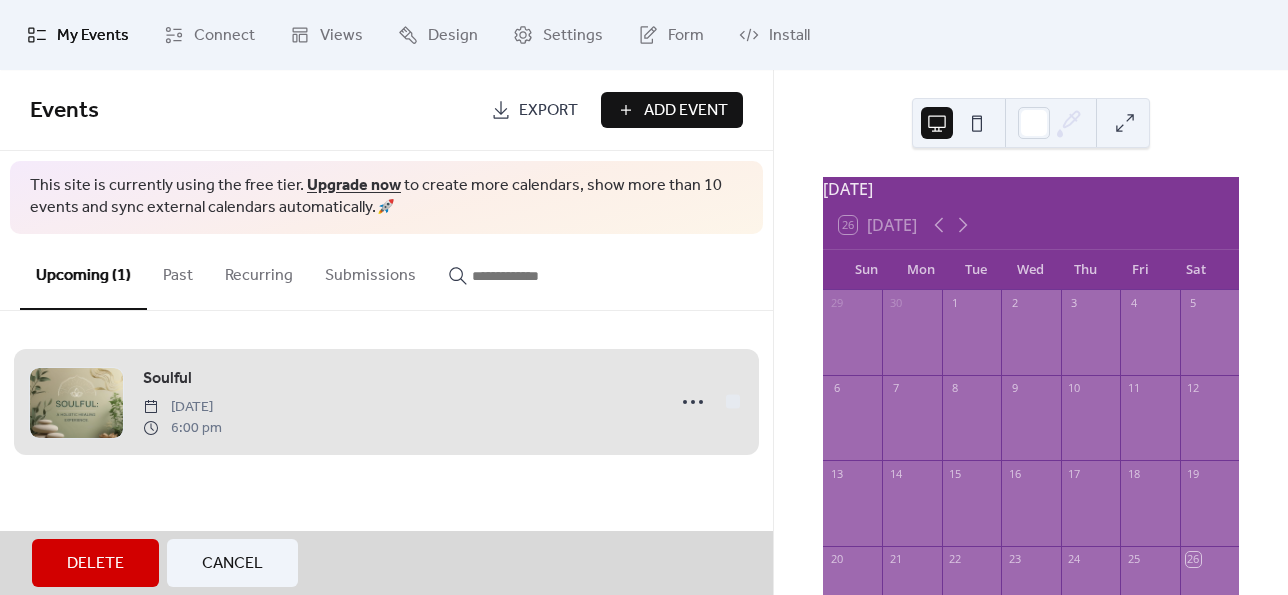 click on "Soulful Friday, August 22, 2025 6:00 pm" at bounding box center (386, 402) 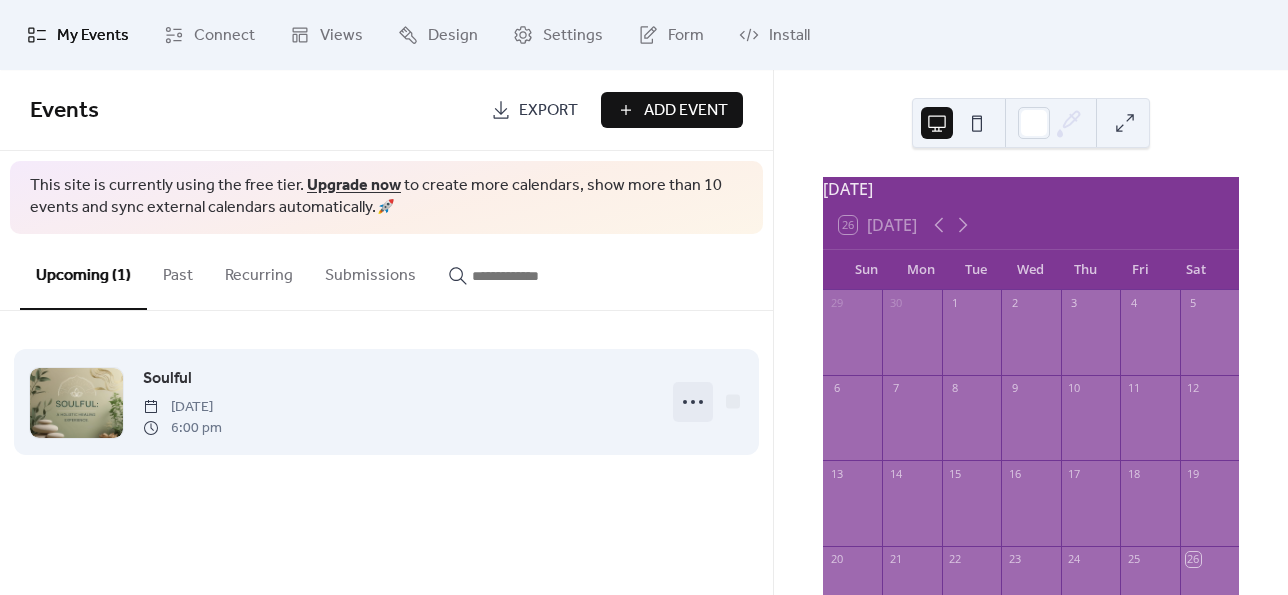 click 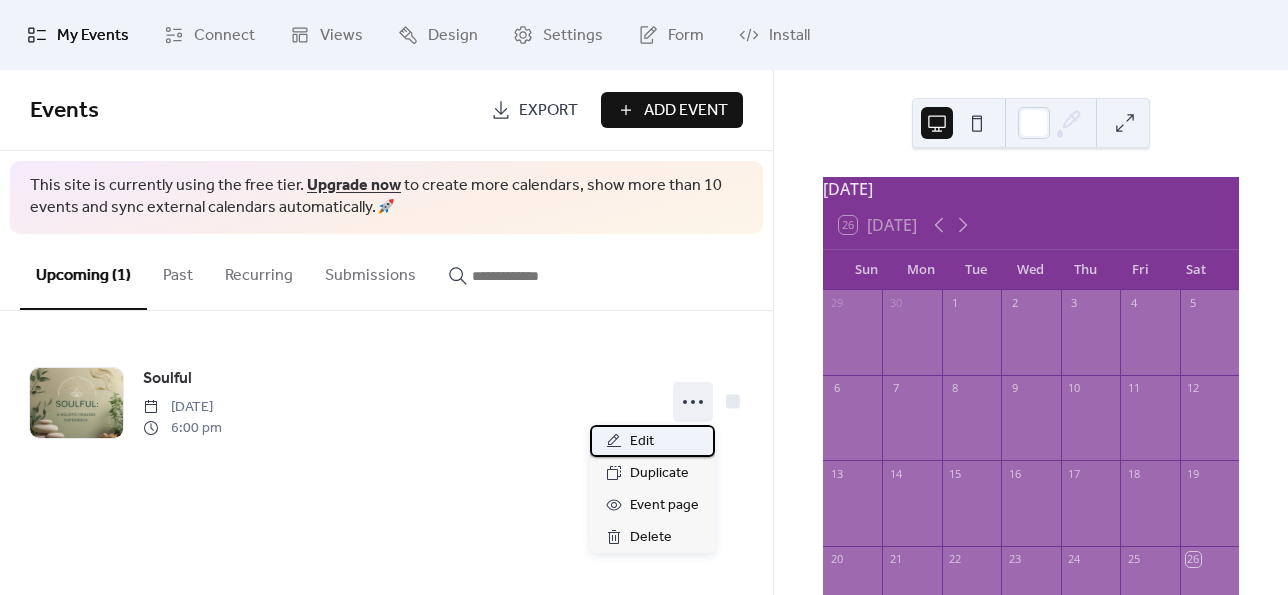 click on "Edit" at bounding box center (652, 441) 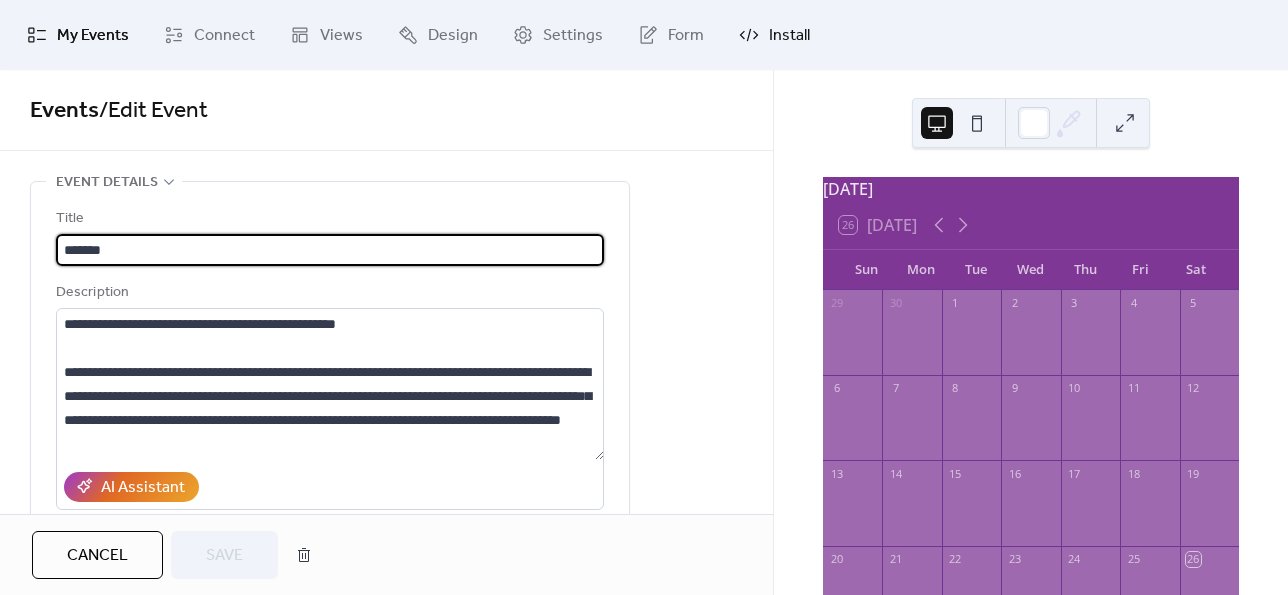 click on "Install" at bounding box center [789, 36] 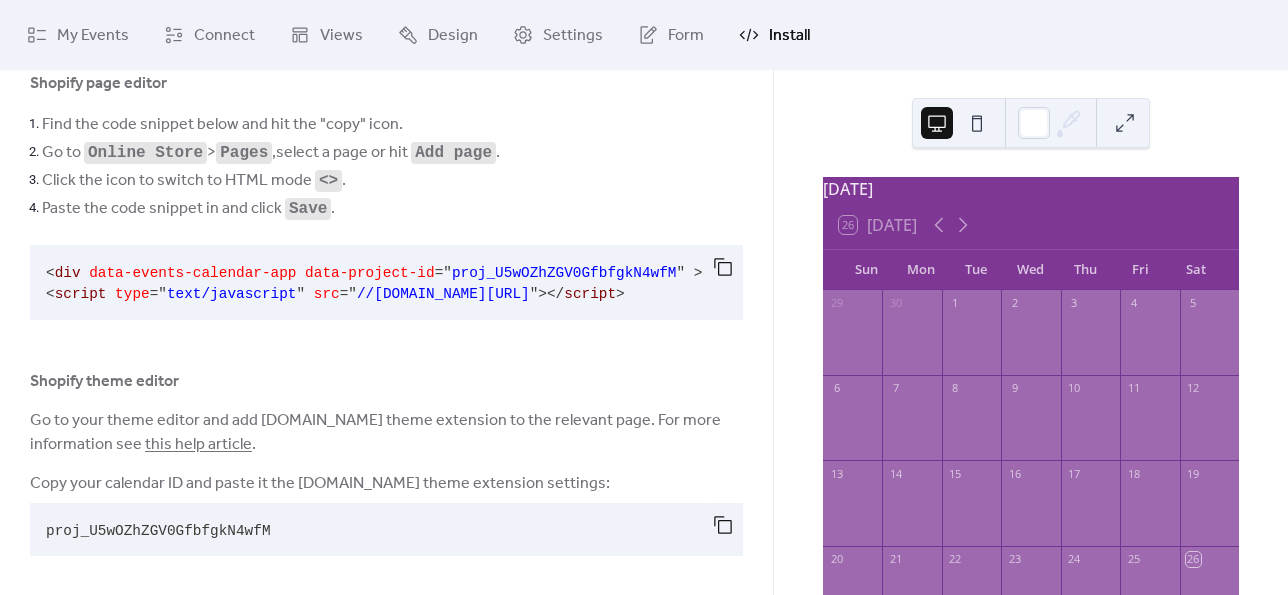 scroll, scrollTop: 140, scrollLeft: 0, axis: vertical 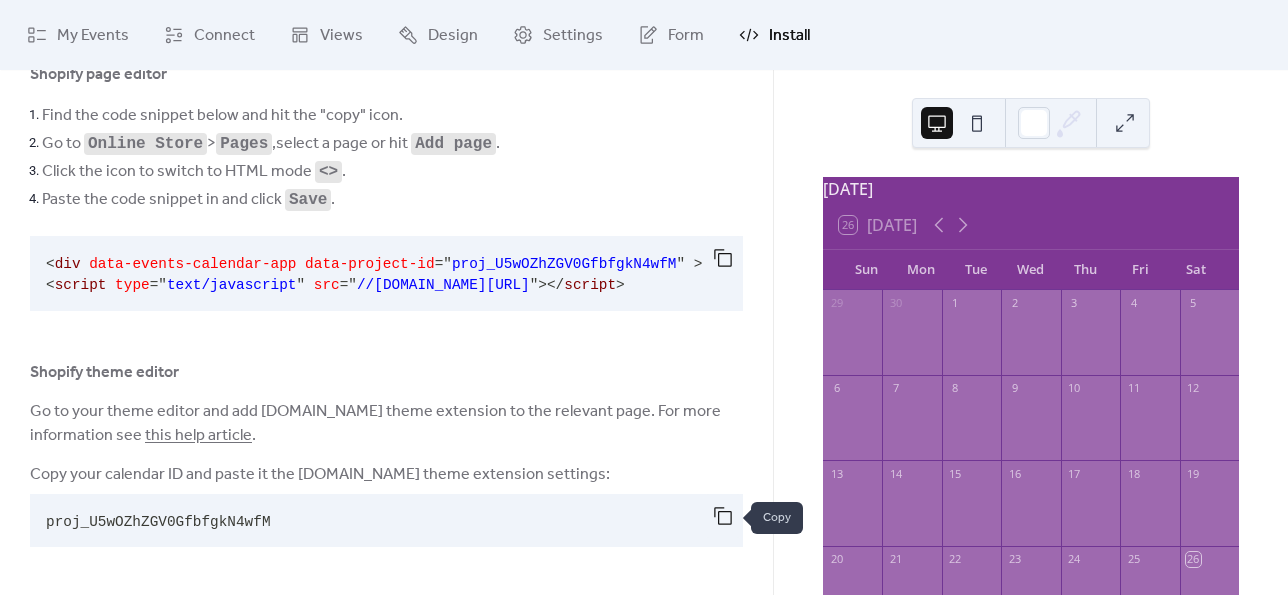 click at bounding box center (723, 516) 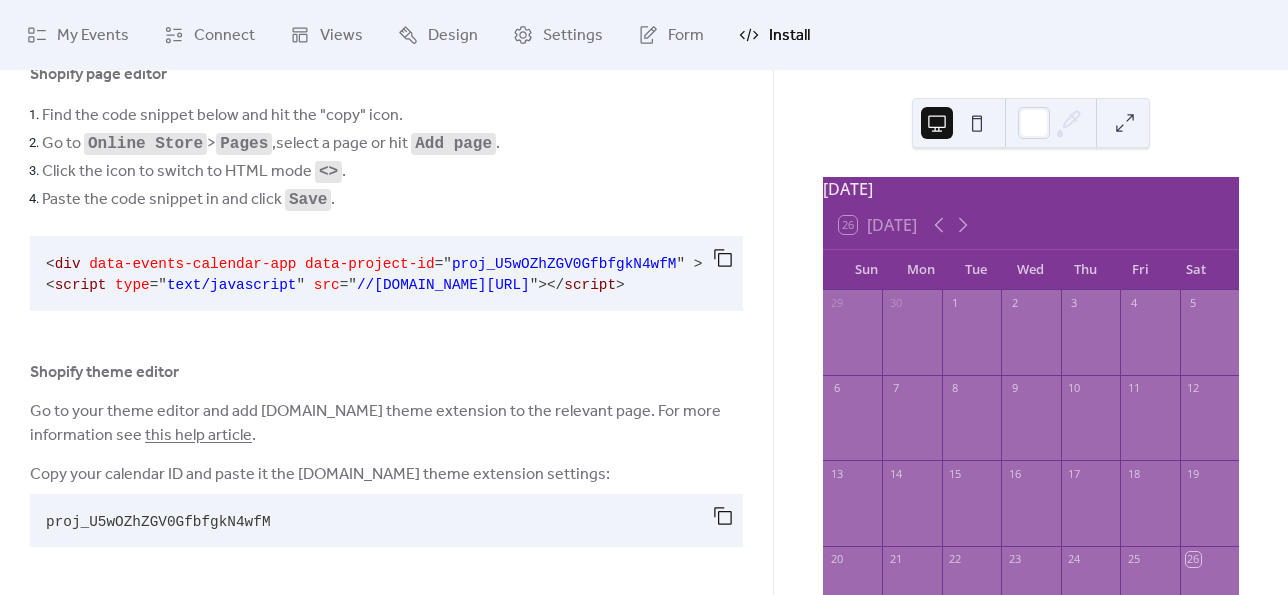 click on "this help article" at bounding box center [198, 435] 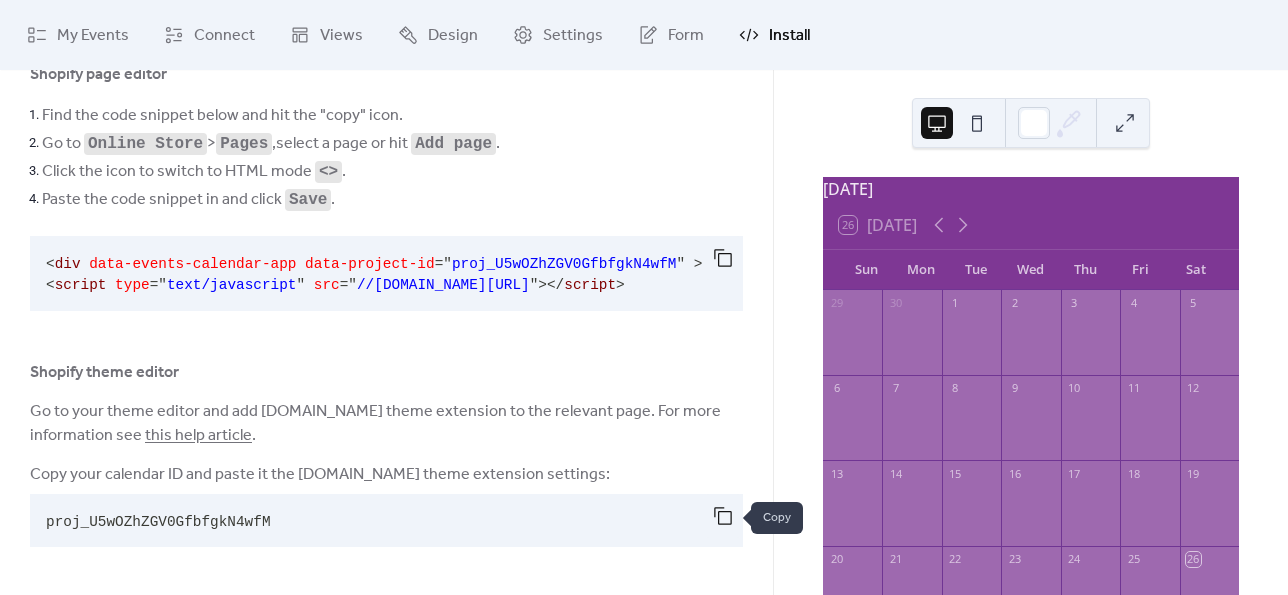 click at bounding box center (723, 516) 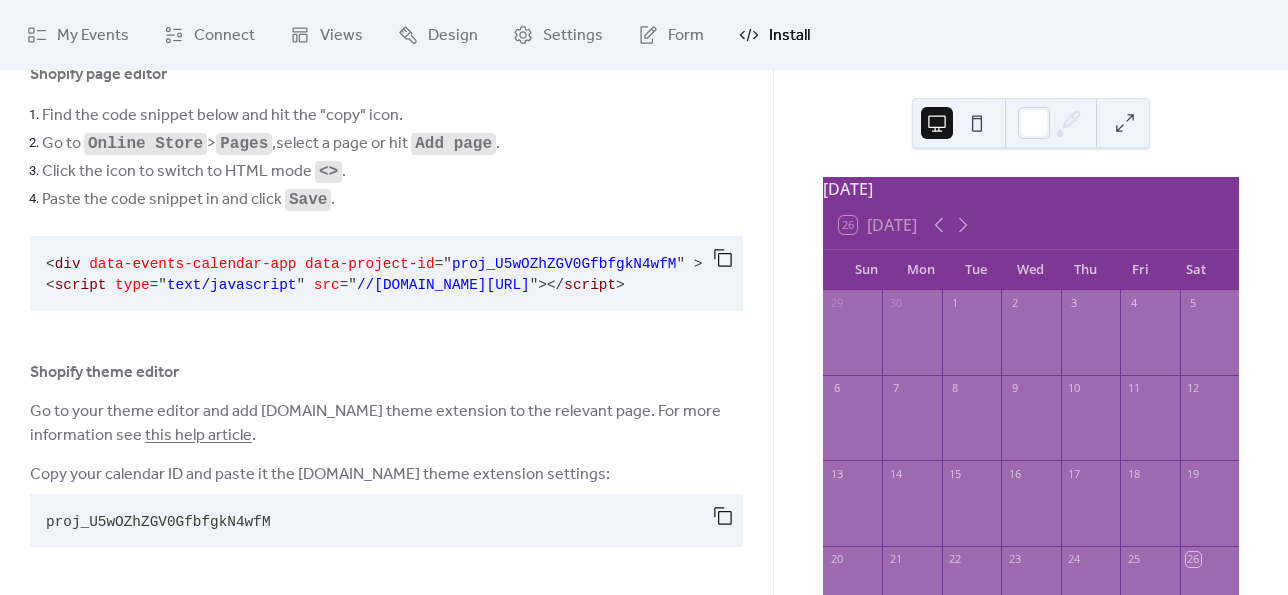 click on "Go to   Online Store  >  Pages ,  select a page or hit   Add page ." at bounding box center (392, 143) 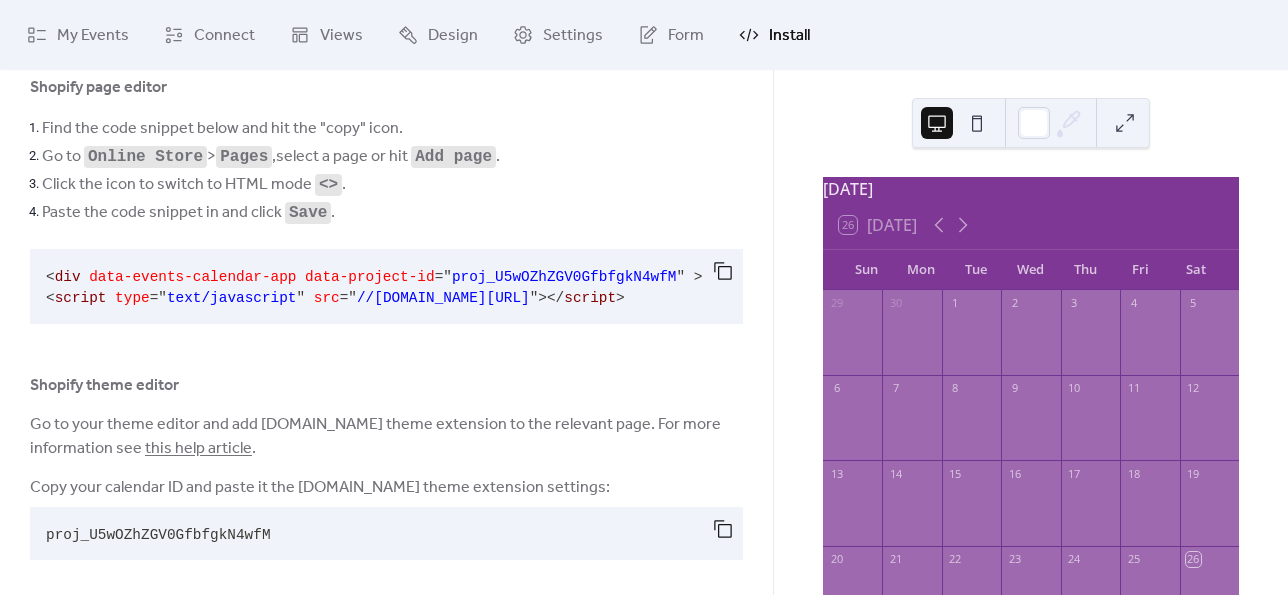 scroll, scrollTop: 140, scrollLeft: 0, axis: vertical 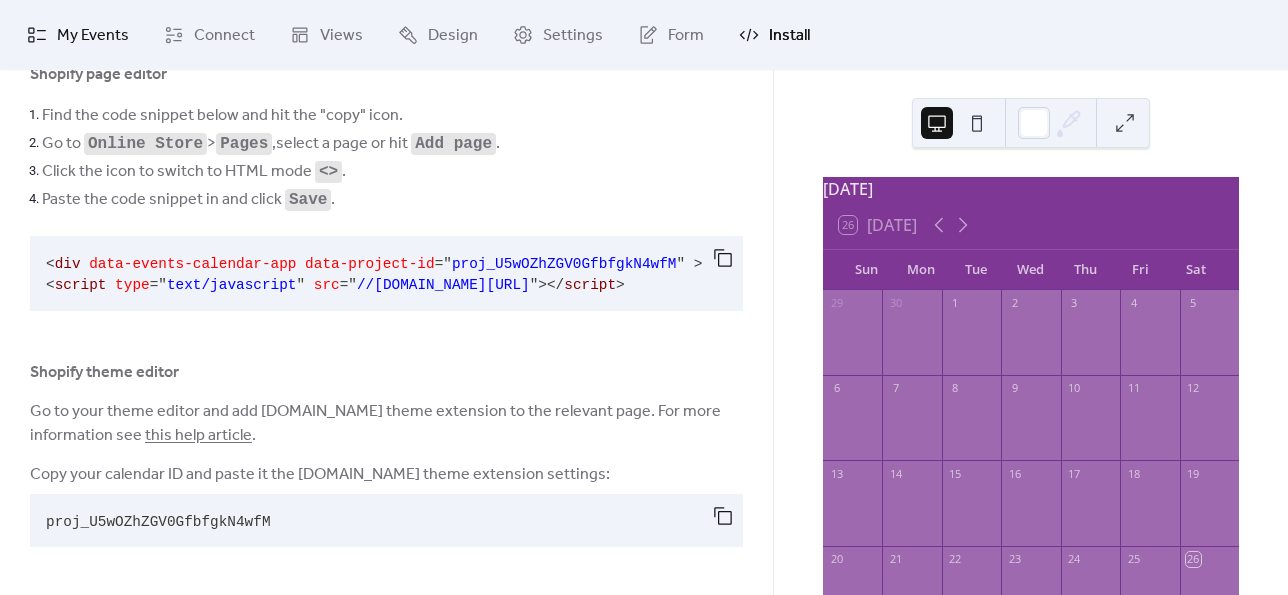 click on "My Events" at bounding box center [93, 36] 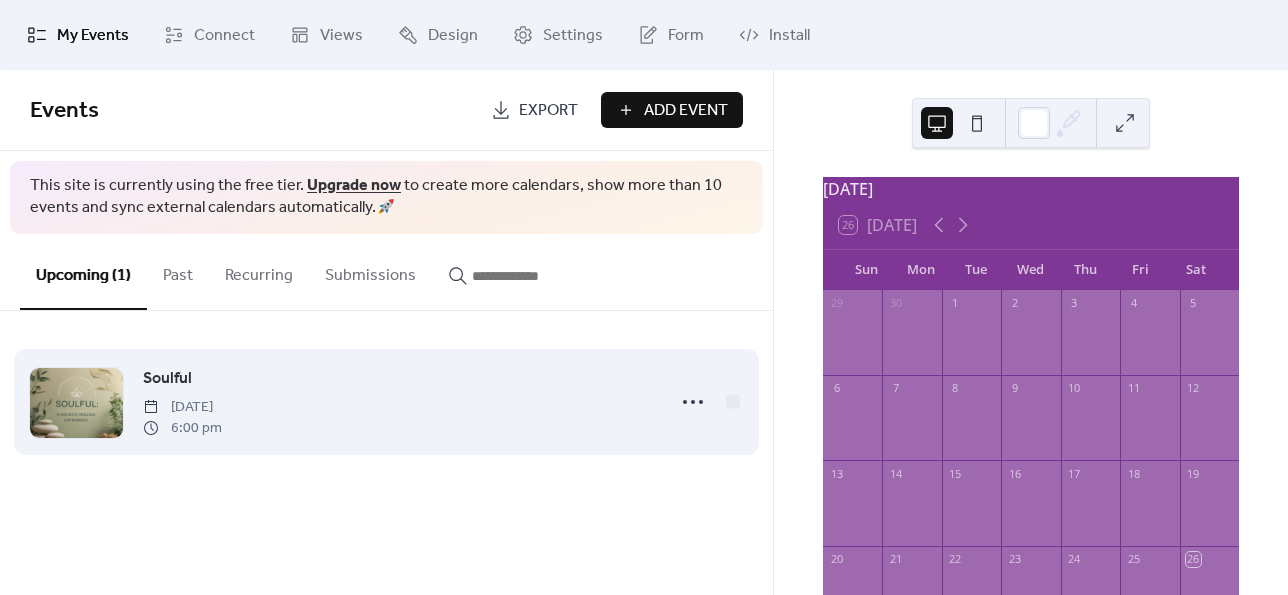 click on "[DATE]" at bounding box center [182, 407] 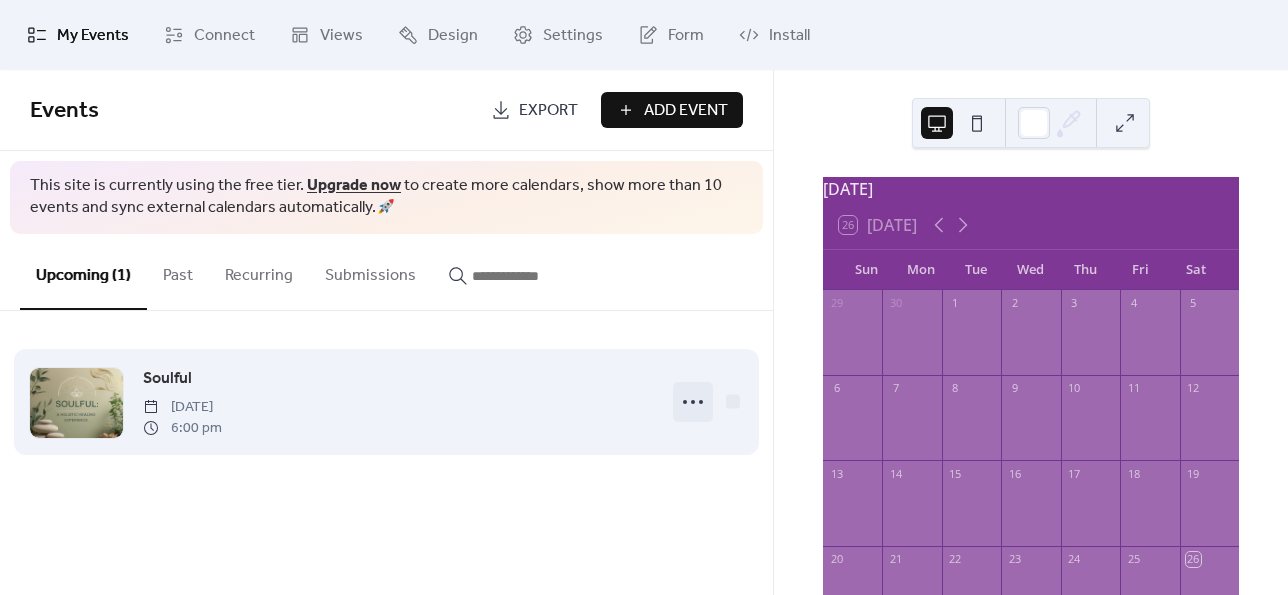 click 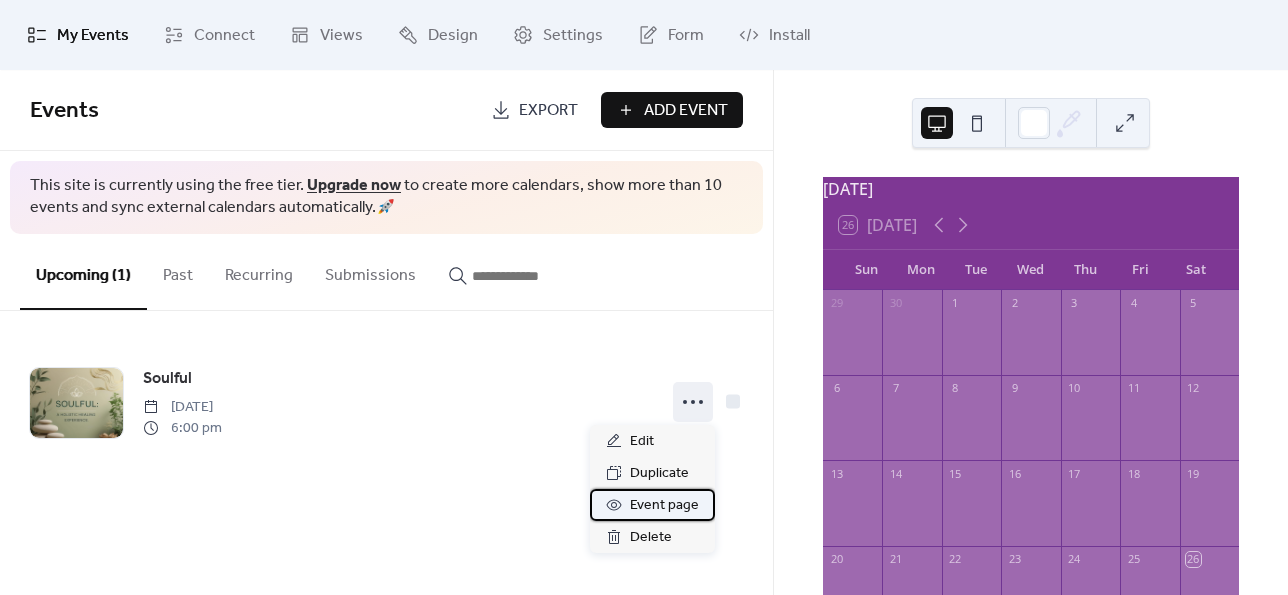 click on "Event page" at bounding box center (664, 506) 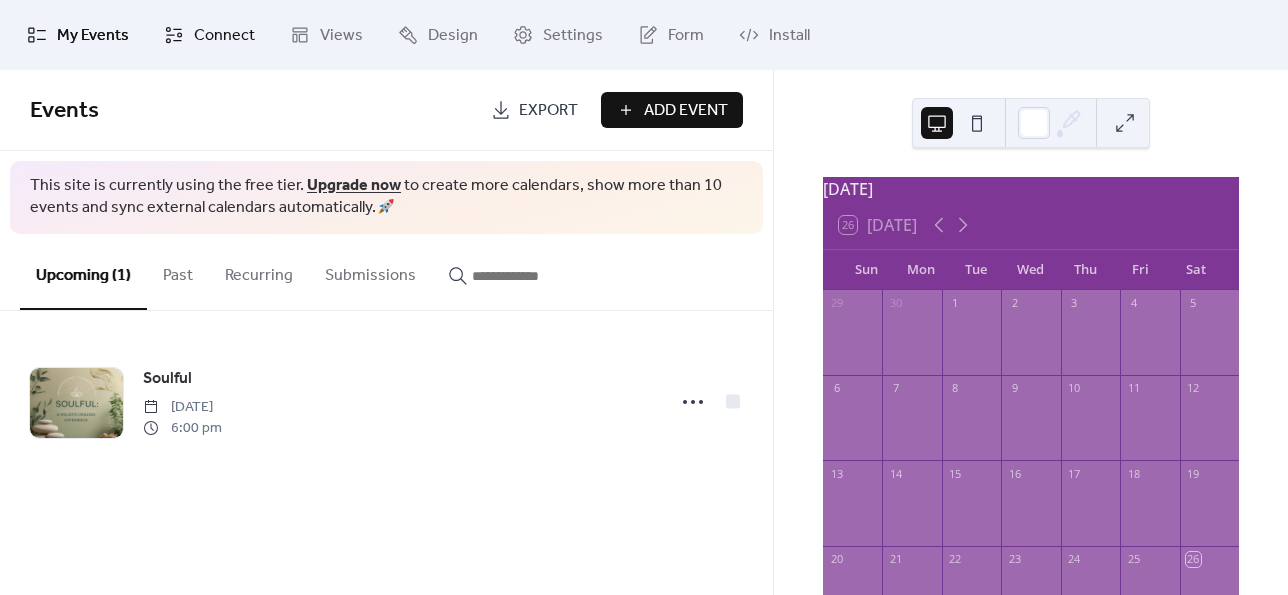 click on "Connect" at bounding box center (224, 36) 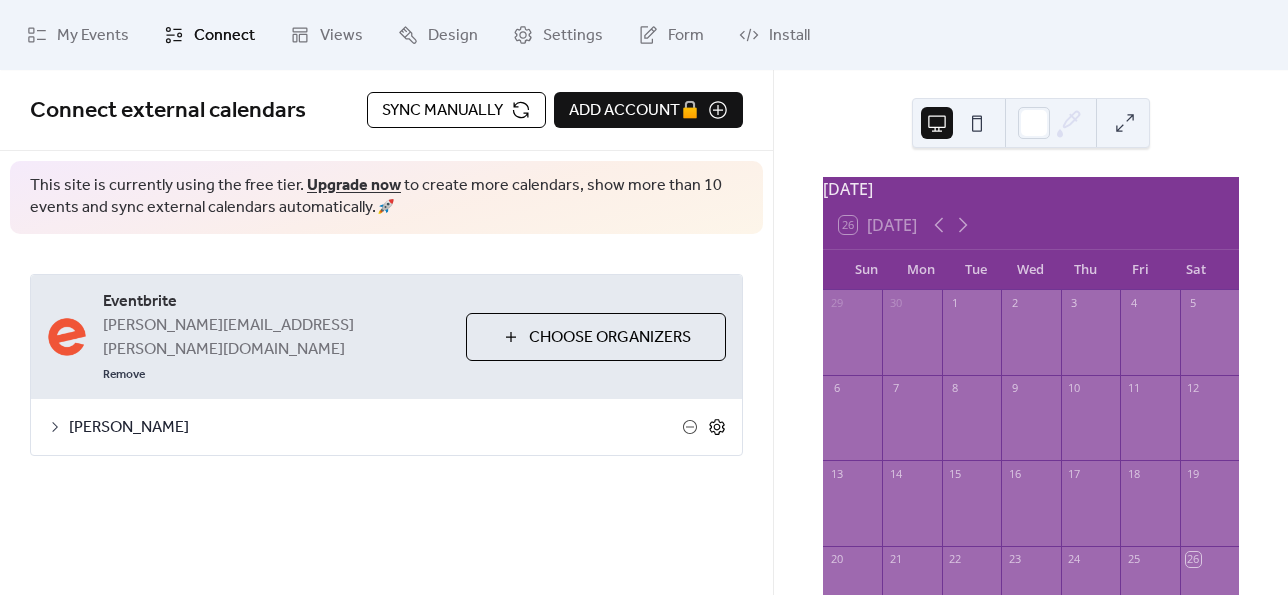 click 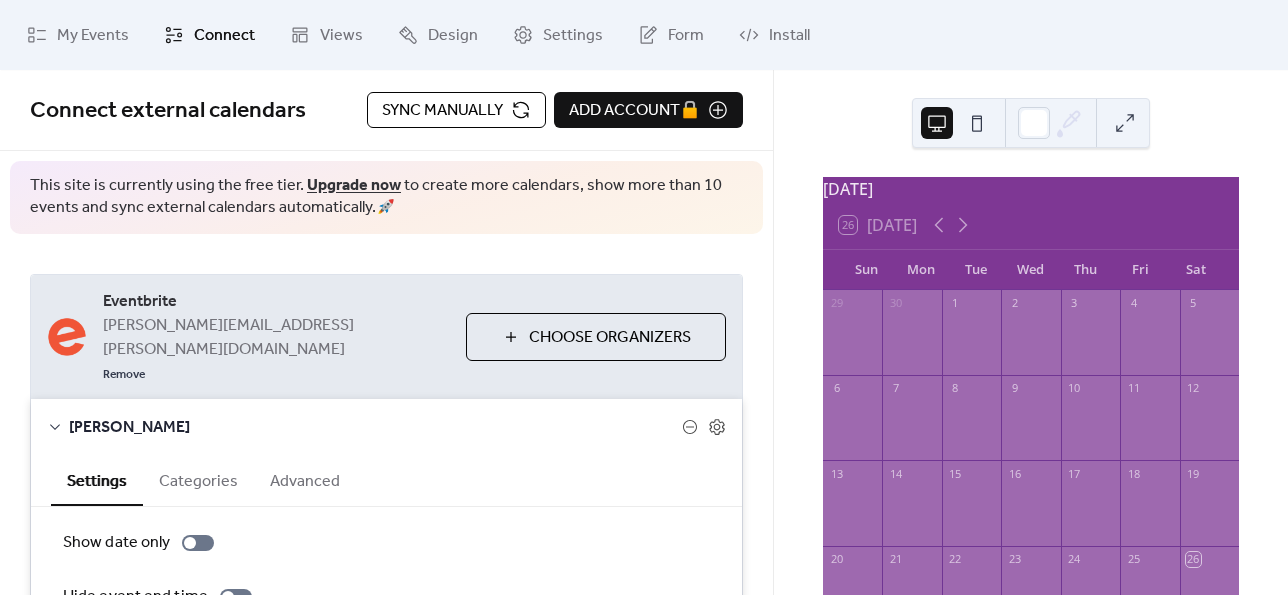 click on "Categories" at bounding box center [198, 479] 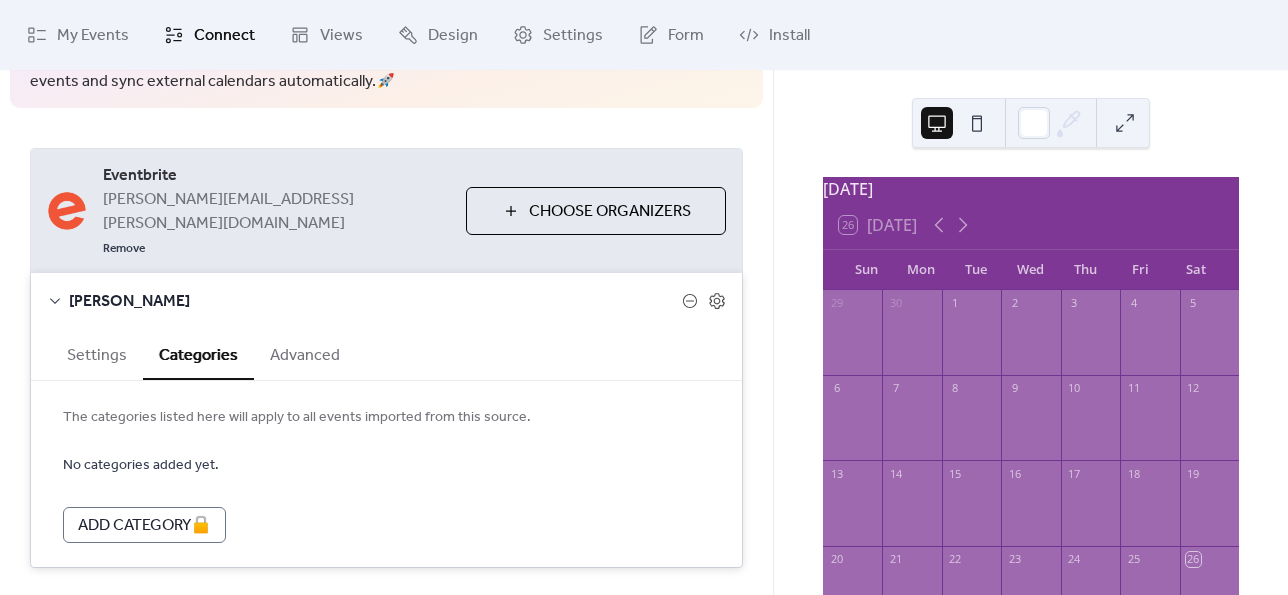scroll, scrollTop: 128, scrollLeft: 0, axis: vertical 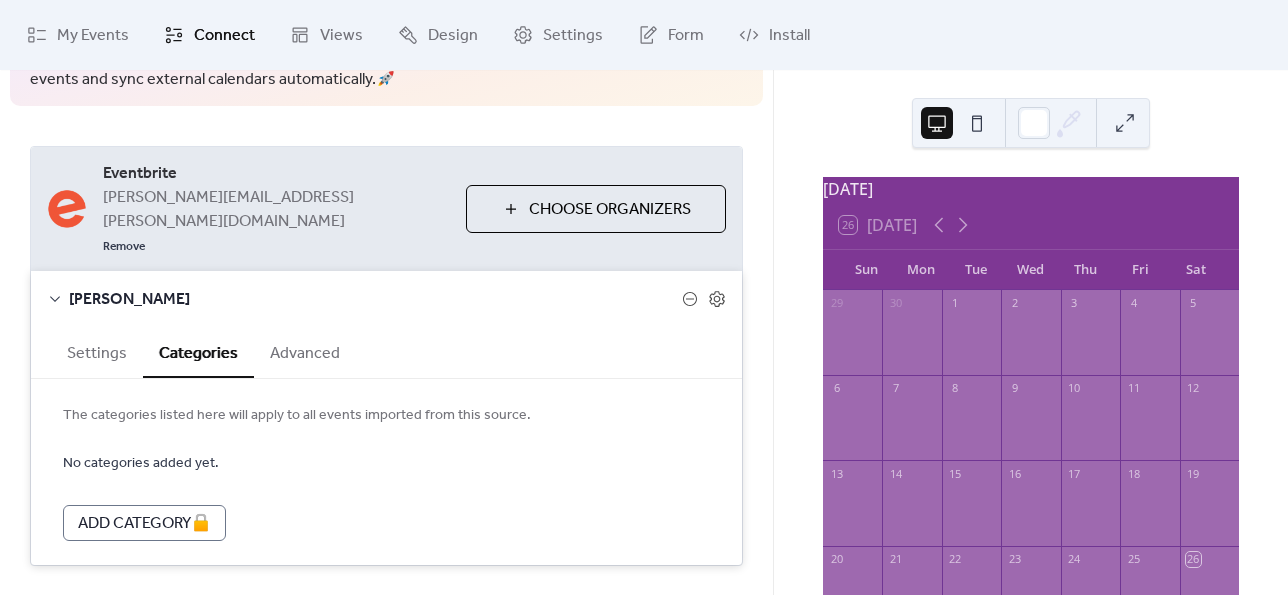 click on "Advanced" at bounding box center (305, 351) 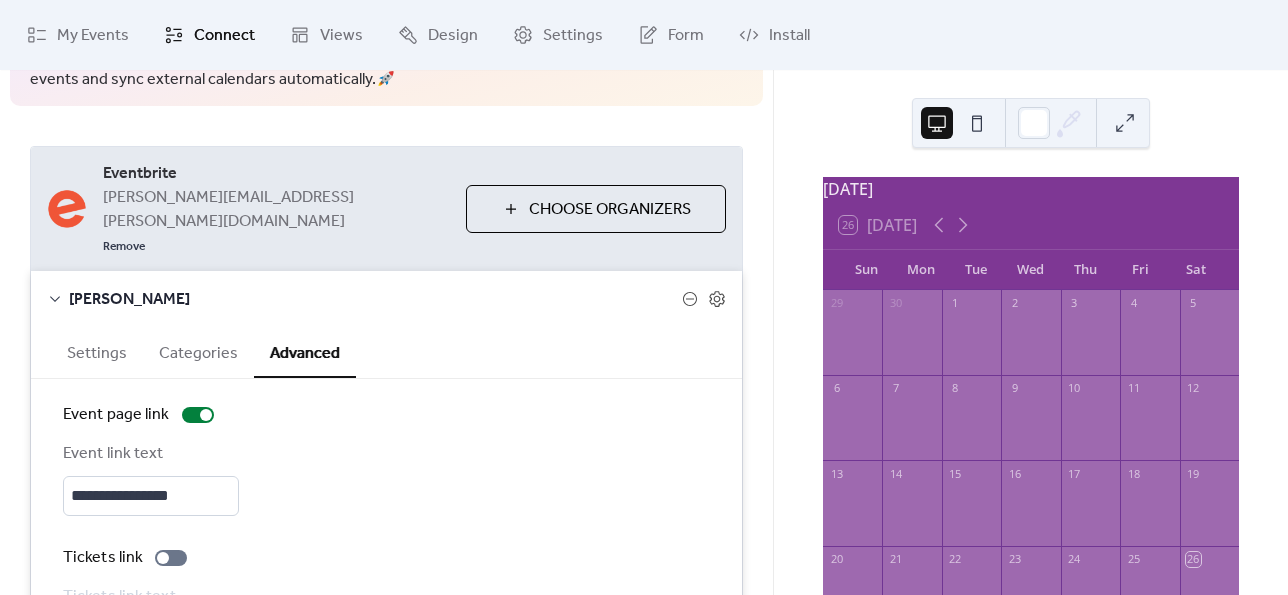 scroll, scrollTop: 228, scrollLeft: 0, axis: vertical 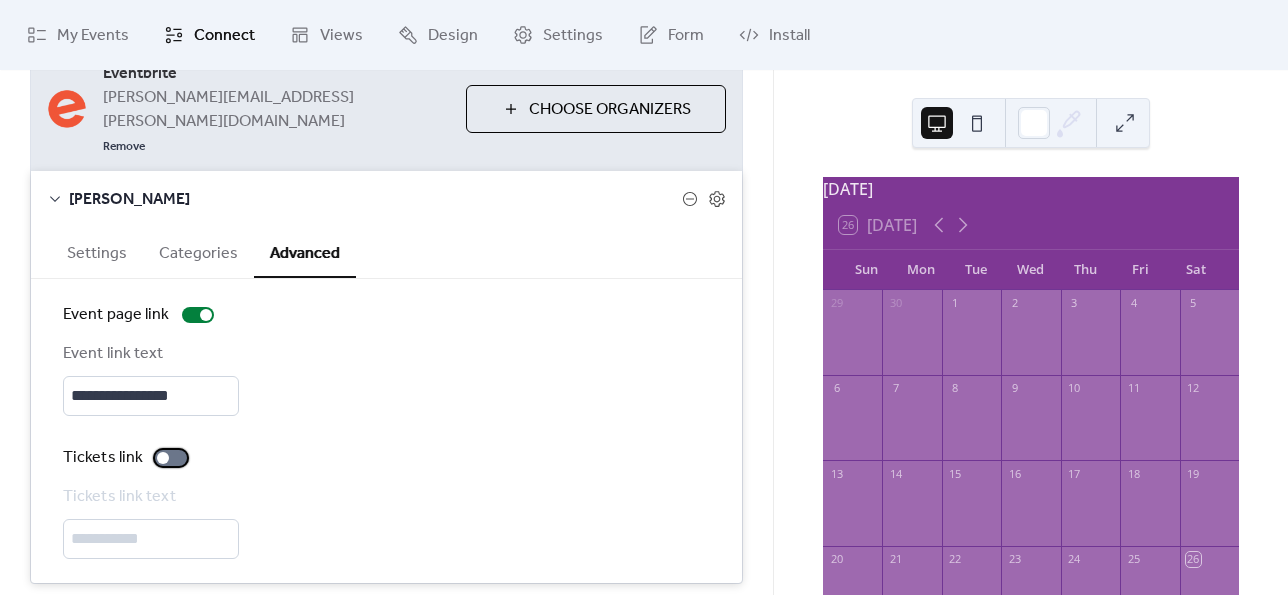 click at bounding box center (163, 458) 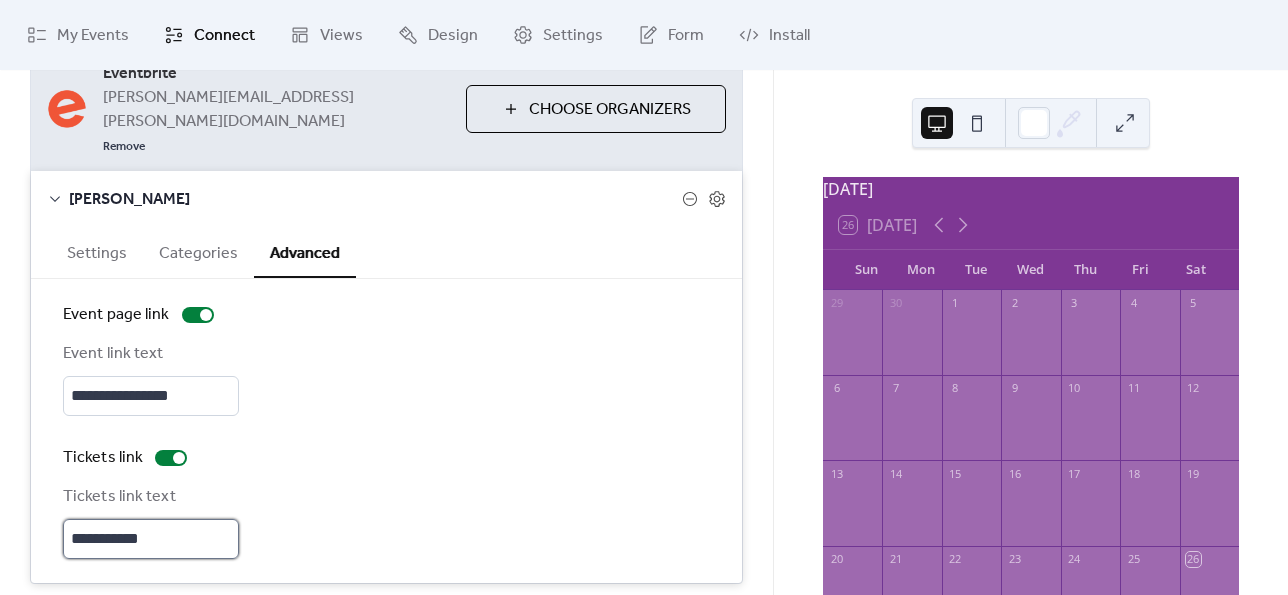click on "**********" at bounding box center (151, 539) 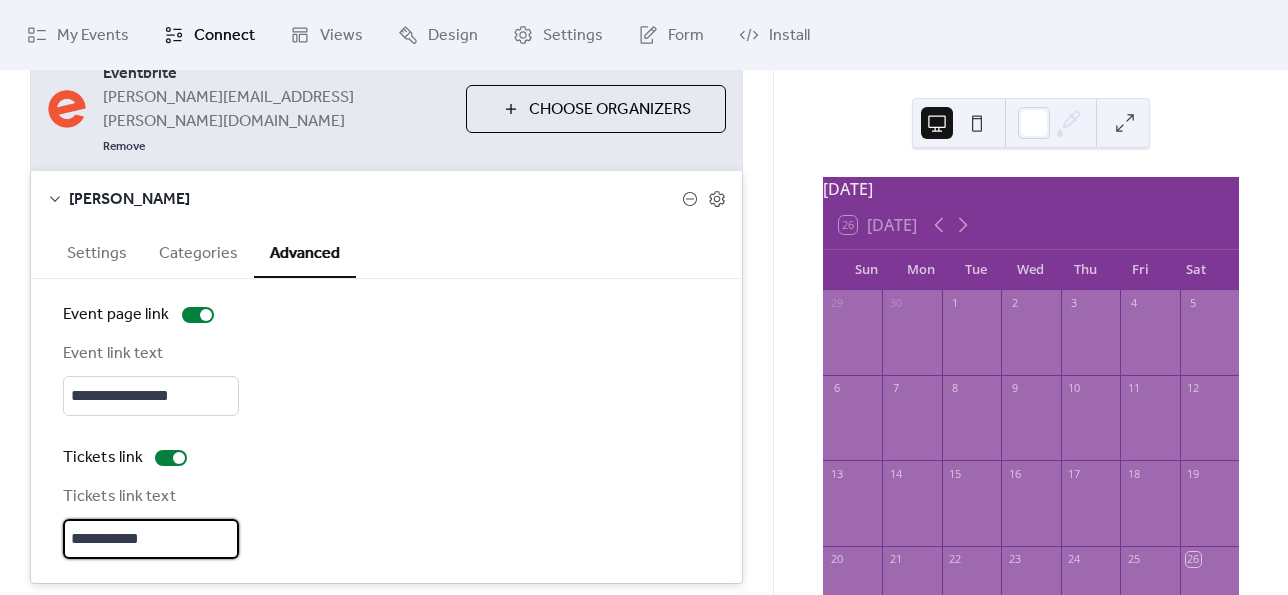 paste on "**********" 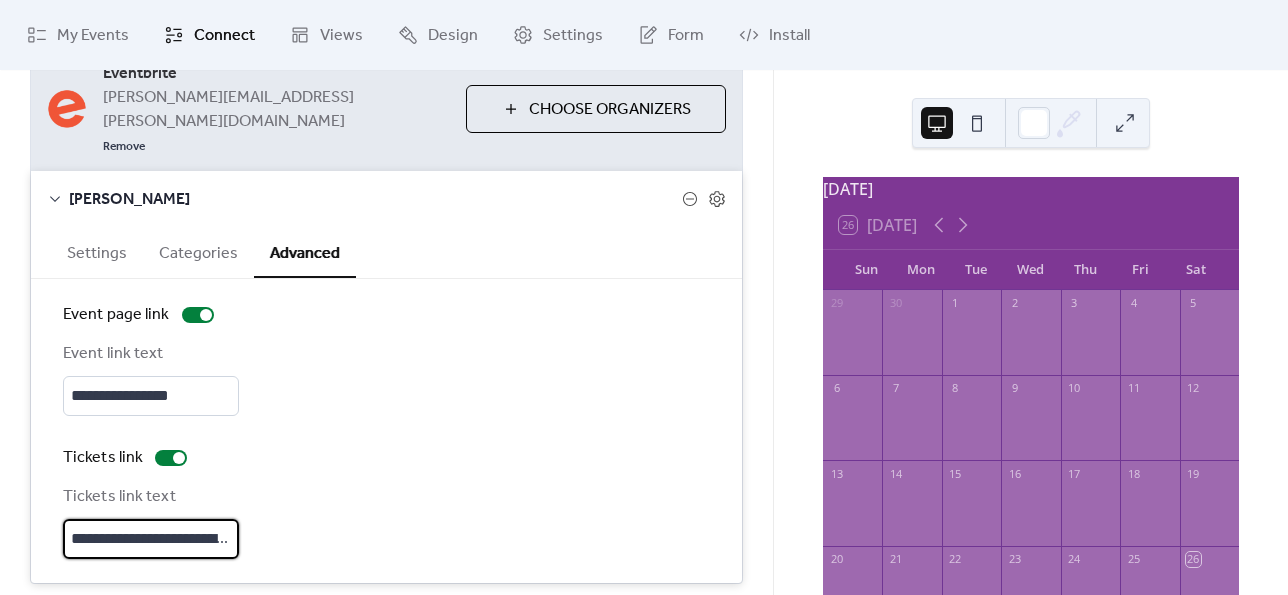 scroll, scrollTop: 0, scrollLeft: 312, axis: horizontal 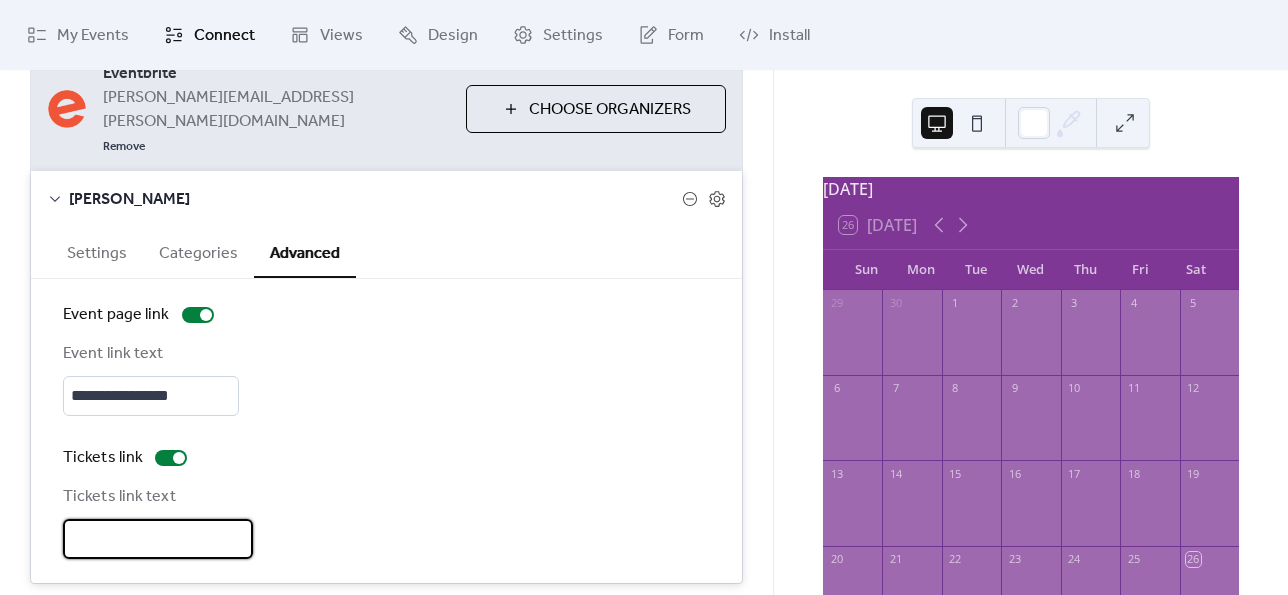 type on "**********" 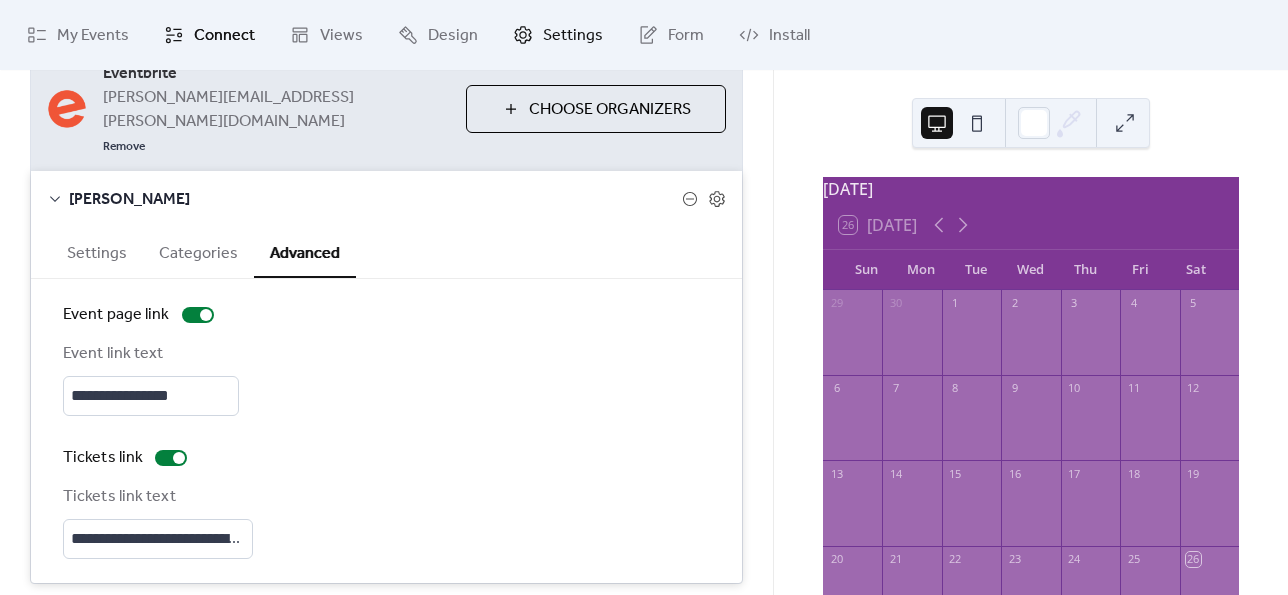 click on "Settings" at bounding box center [573, 36] 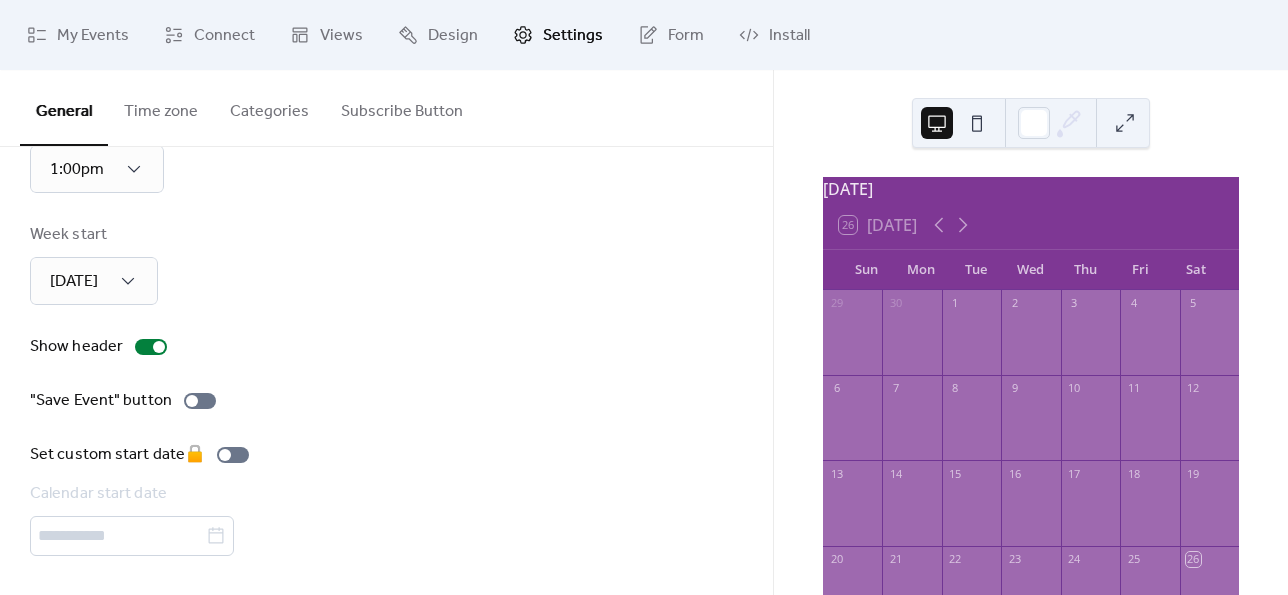 scroll, scrollTop: 0, scrollLeft: 0, axis: both 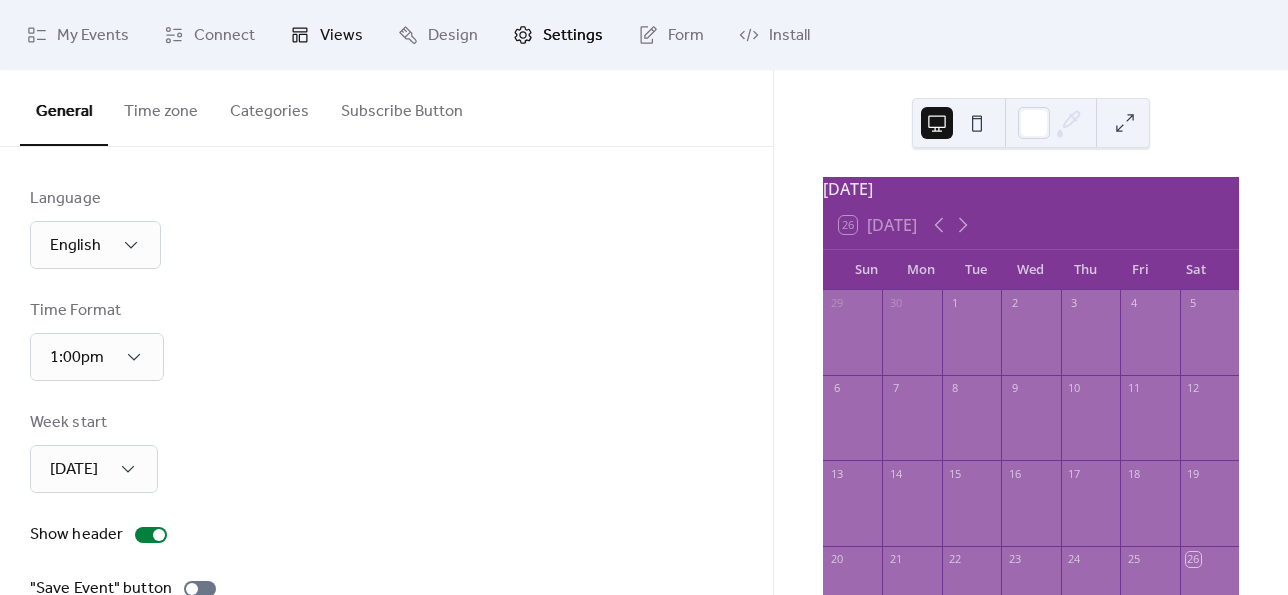 click on "Views" at bounding box center (326, 35) 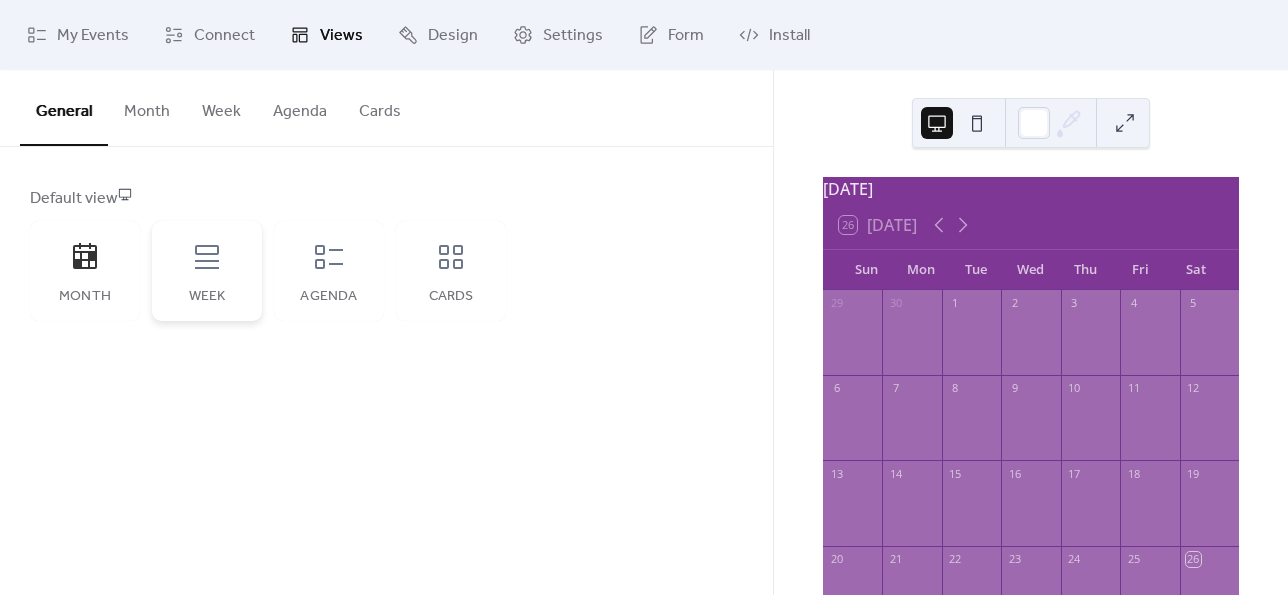click on "Week" at bounding box center [207, 271] 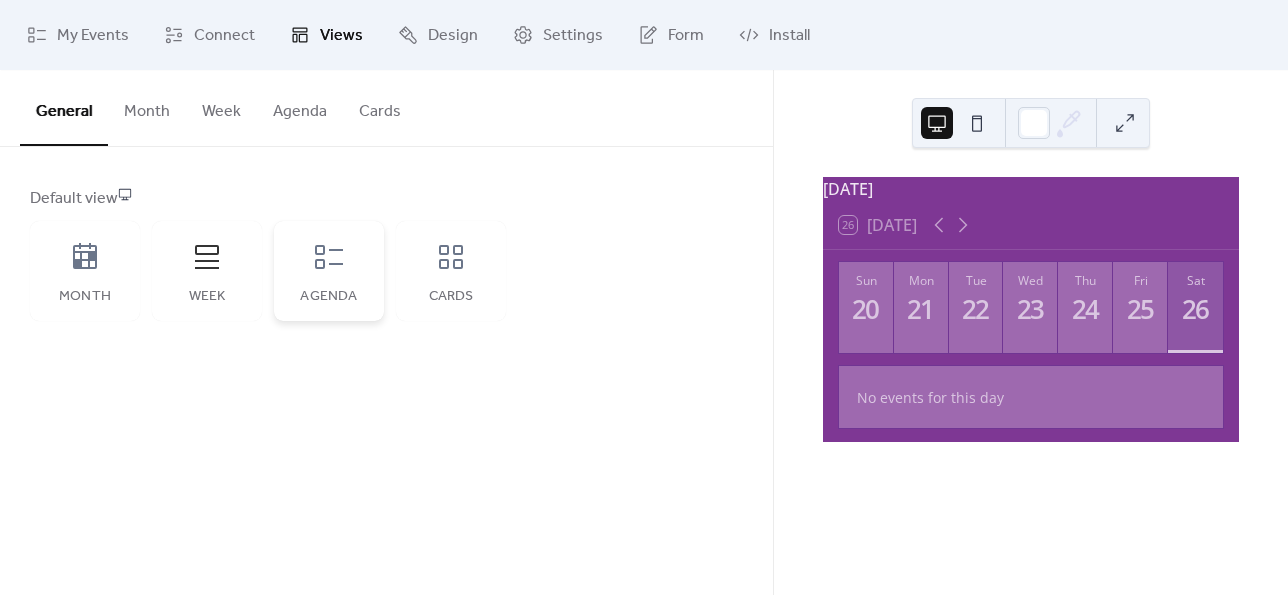 click 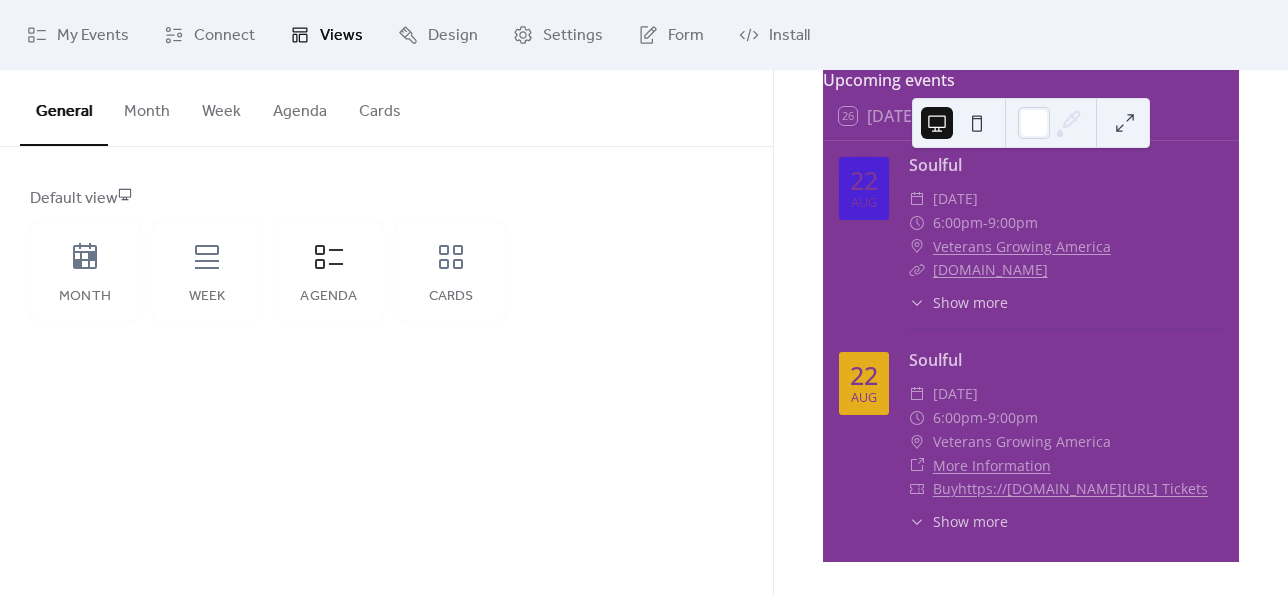 scroll, scrollTop: 144, scrollLeft: 0, axis: vertical 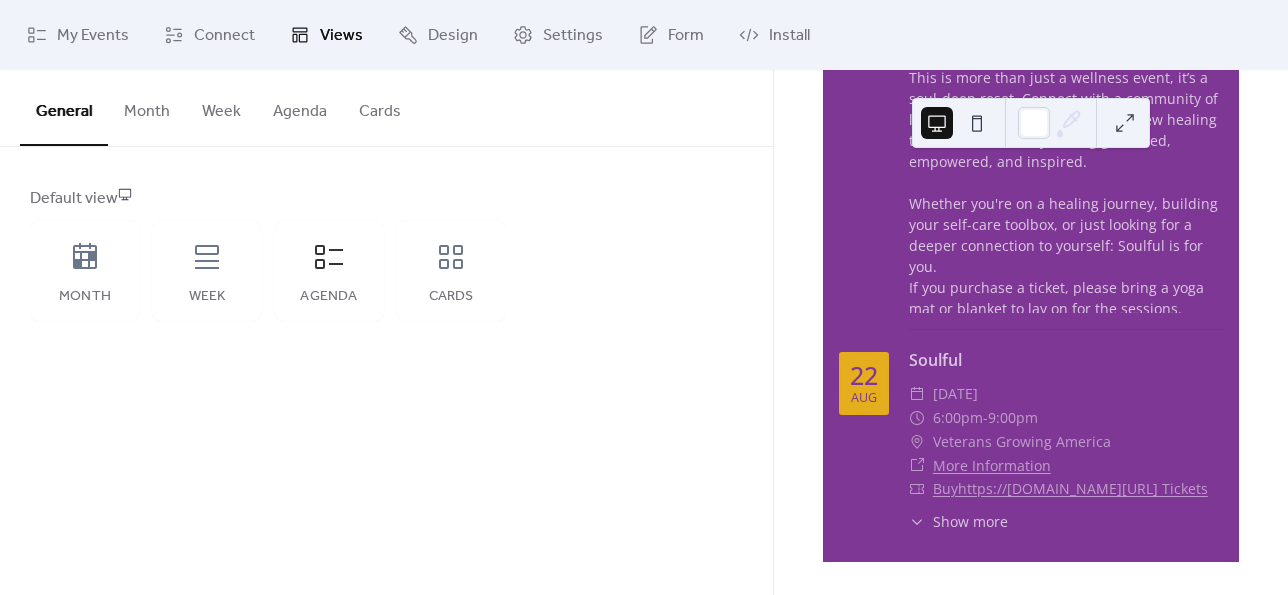 click on "Show more" at bounding box center [970, 521] 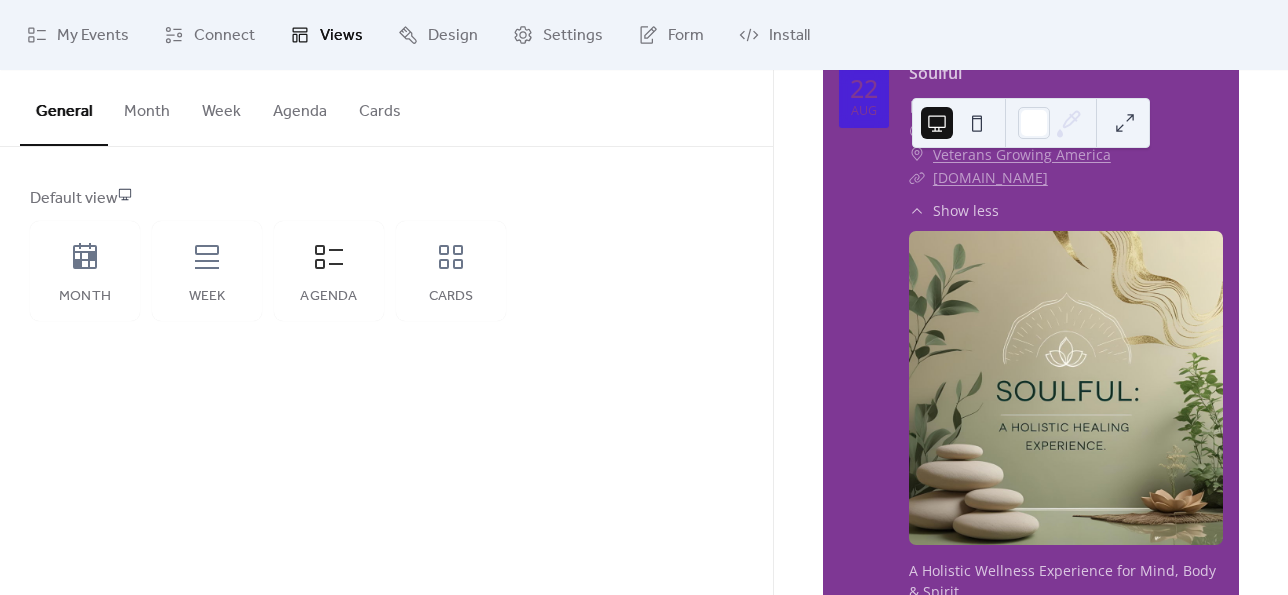 scroll, scrollTop: 180, scrollLeft: 0, axis: vertical 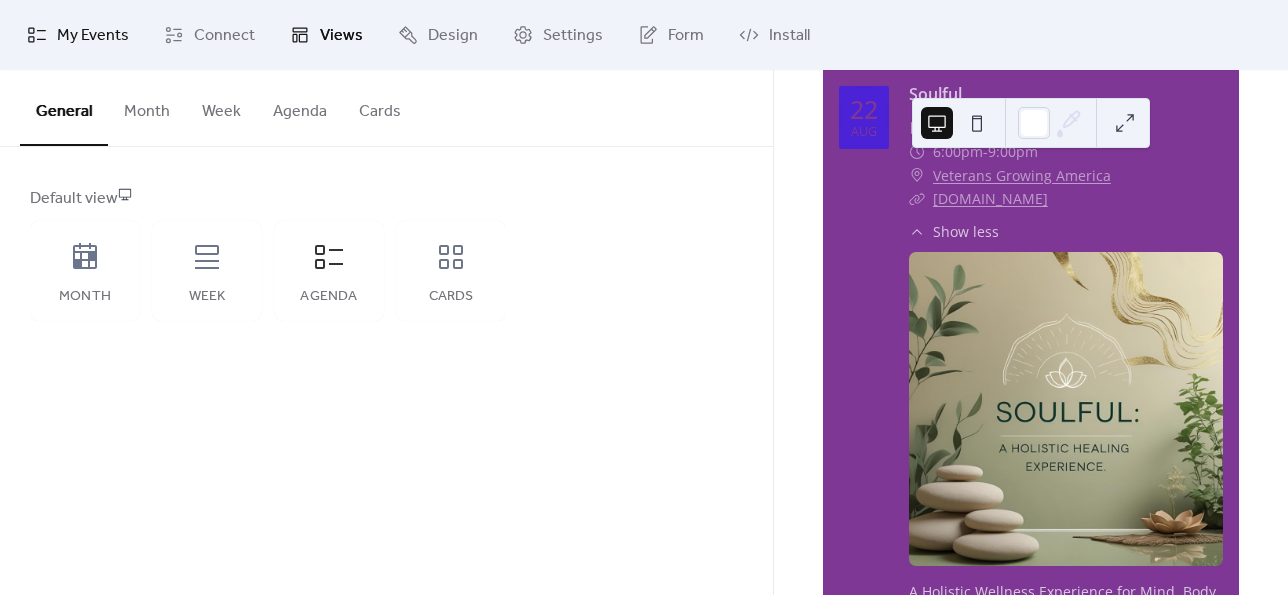 click on "My Events" at bounding box center [93, 36] 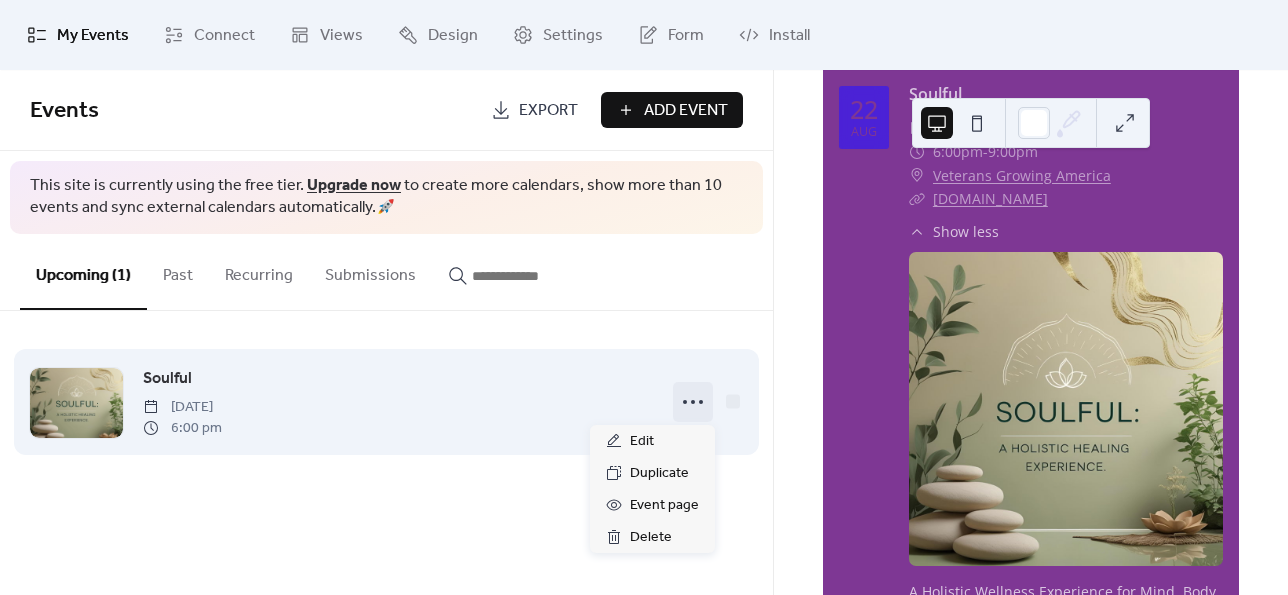 click 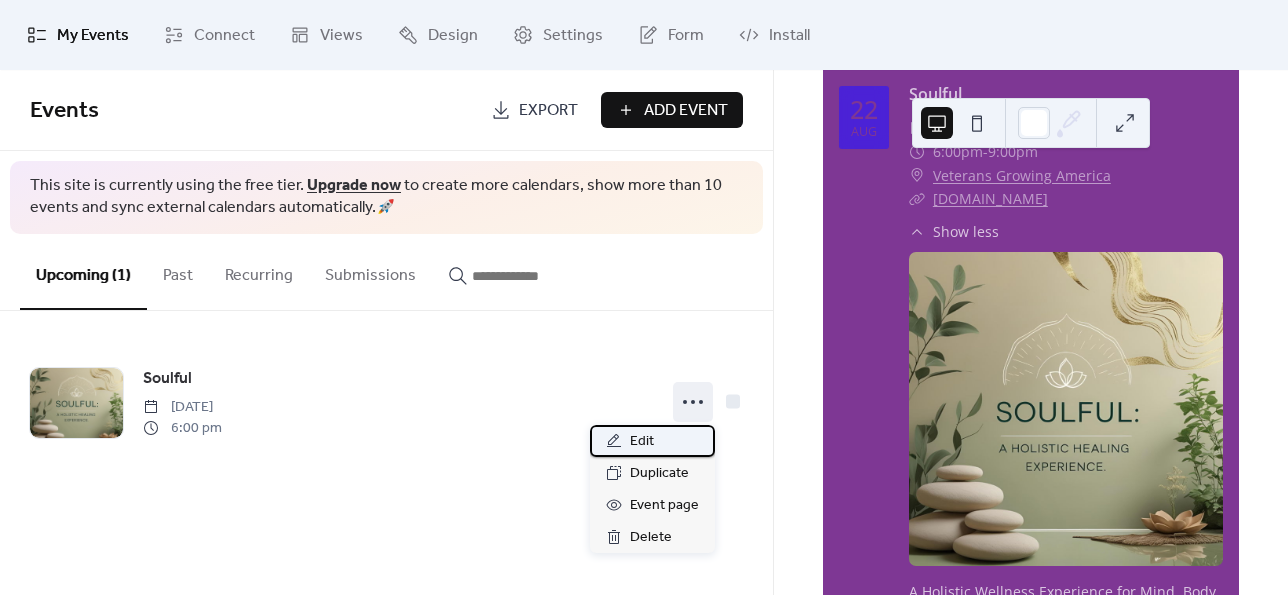 click on "Edit" at bounding box center [652, 441] 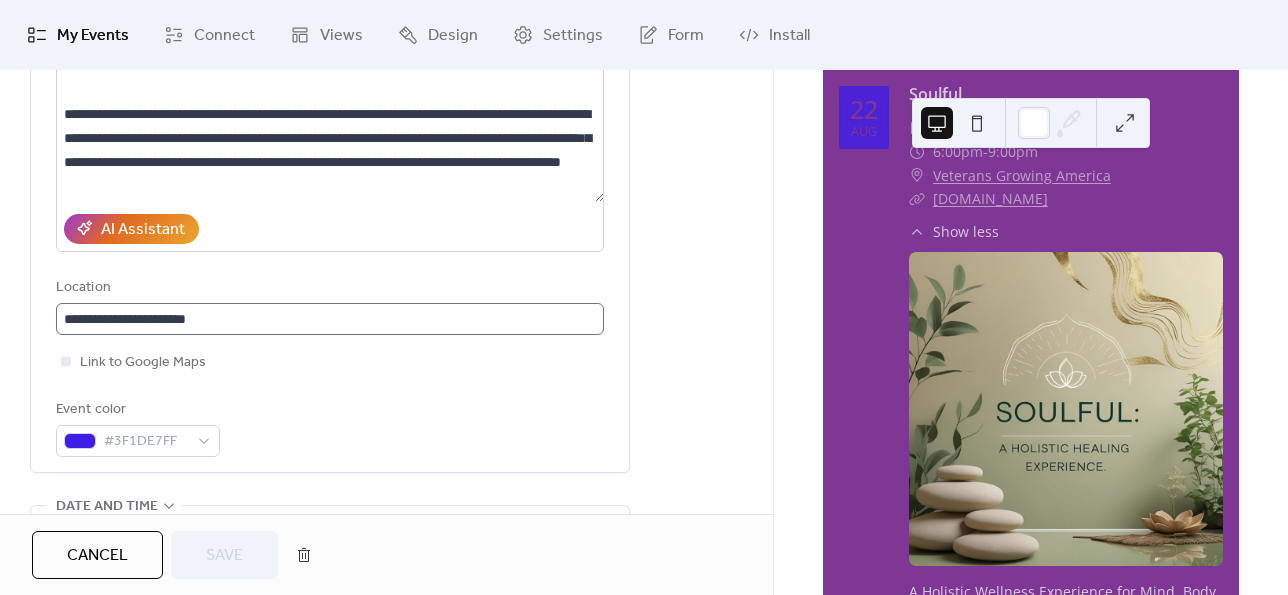 scroll, scrollTop: 400, scrollLeft: 0, axis: vertical 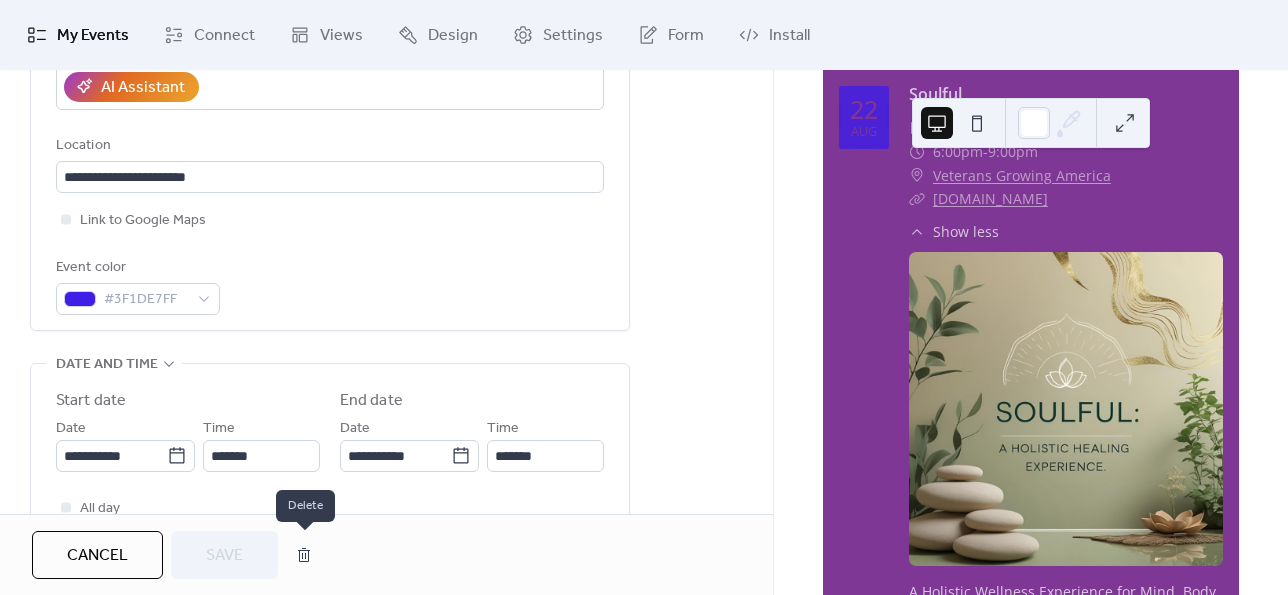 click at bounding box center (304, 555) 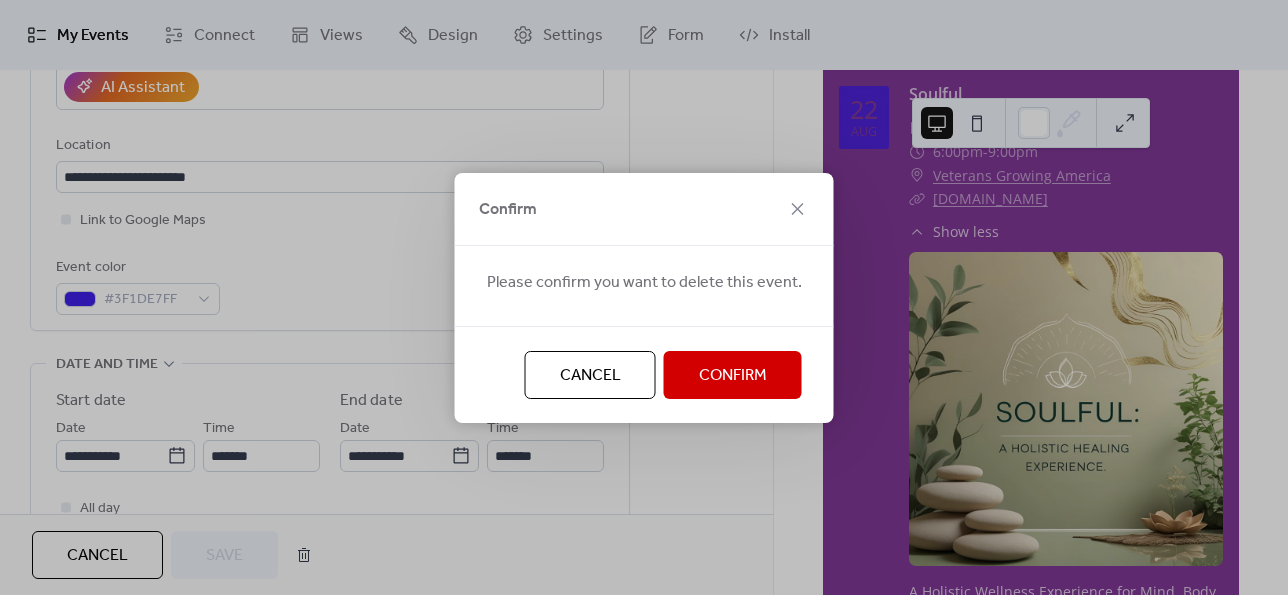 click on "Confirm" at bounding box center [733, 376] 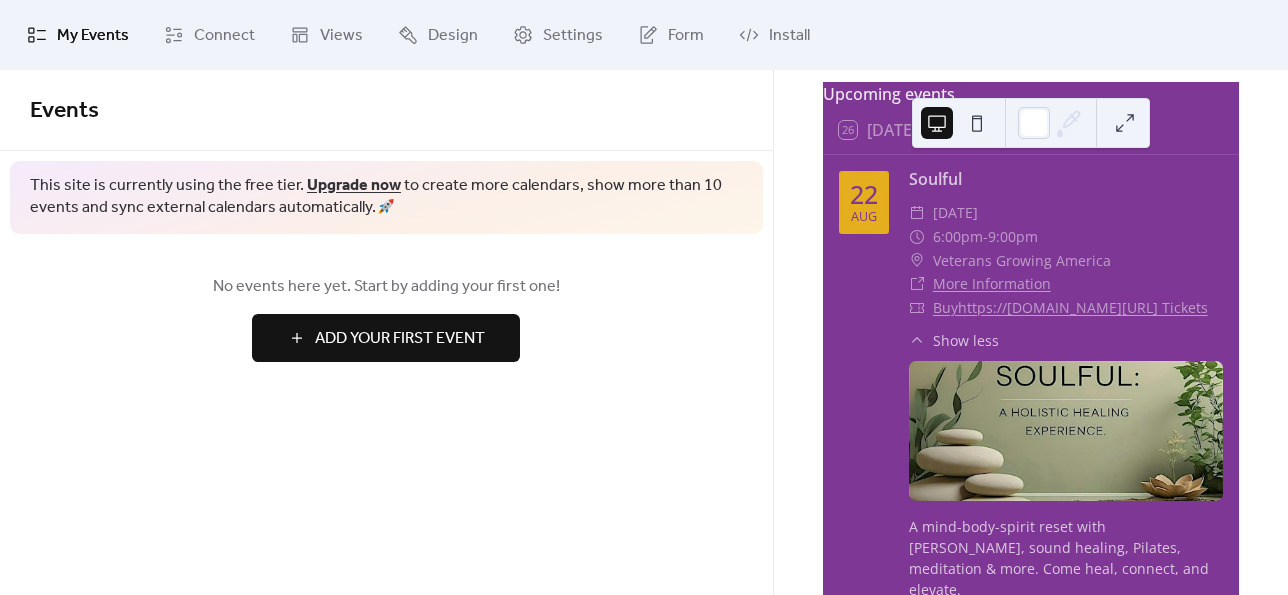 scroll, scrollTop: 0, scrollLeft: 0, axis: both 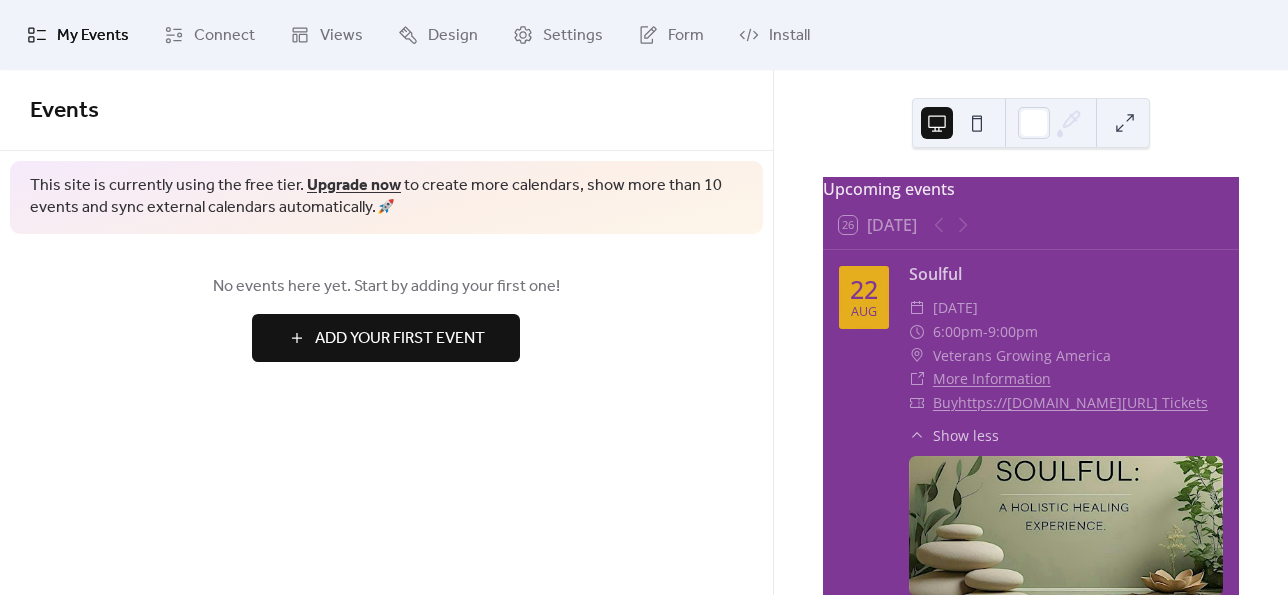 click on "Add Your First Event" at bounding box center [400, 339] 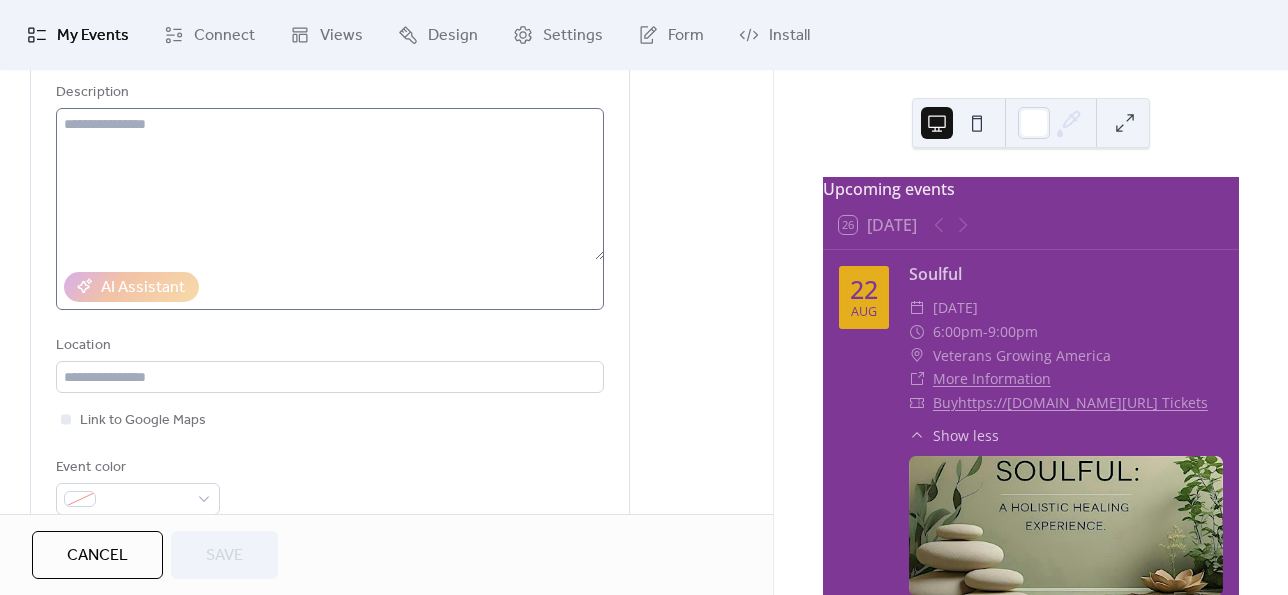 scroll, scrollTop: 0, scrollLeft: 0, axis: both 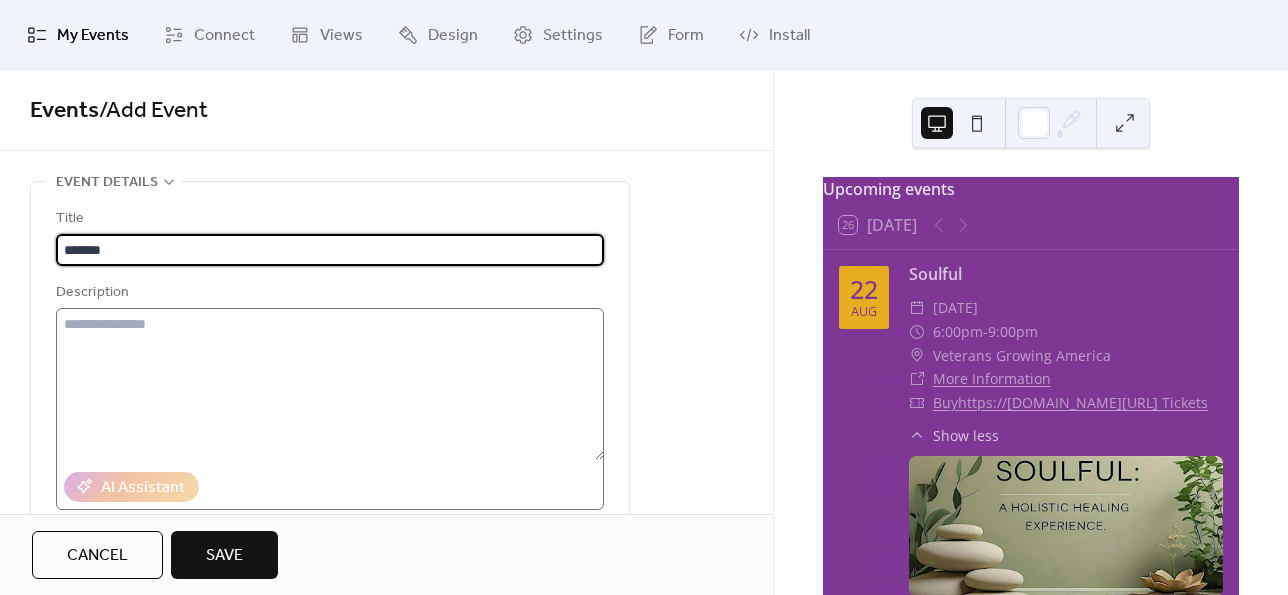 type on "*******" 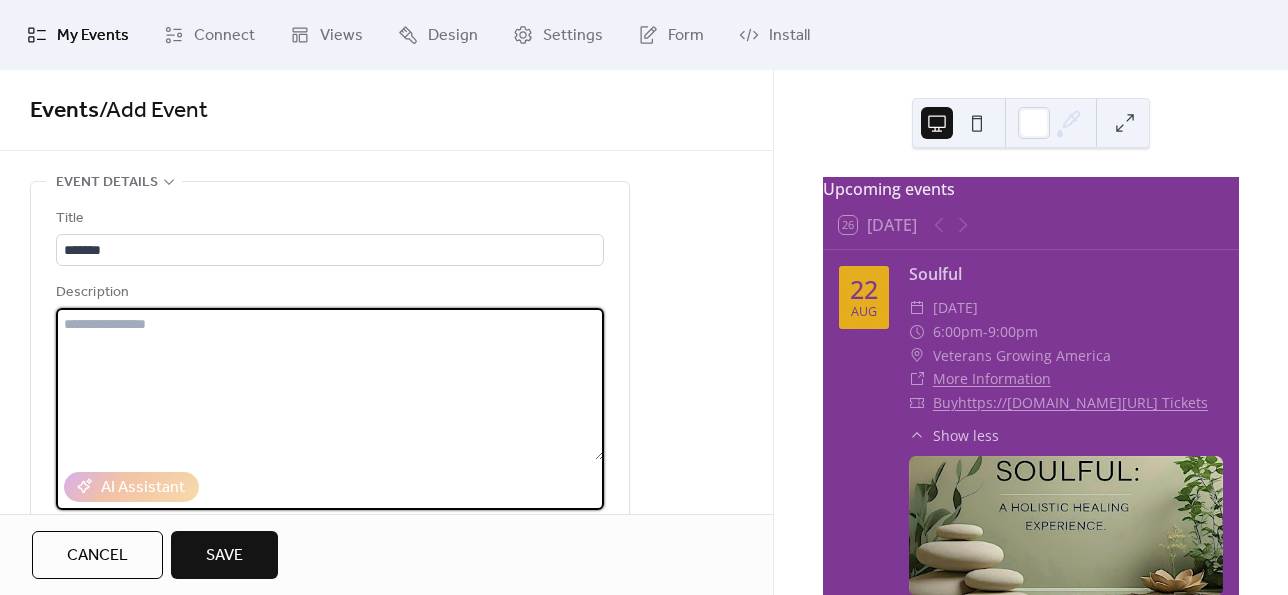click at bounding box center [330, 384] 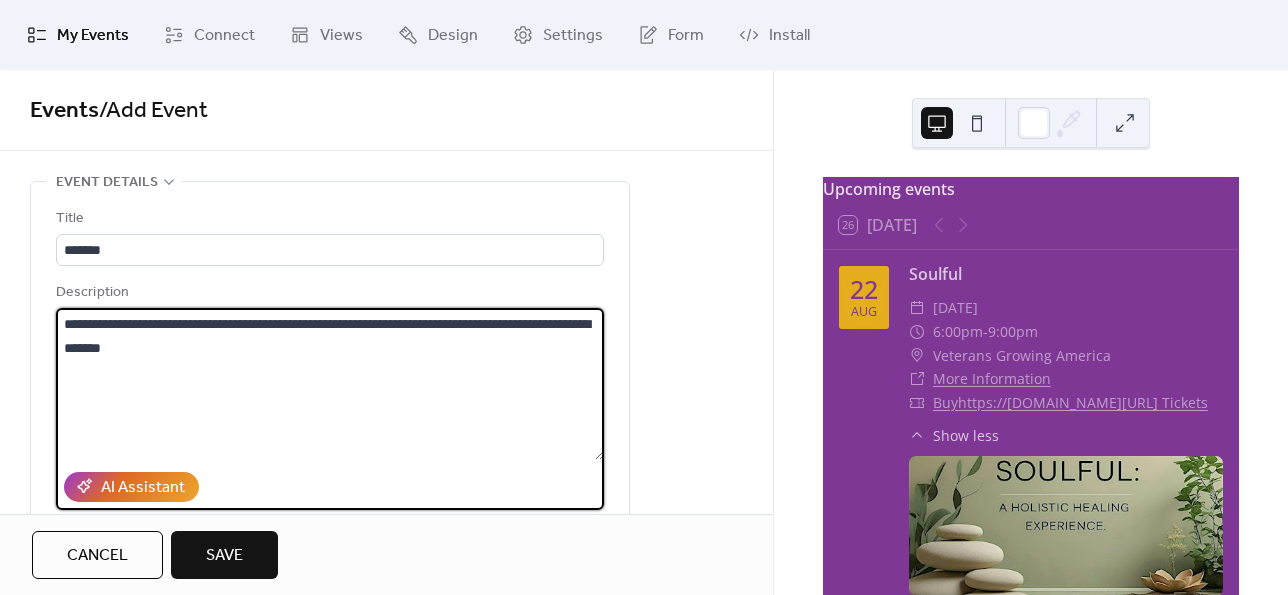 scroll, scrollTop: 100, scrollLeft: 0, axis: vertical 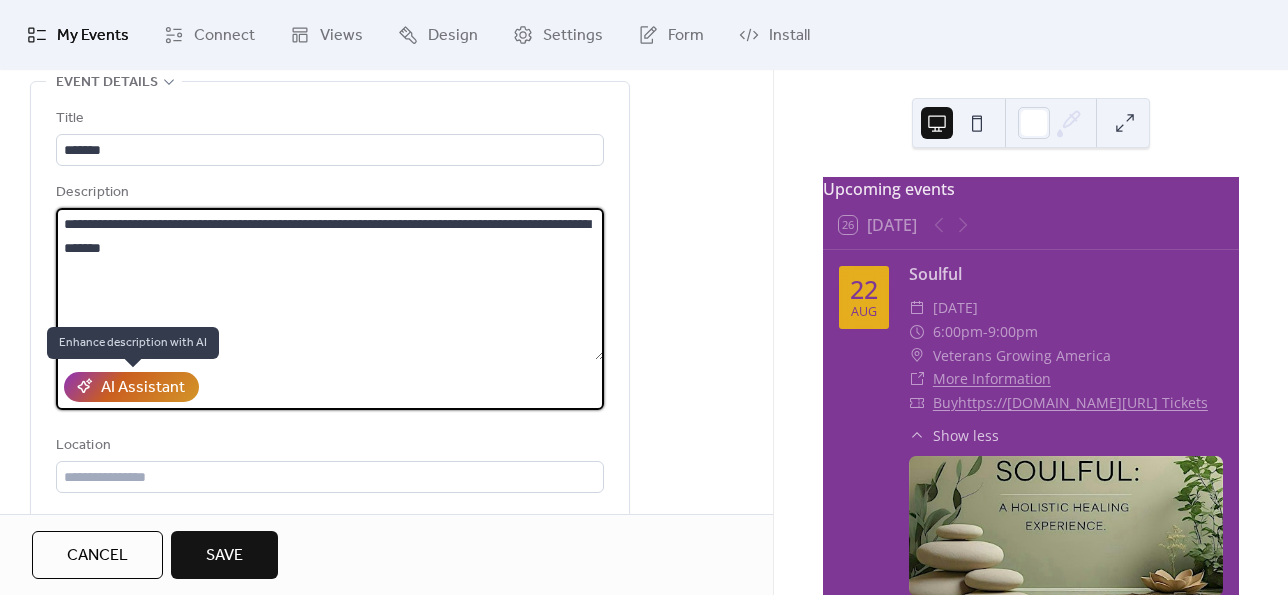 type on "**********" 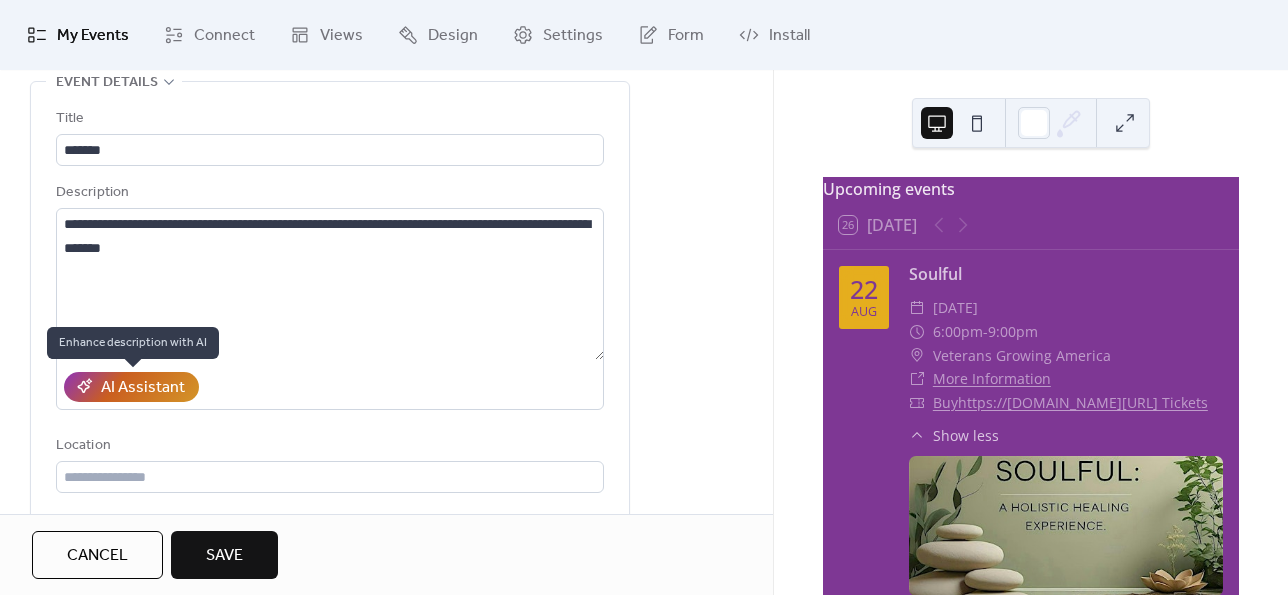 click on "AI Assistant" at bounding box center [143, 388] 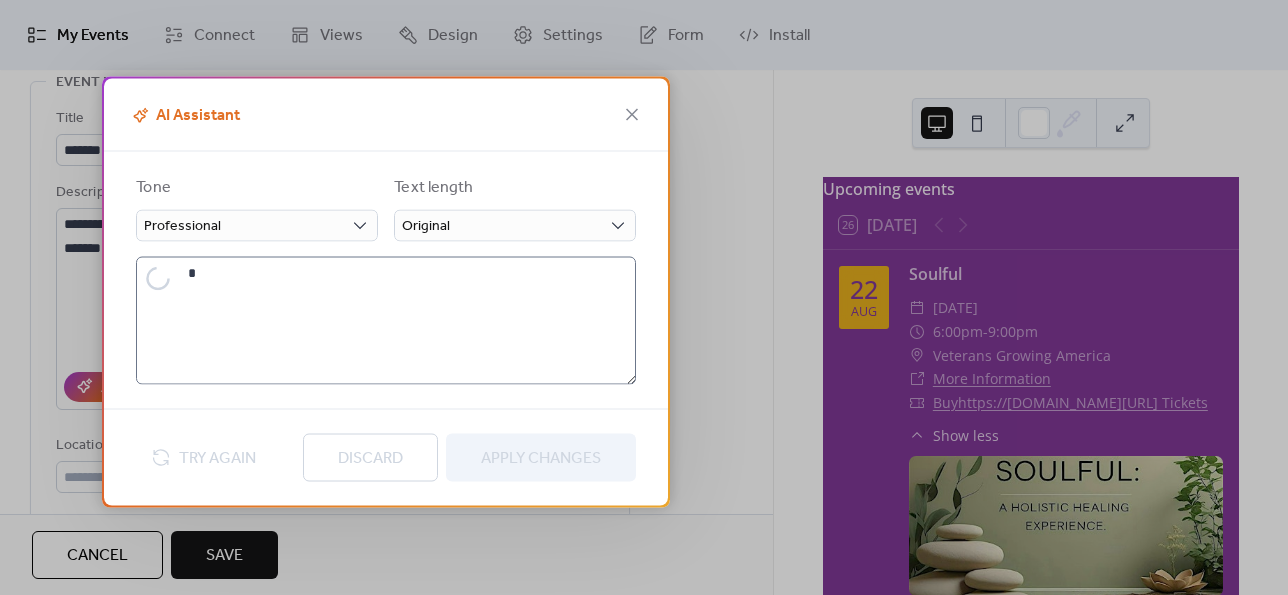 type on "**********" 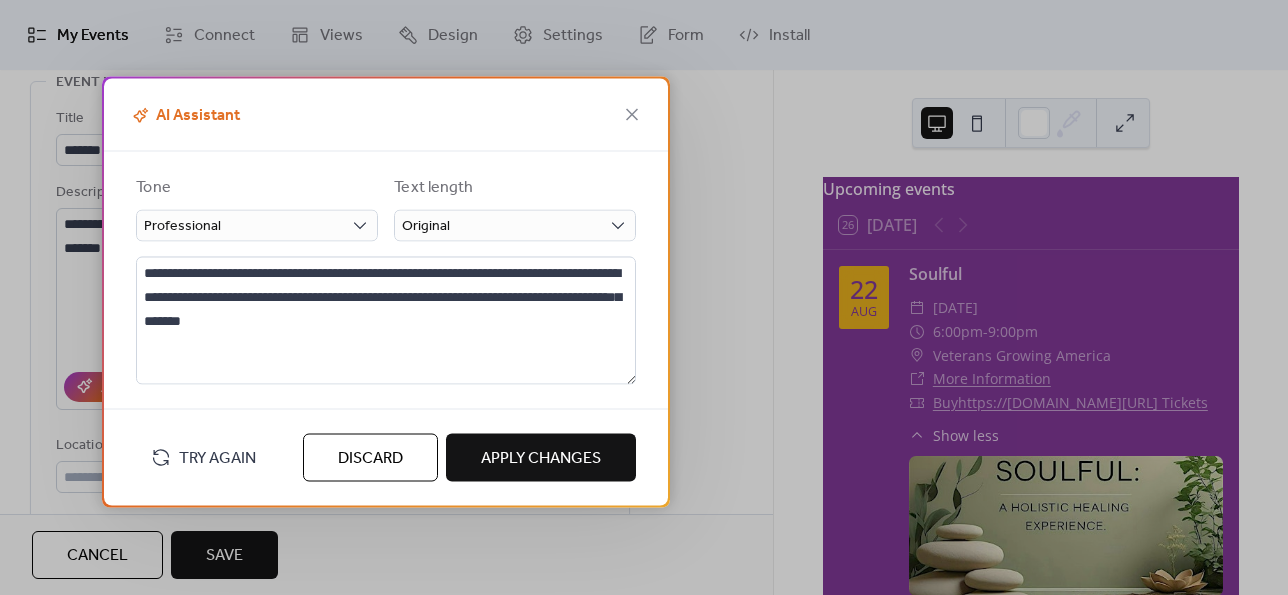 click on "Apply Changes" at bounding box center [541, 458] 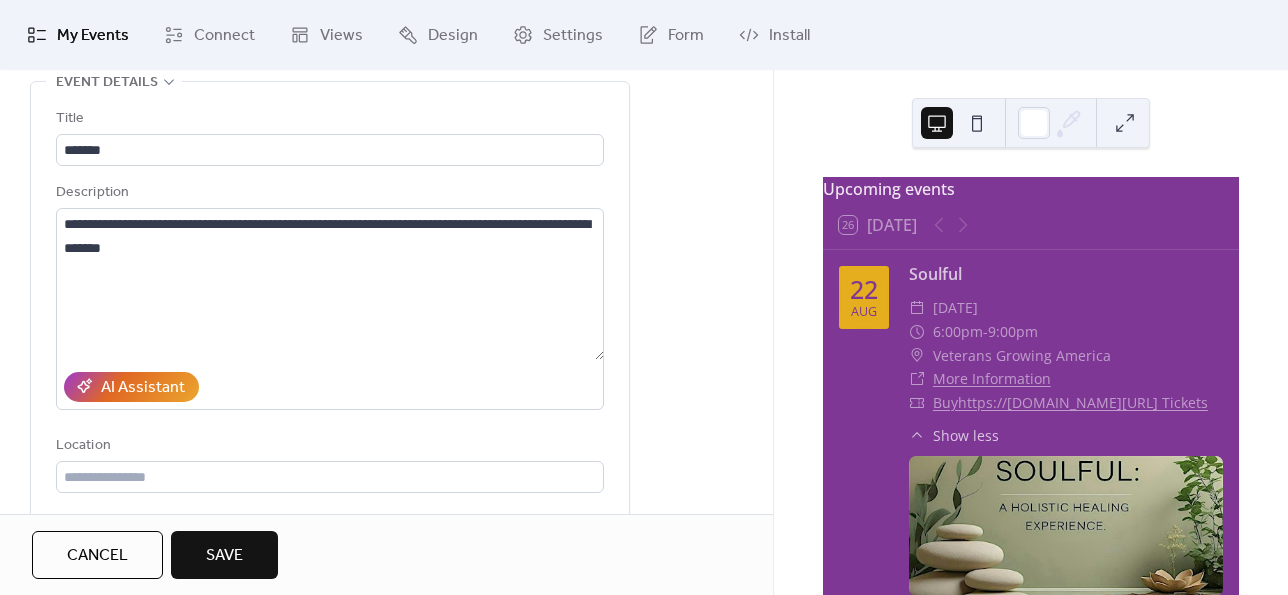 type on "**********" 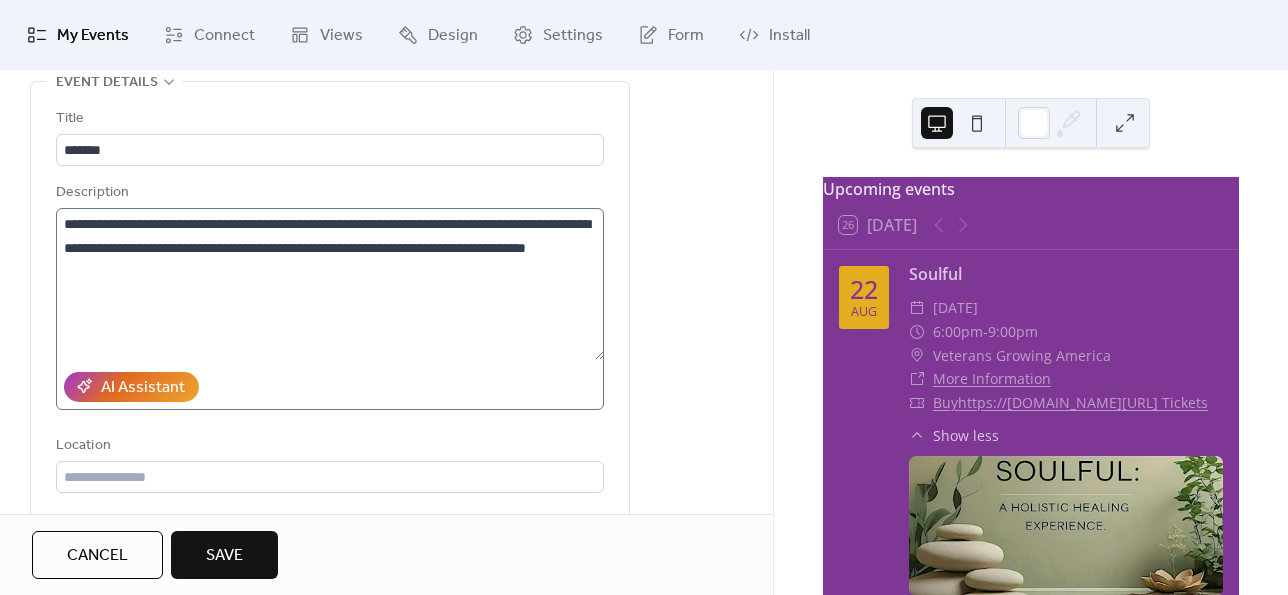 scroll, scrollTop: 200, scrollLeft: 0, axis: vertical 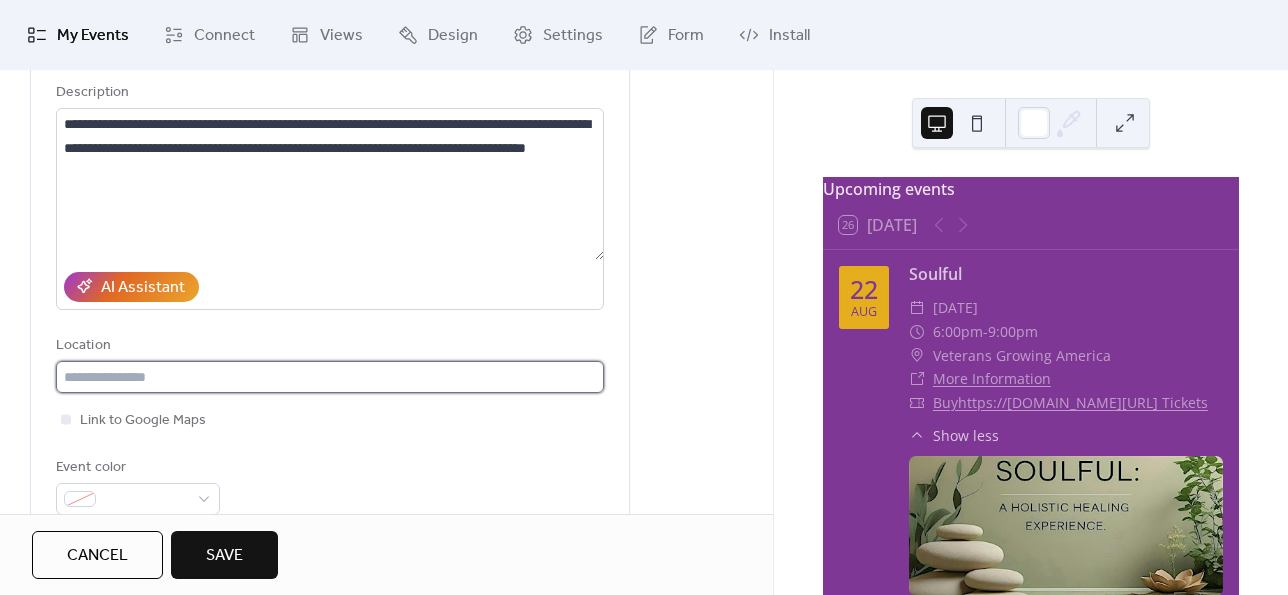 click at bounding box center (330, 377) 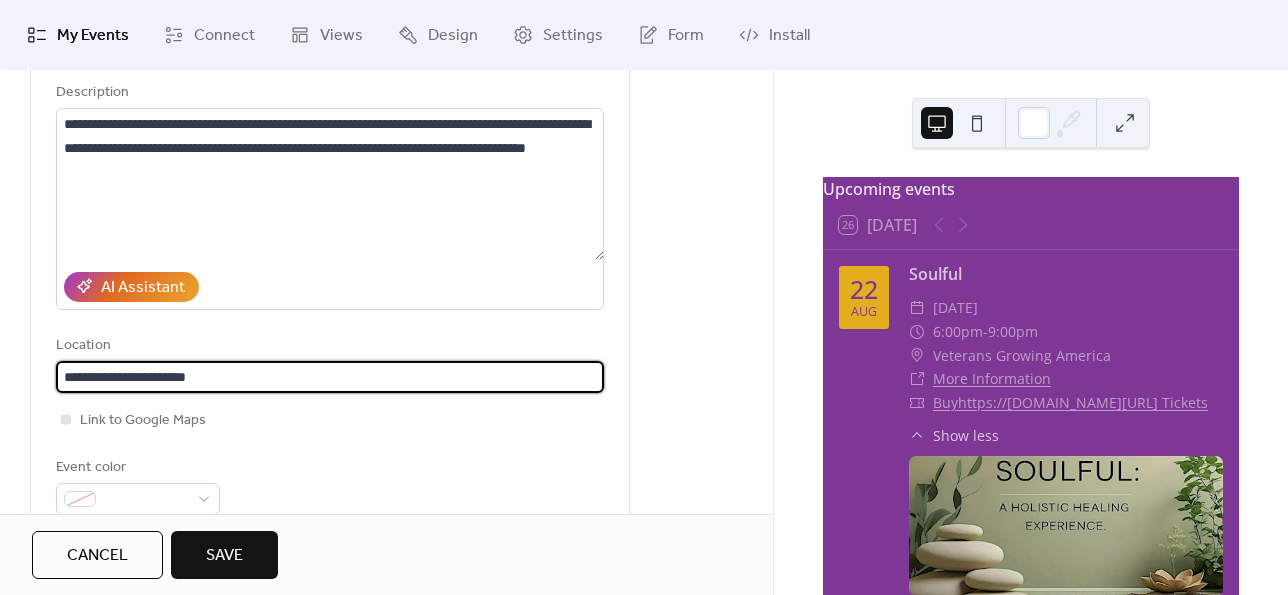 type on "**********" 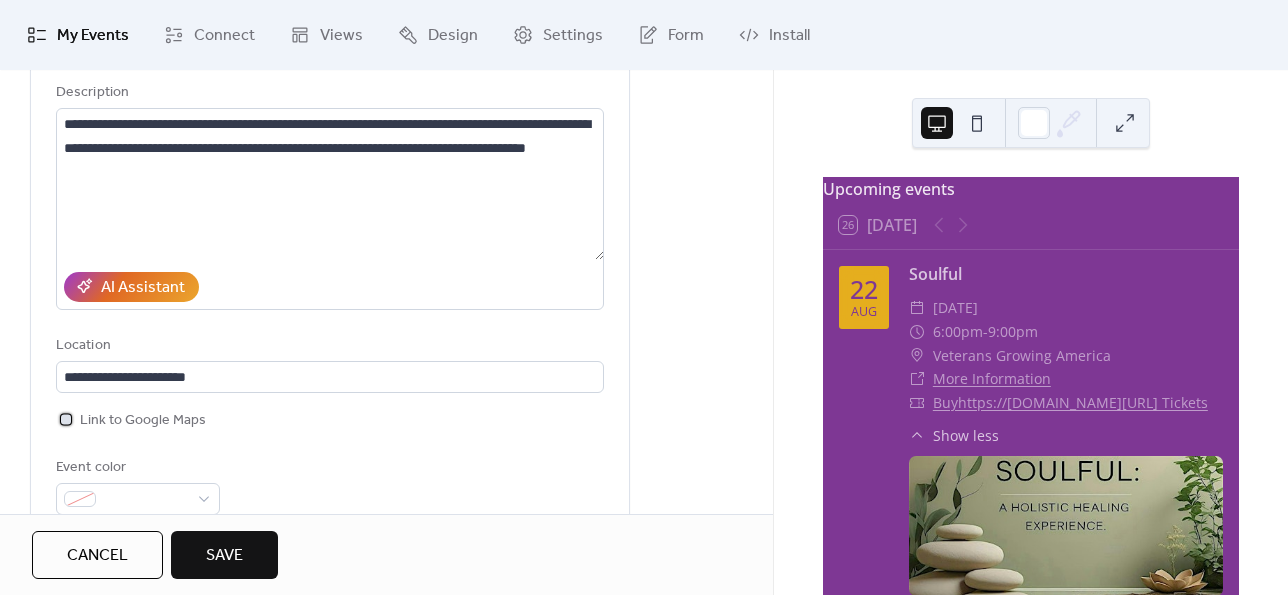 click at bounding box center [66, 419] 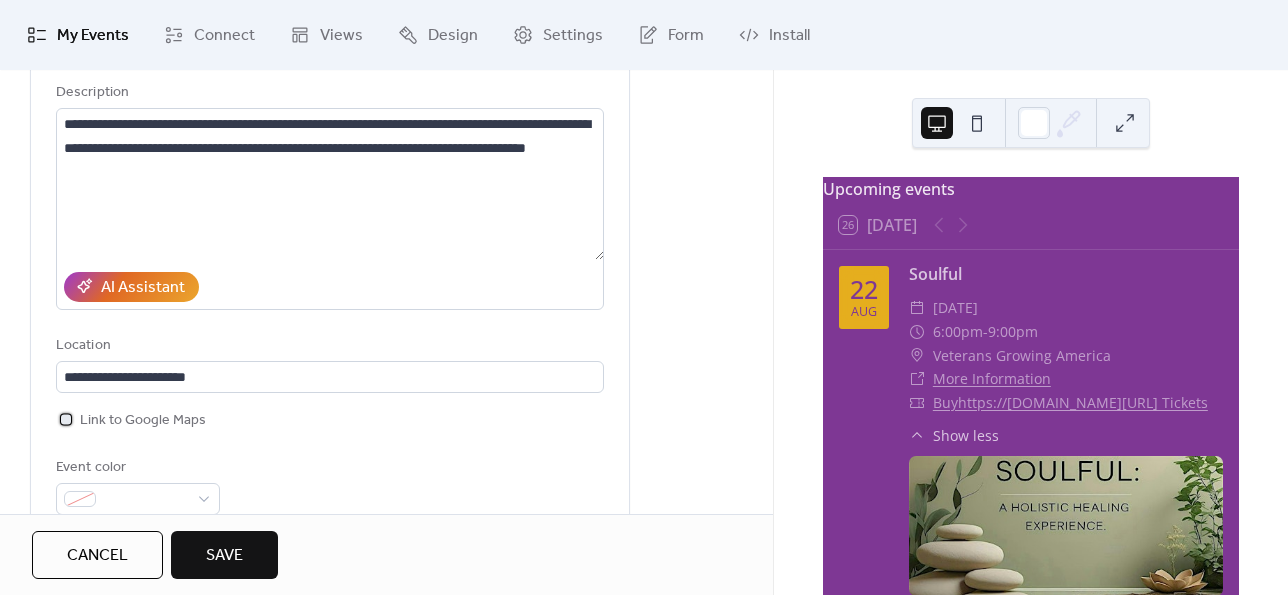 scroll, scrollTop: 300, scrollLeft: 0, axis: vertical 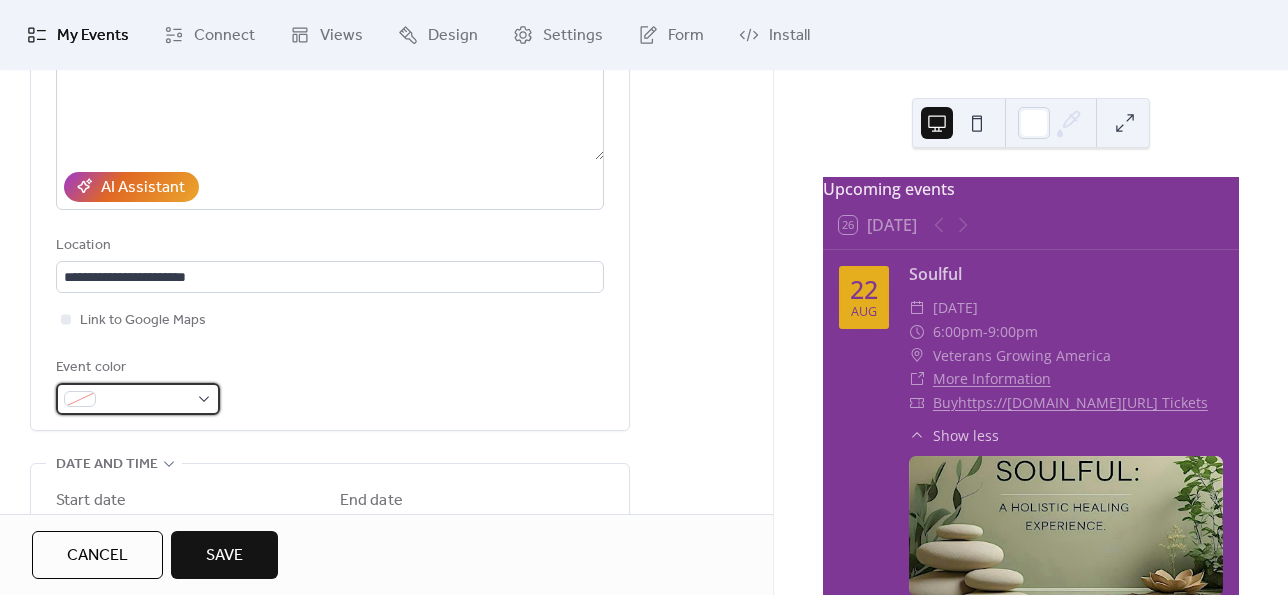 click at bounding box center [138, 399] 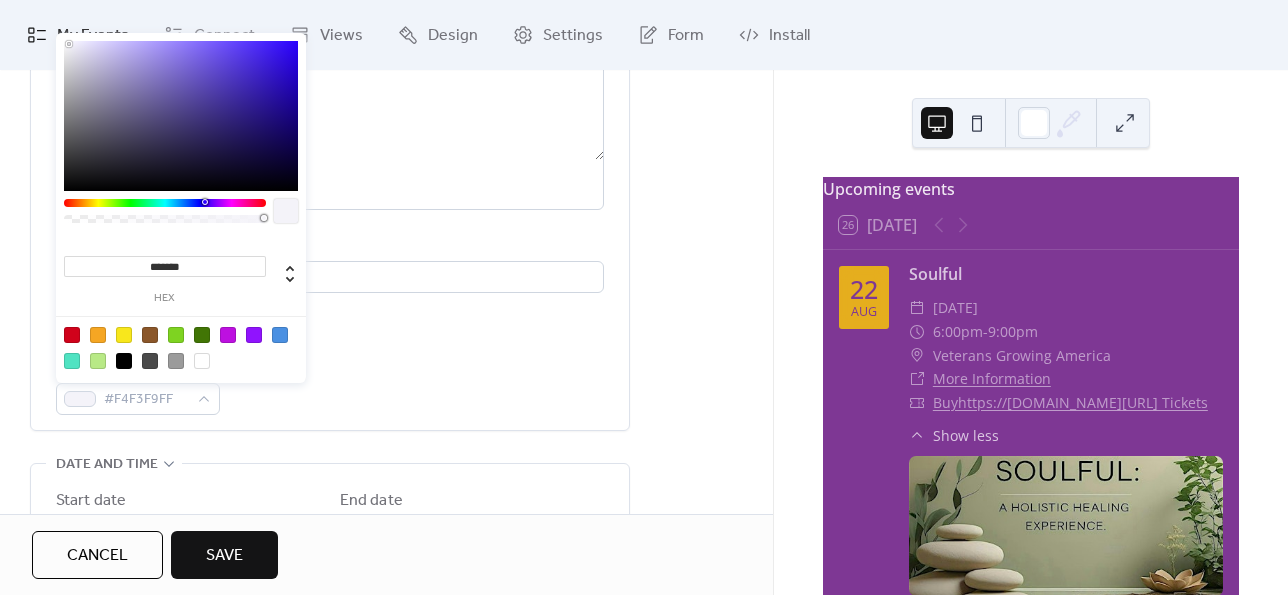 click at bounding box center (181, 116) 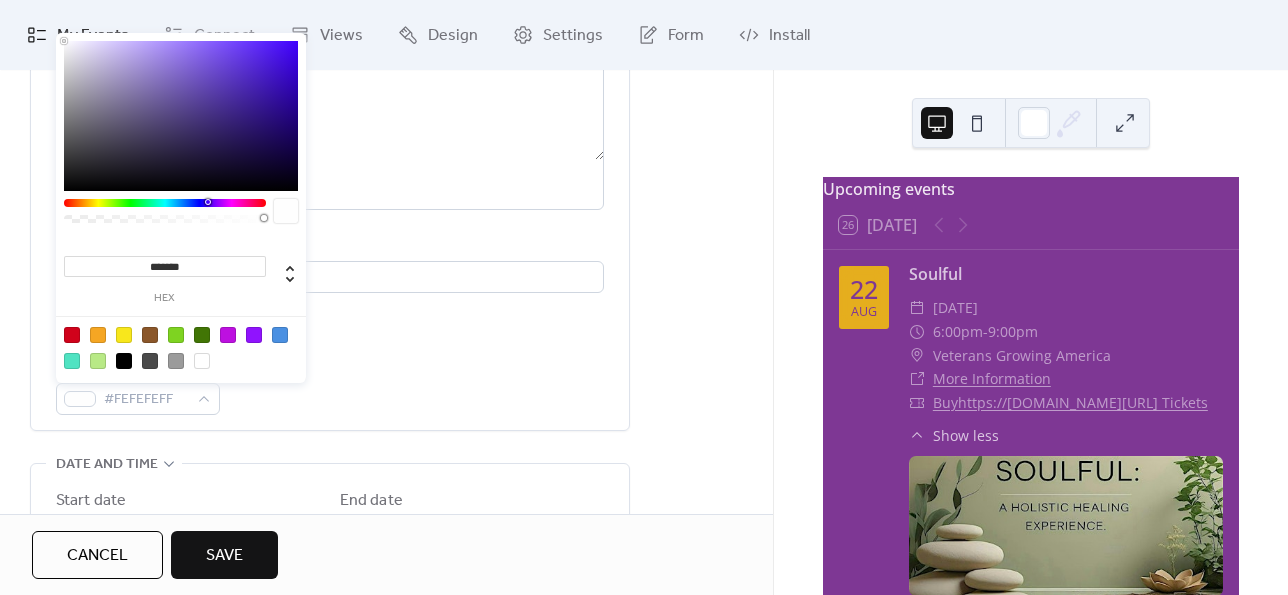 type on "*******" 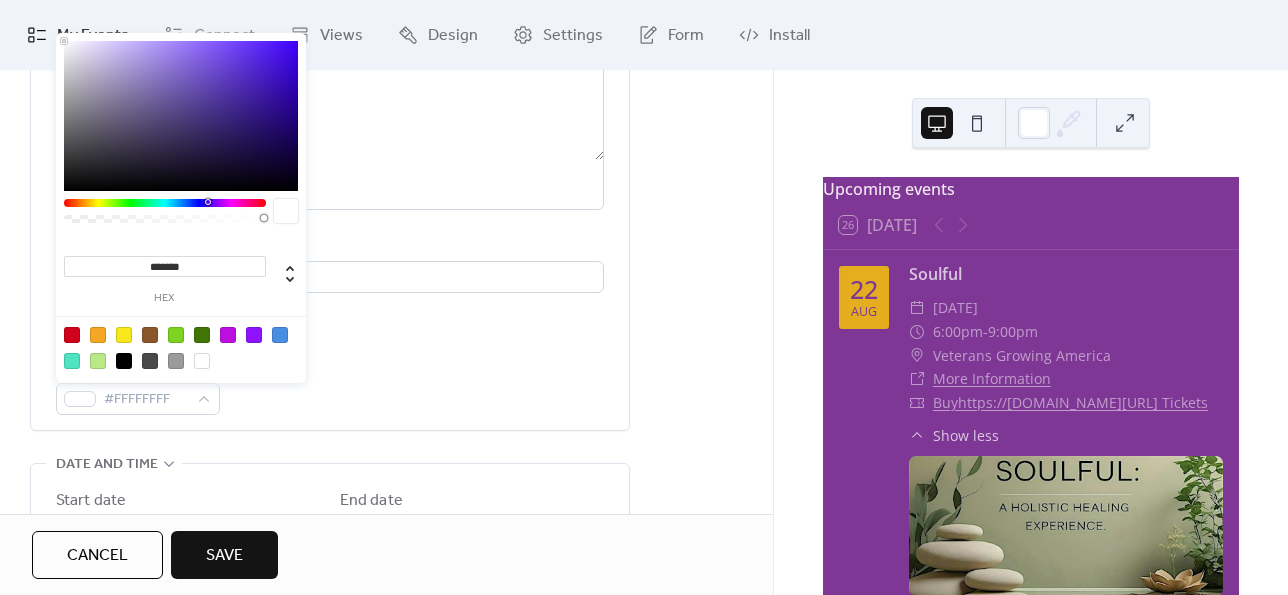 drag, startPoint x: 69, startPoint y: 41, endPoint x: 55, endPoint y: 37, distance: 14.56022 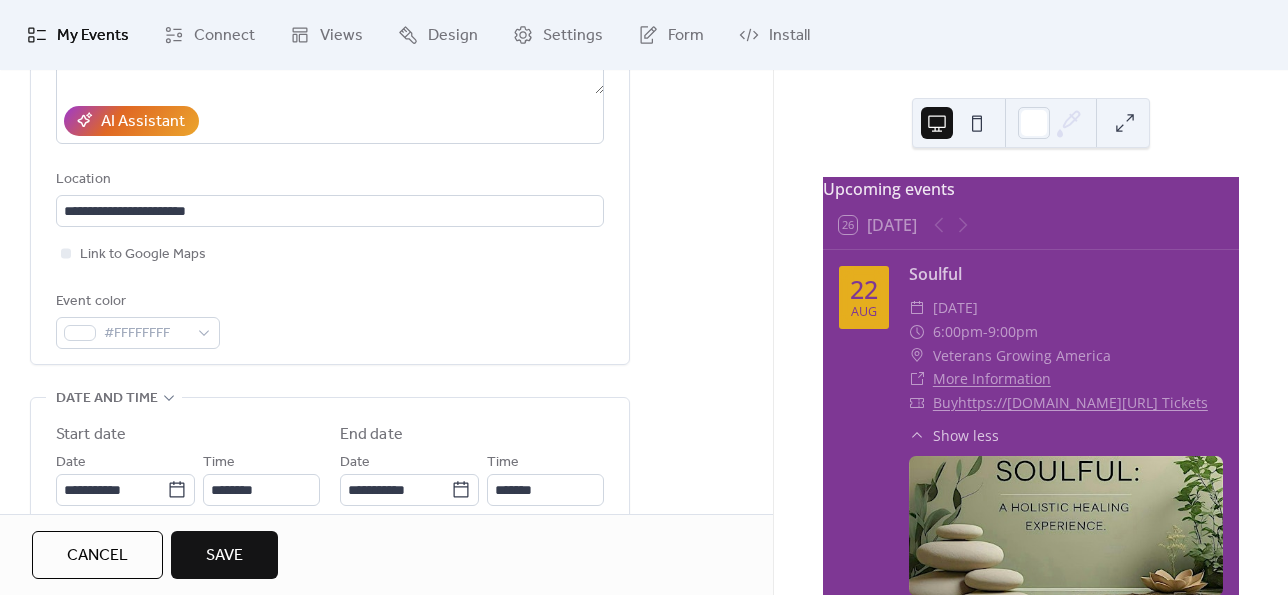 scroll, scrollTop: 500, scrollLeft: 0, axis: vertical 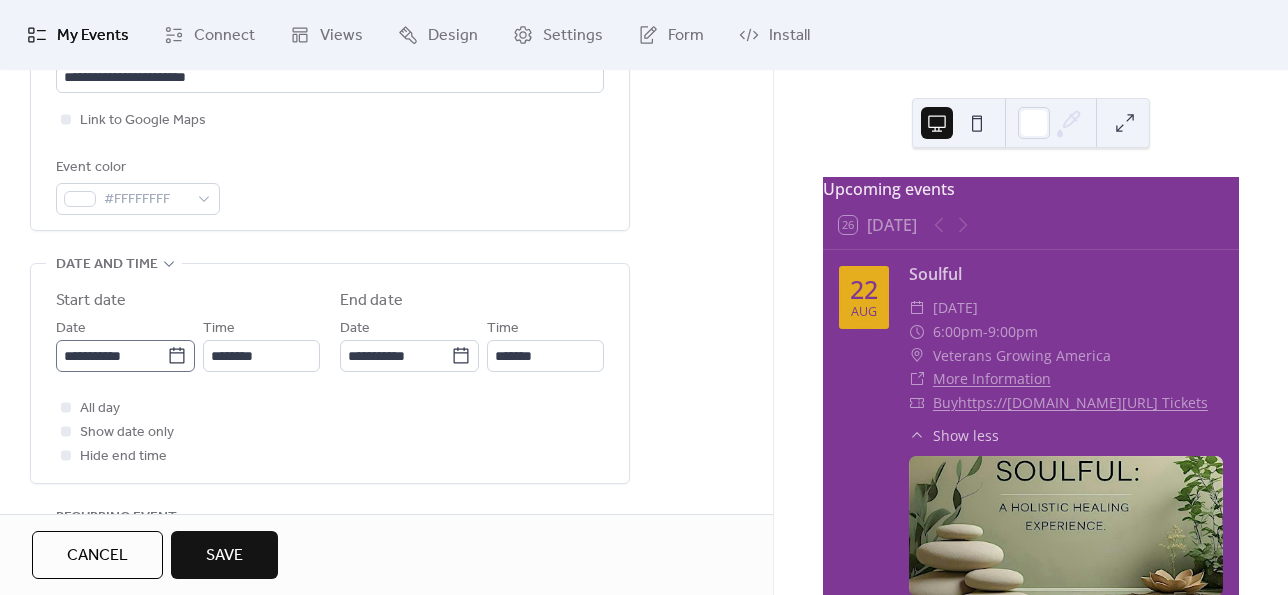 click 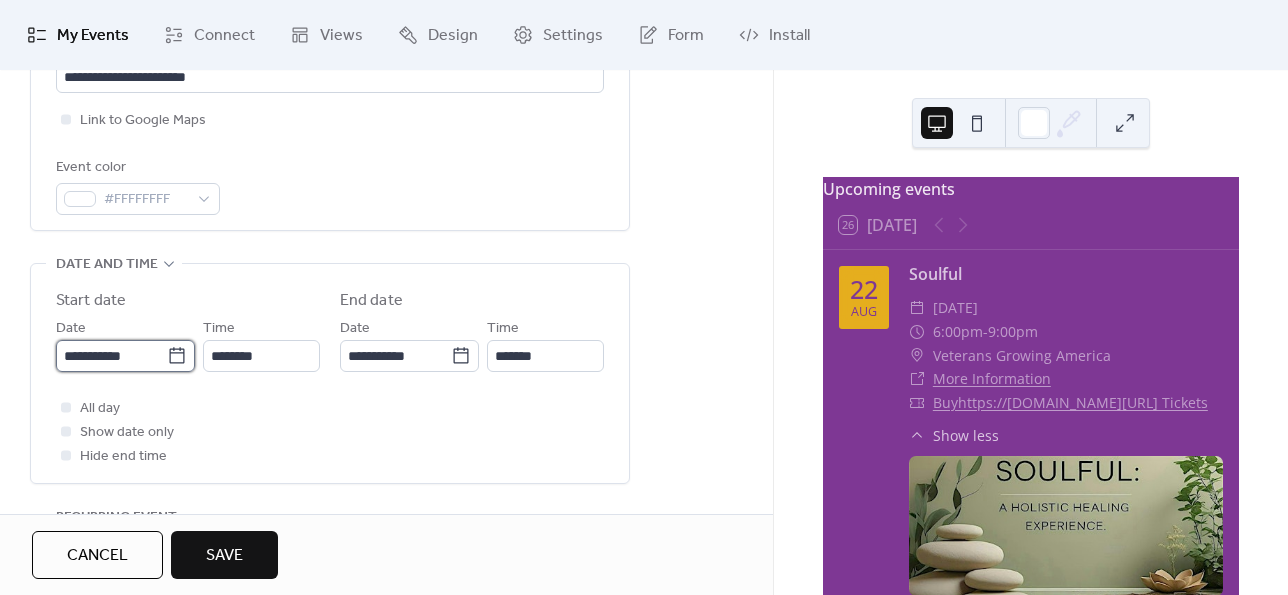 click on "**********" at bounding box center (111, 356) 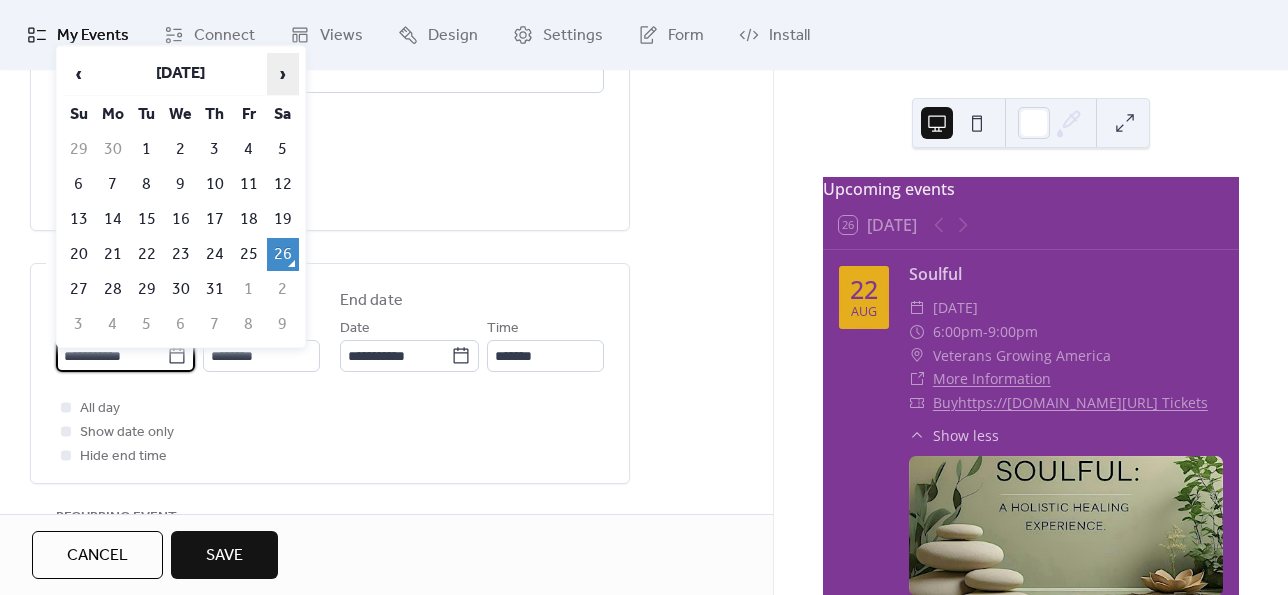 click on "›" at bounding box center (283, 74) 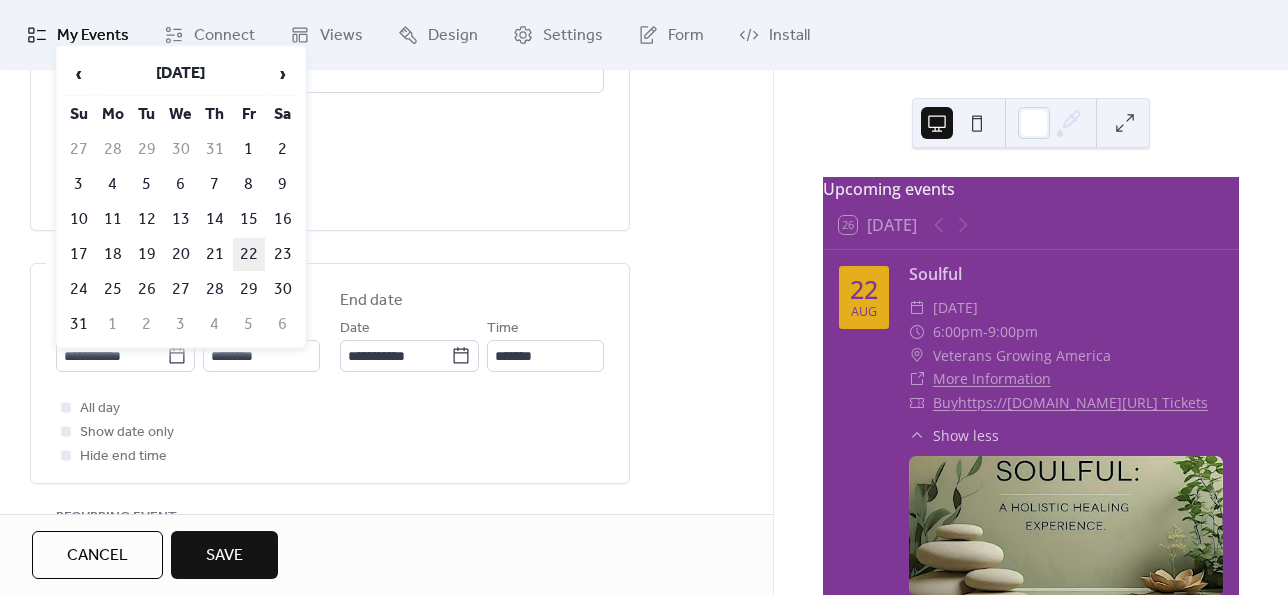 click on "22" at bounding box center [249, 254] 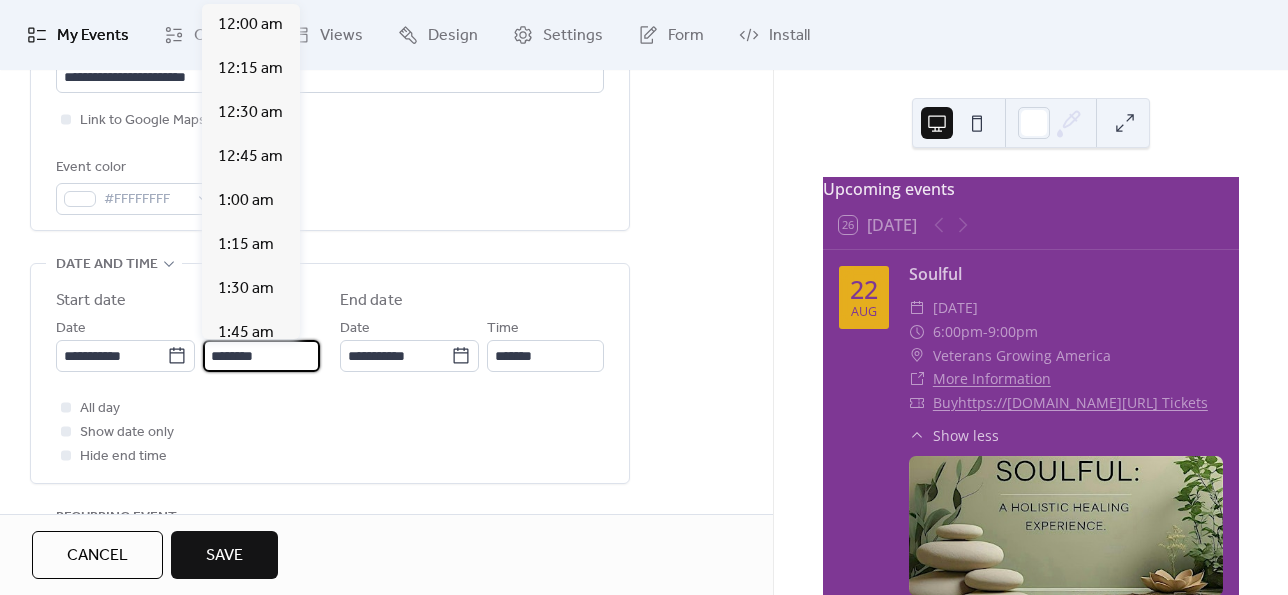 click on "********" at bounding box center [261, 356] 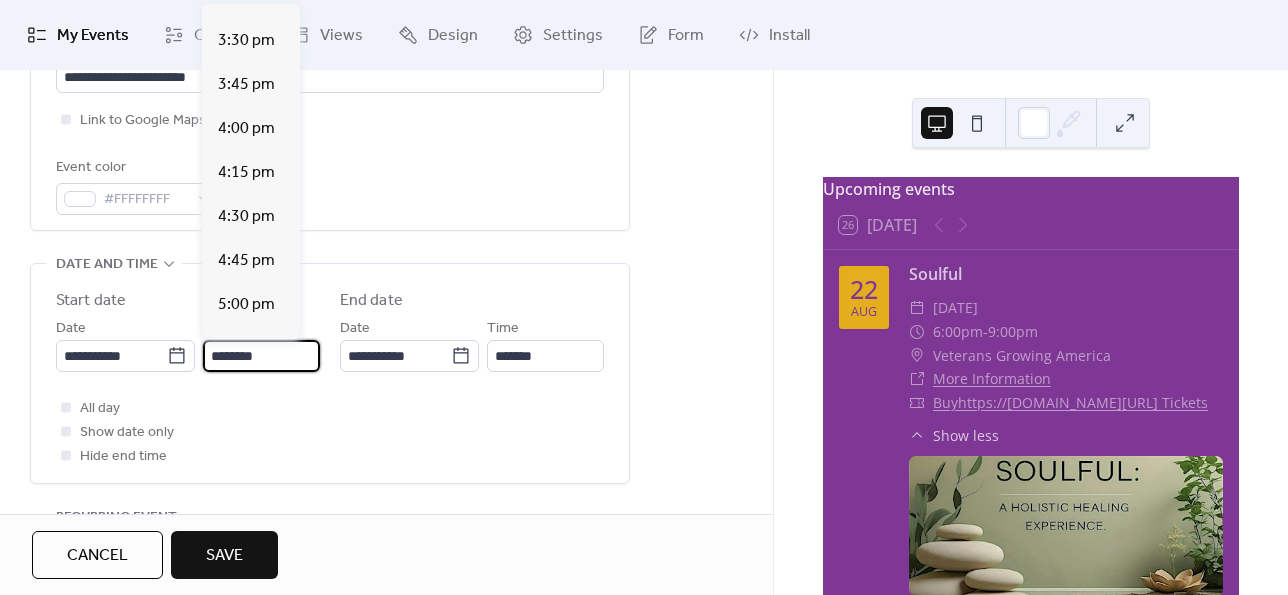 scroll, scrollTop: 3112, scrollLeft: 0, axis: vertical 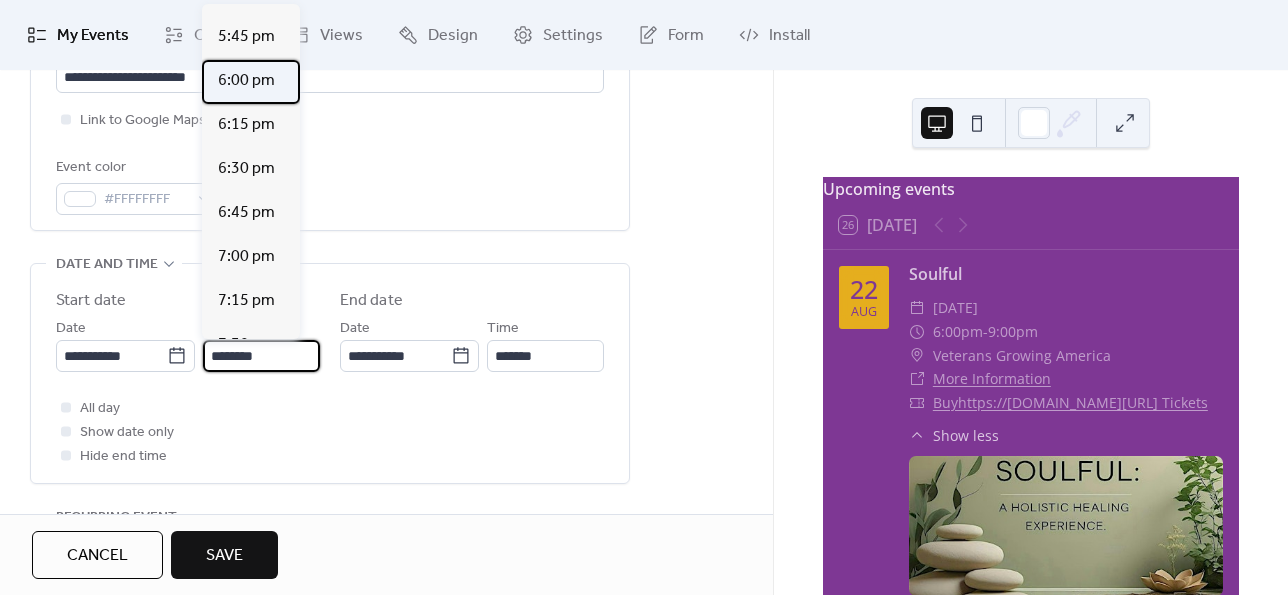 click on "6:00 pm" at bounding box center (246, 81) 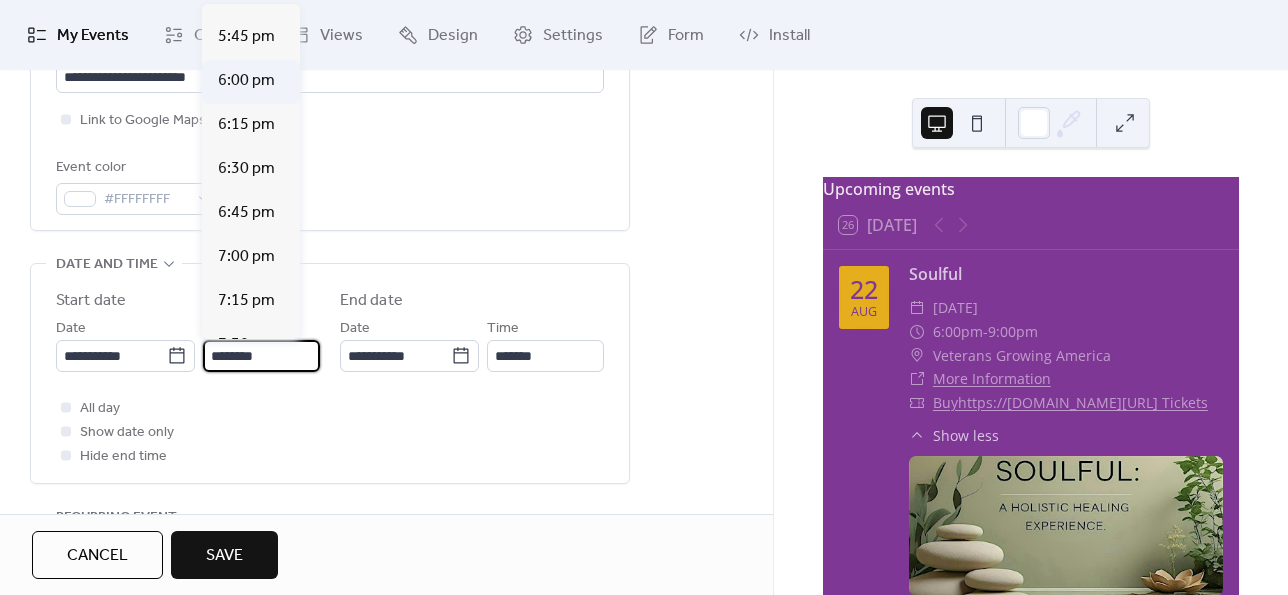 type on "*******" 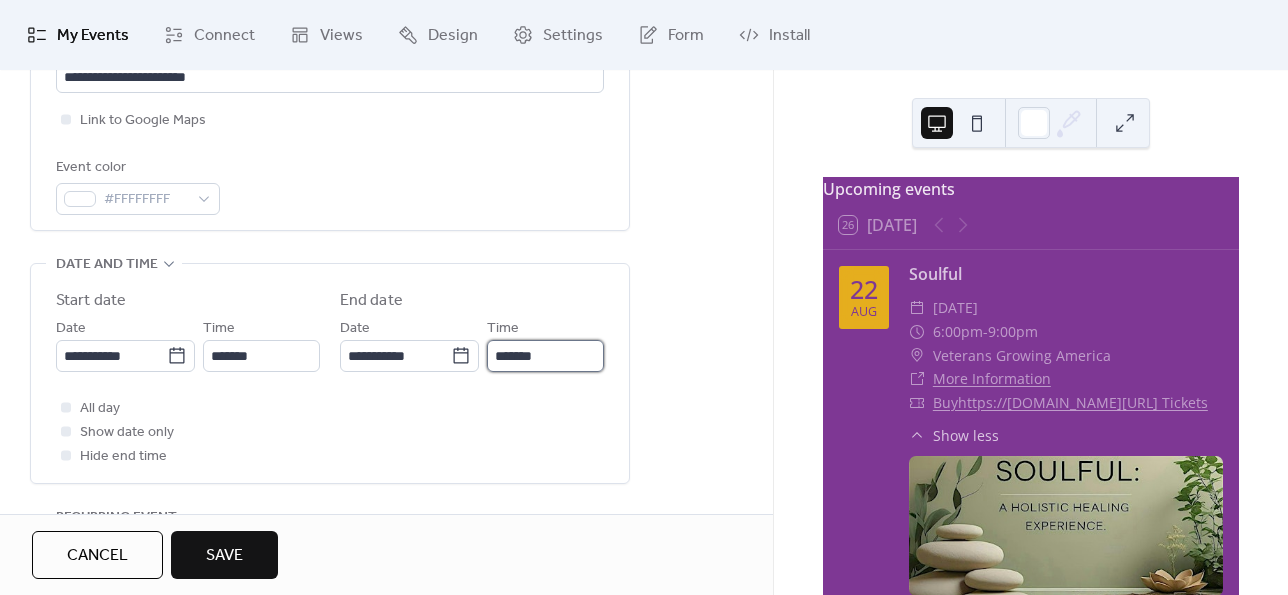 click on "*******" at bounding box center (545, 356) 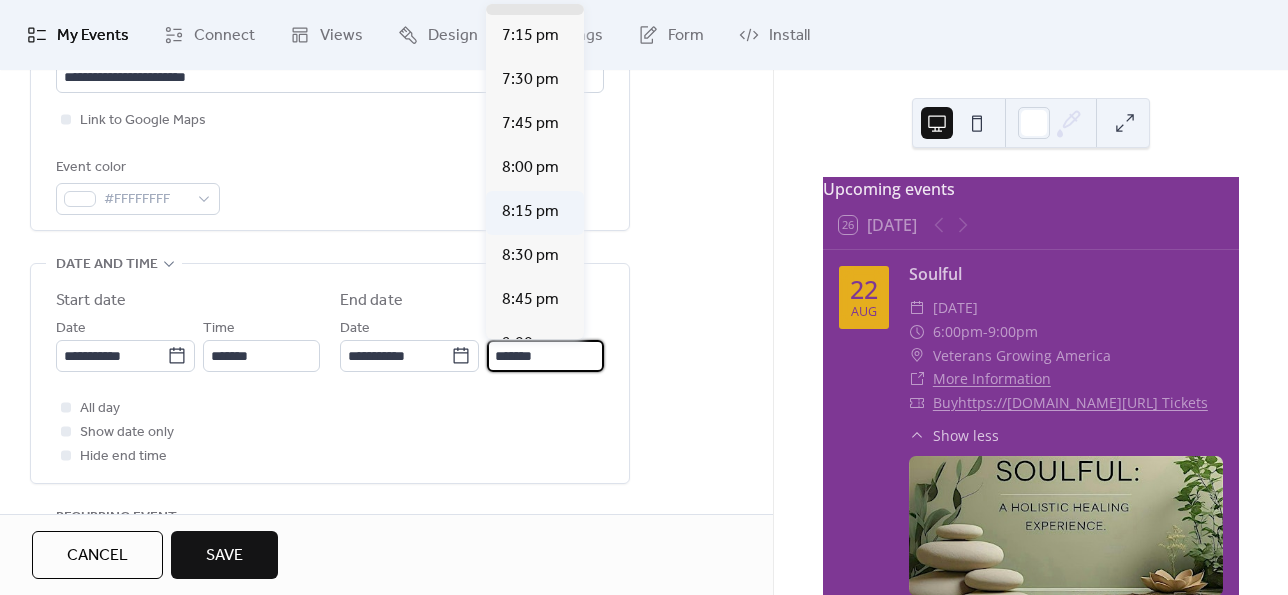 scroll, scrollTop: 200, scrollLeft: 0, axis: vertical 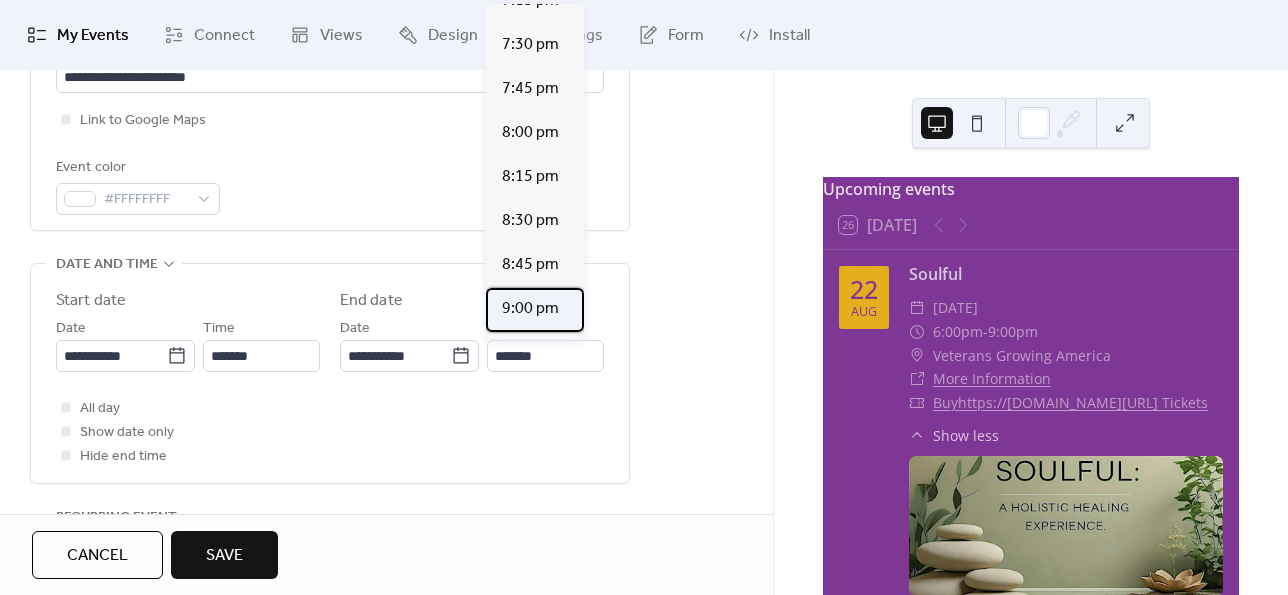 click on "9:00 pm" at bounding box center [530, 309] 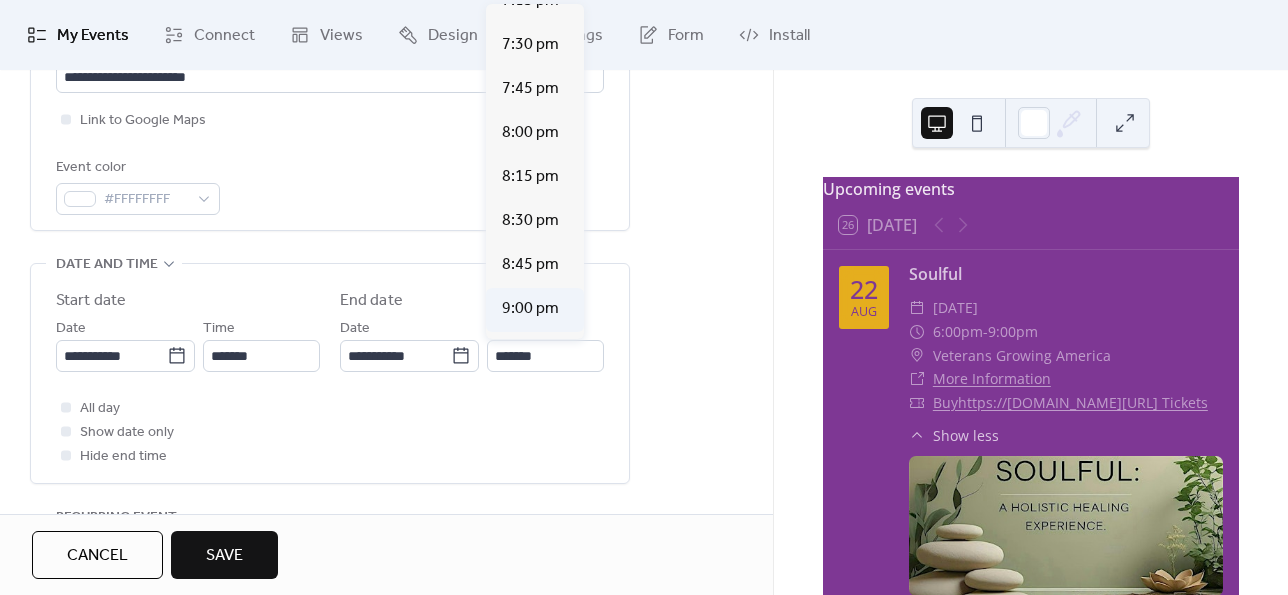 type on "*******" 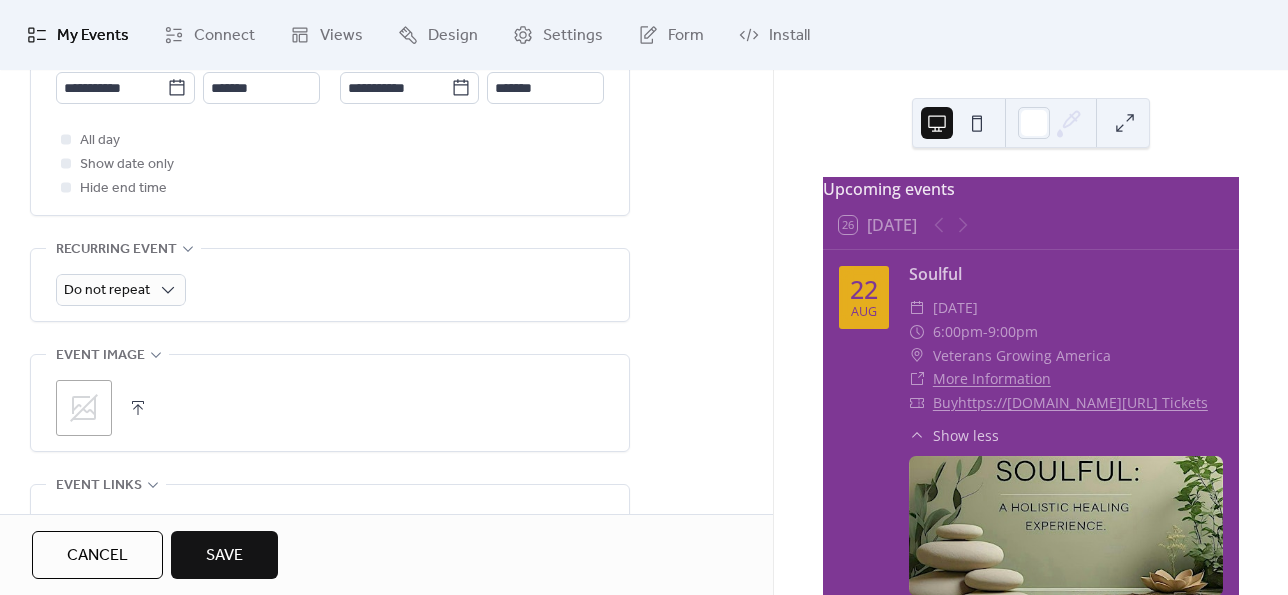 scroll, scrollTop: 900, scrollLeft: 0, axis: vertical 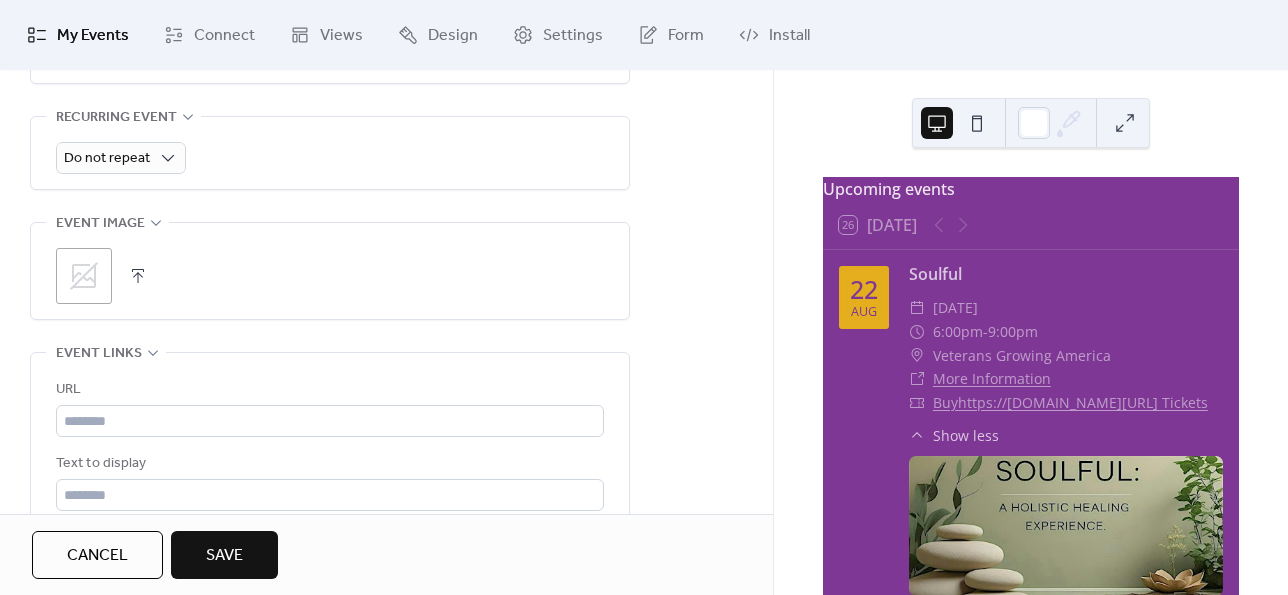 click 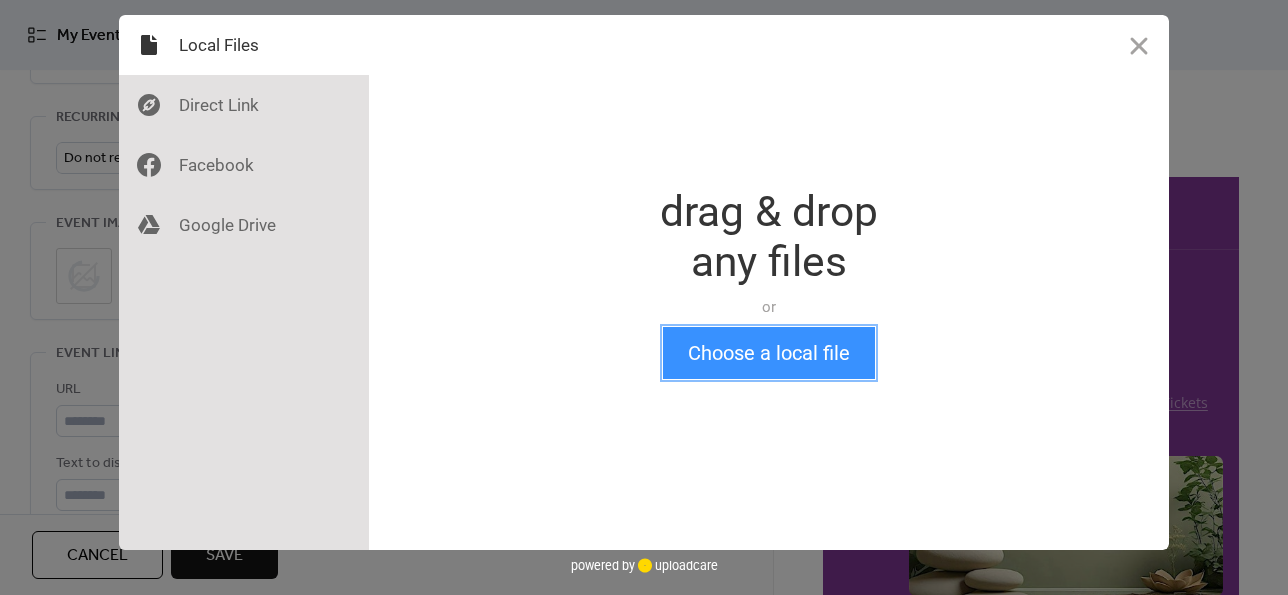click on "Choose a local file" at bounding box center (769, 353) 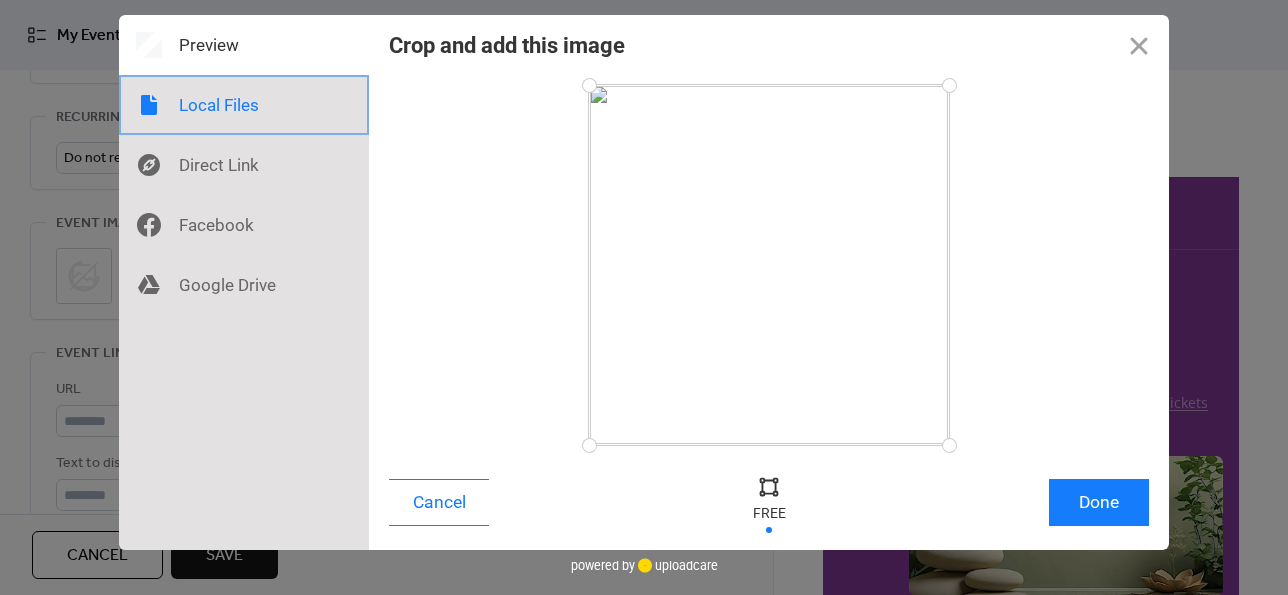 click at bounding box center [244, 105] 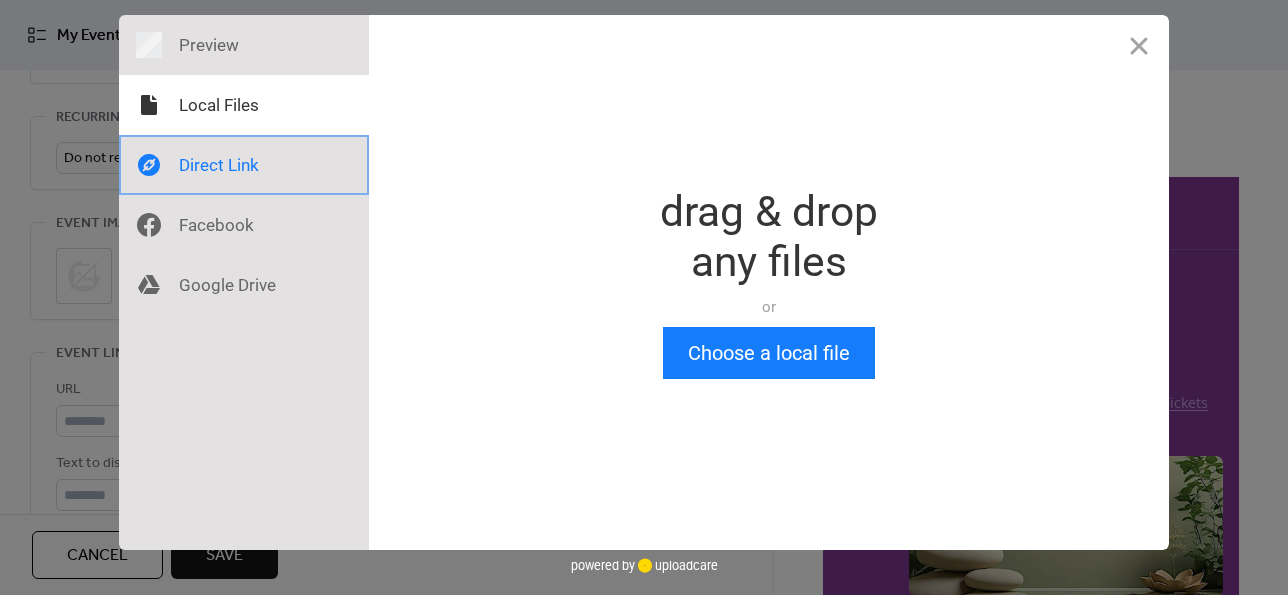 click at bounding box center [244, 165] 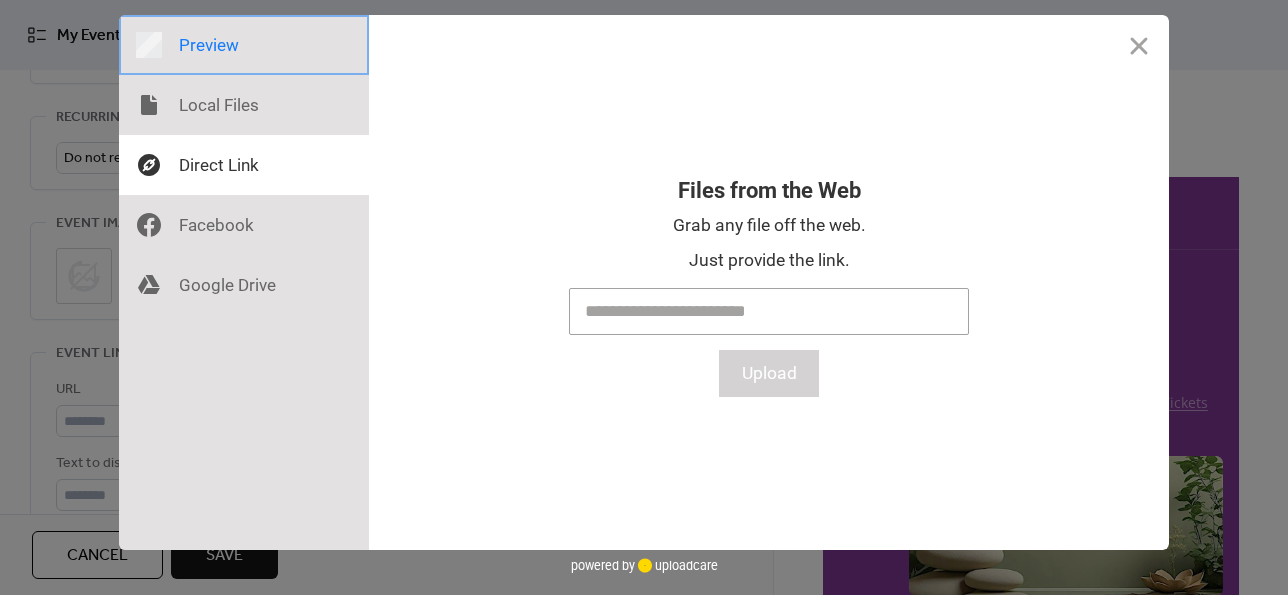 click at bounding box center (244, 45) 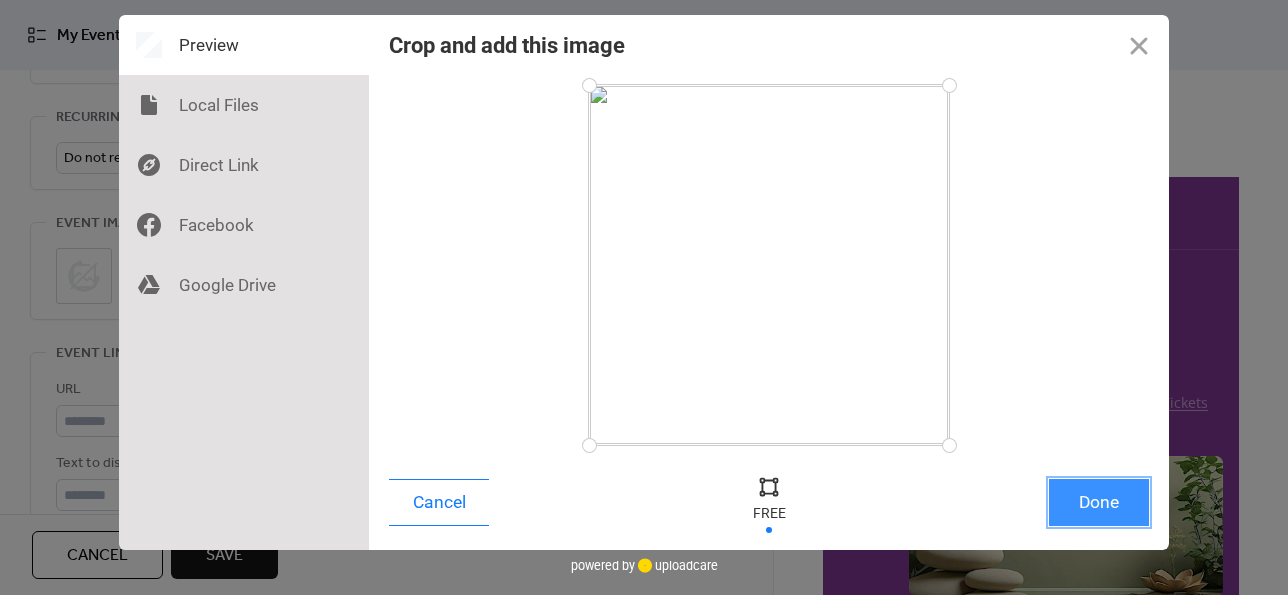 click on "Done" at bounding box center (1099, 502) 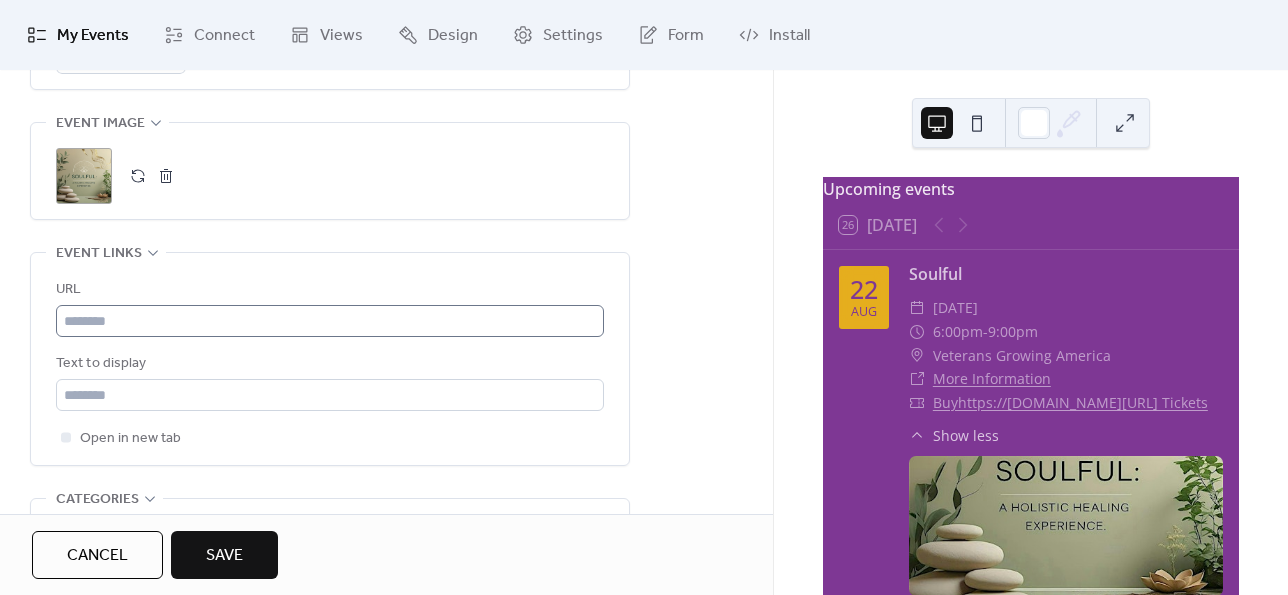 scroll, scrollTop: 1100, scrollLeft: 0, axis: vertical 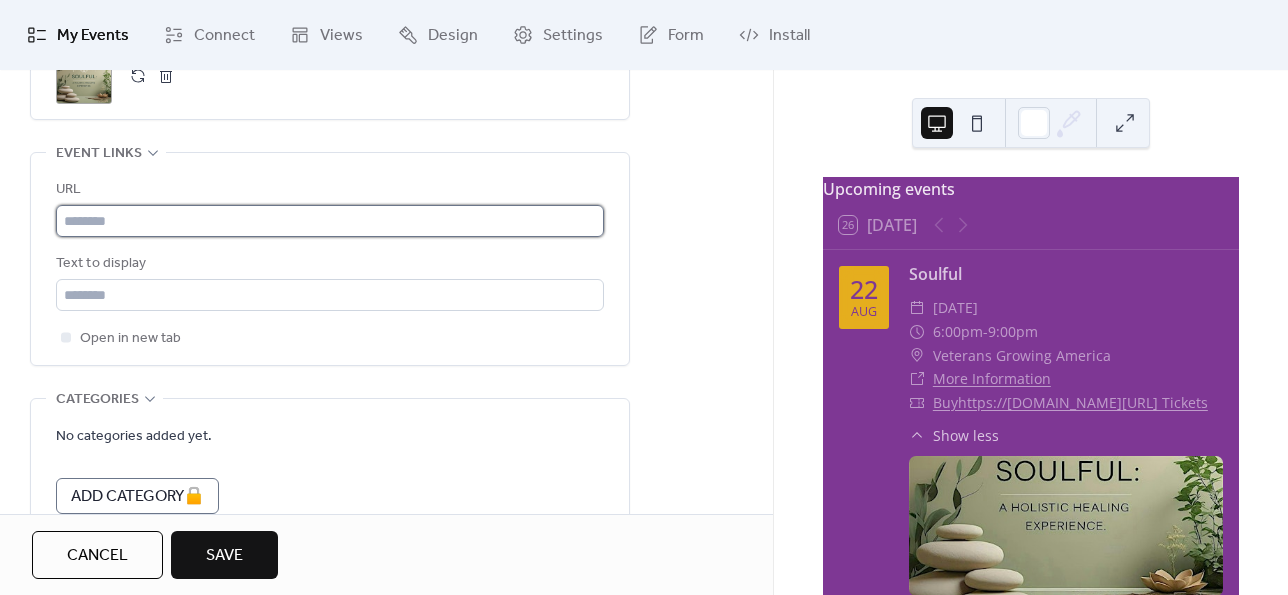 click at bounding box center (330, 221) 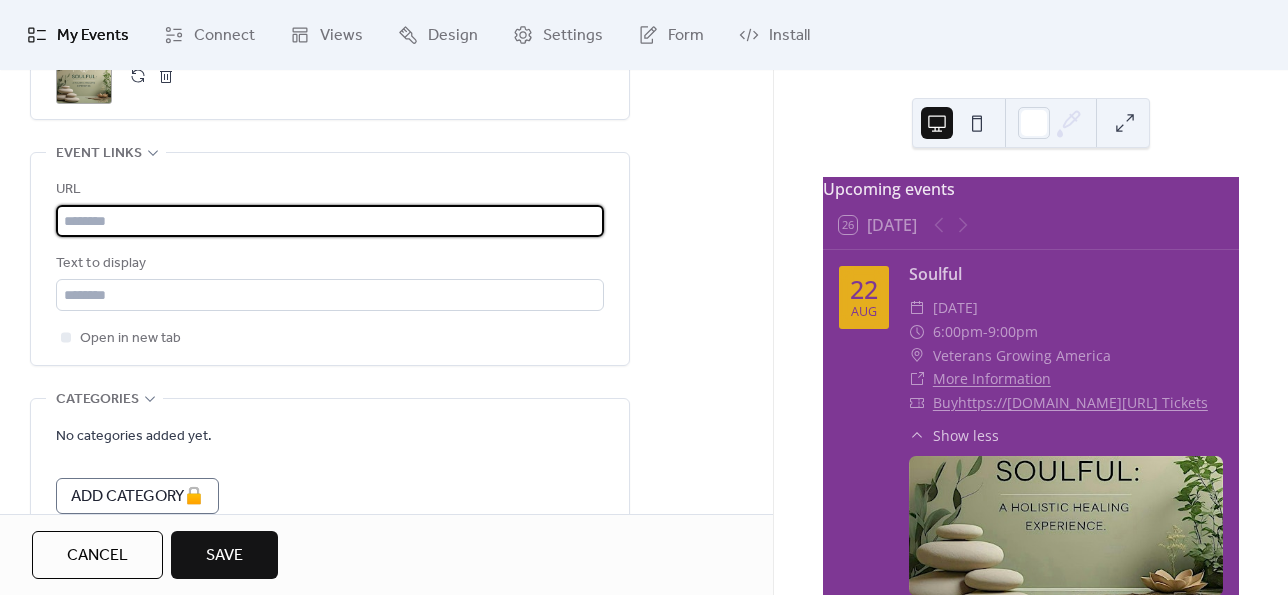 type on "**********" 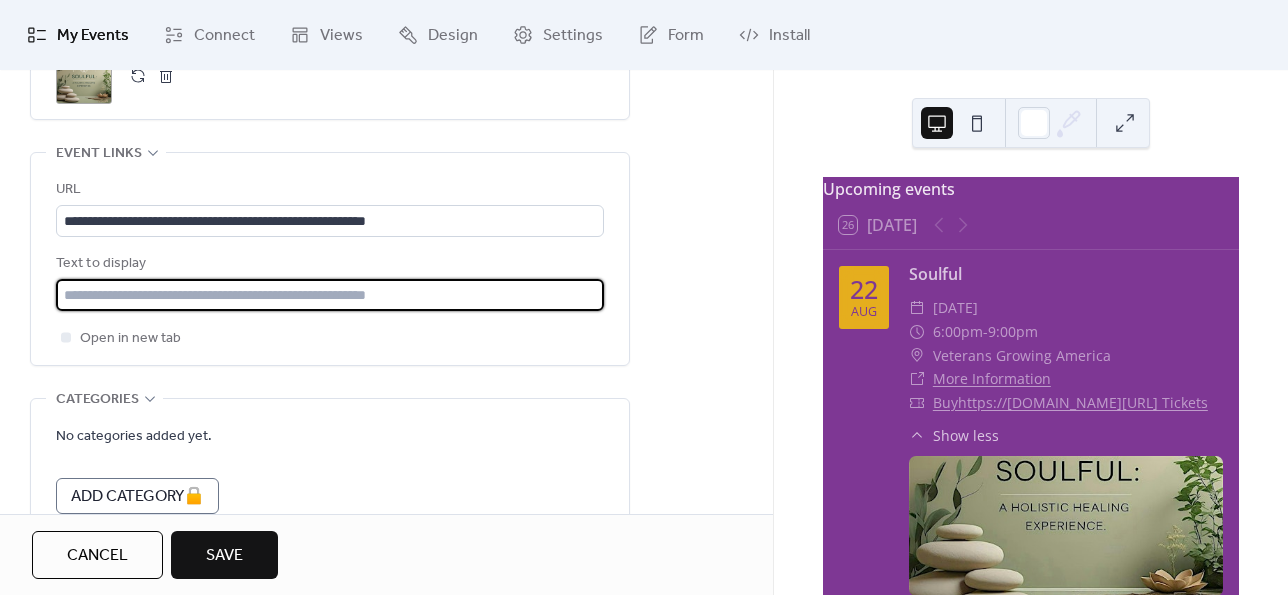 click at bounding box center (330, 295) 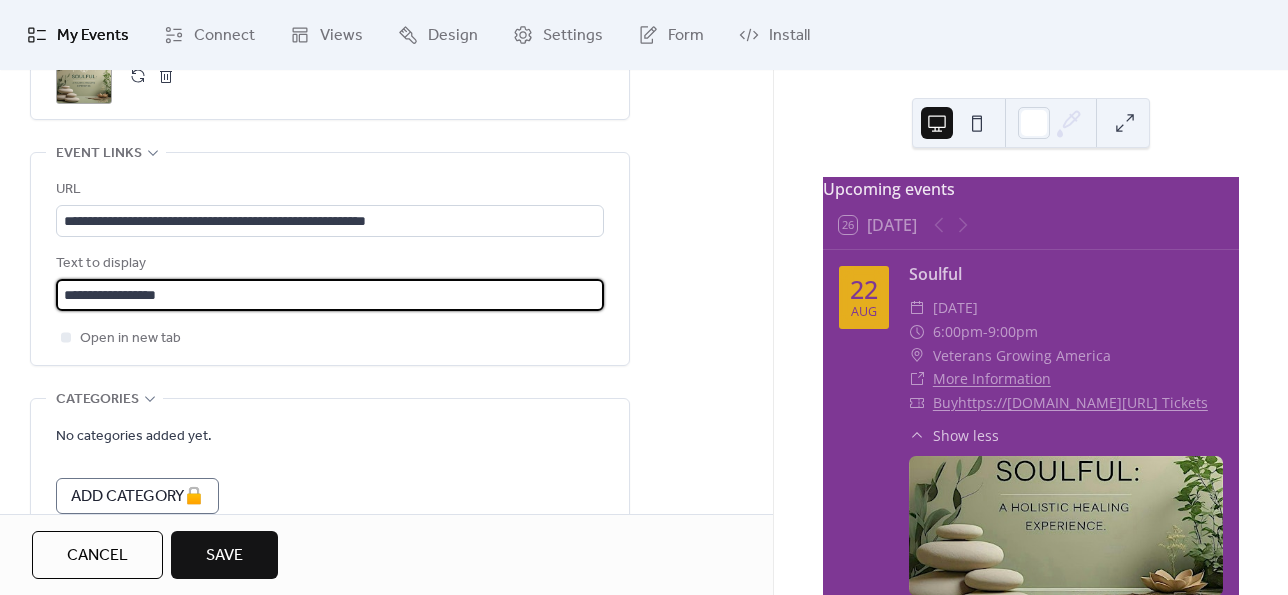 scroll, scrollTop: 0, scrollLeft: 0, axis: both 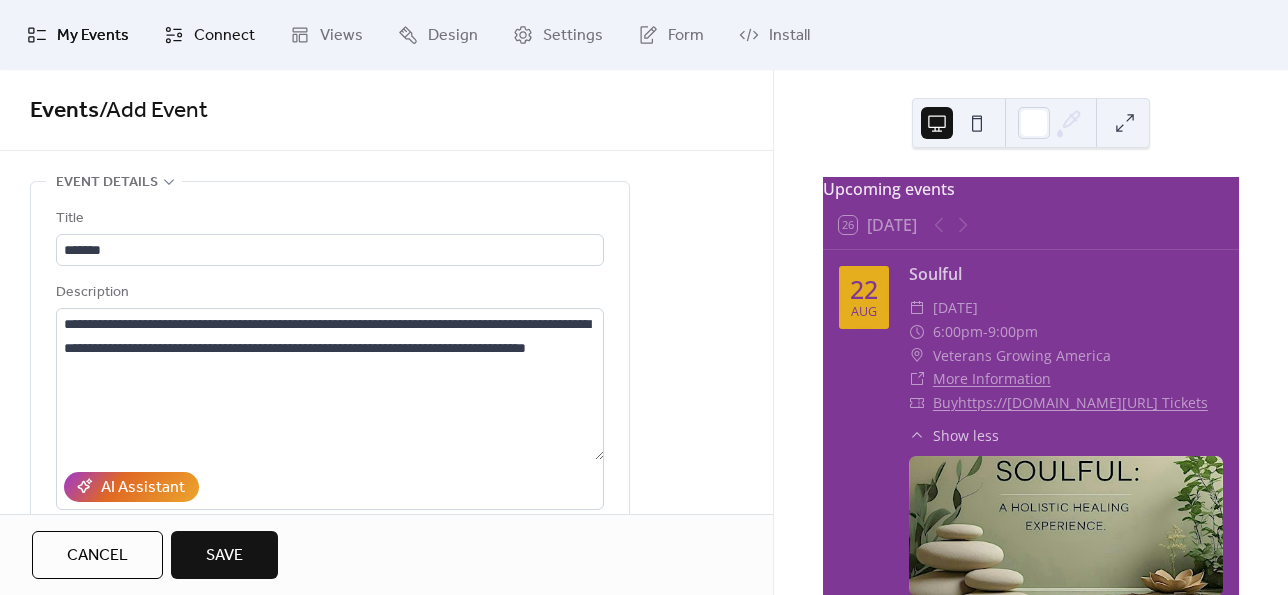 type on "**********" 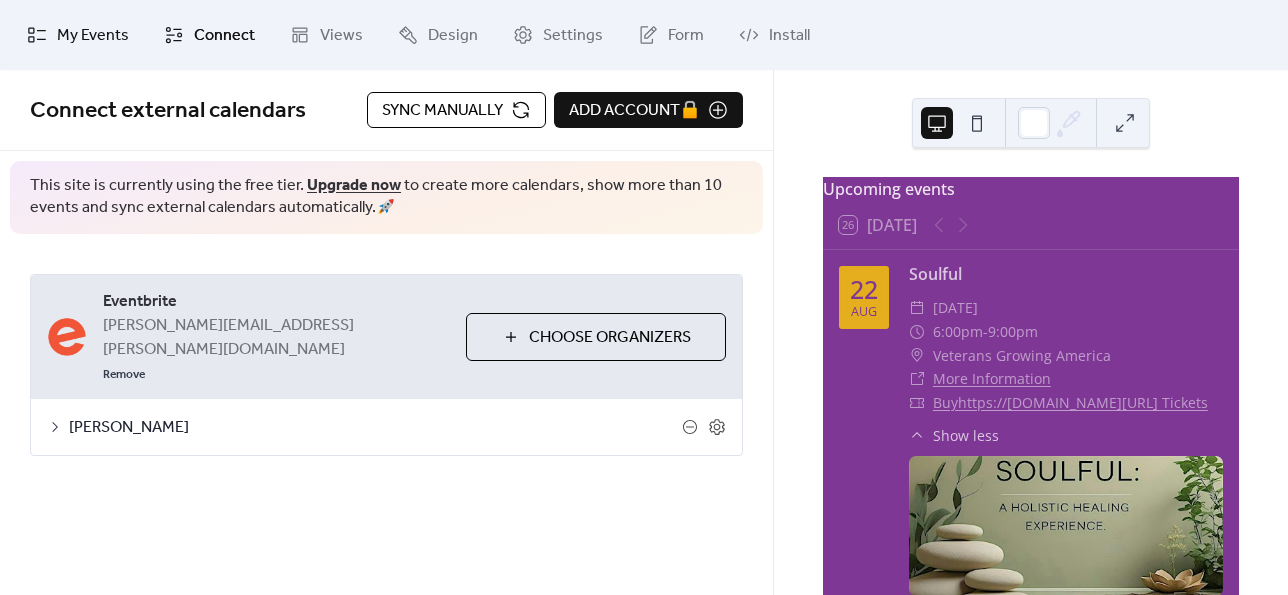 click on "My Events" at bounding box center [93, 36] 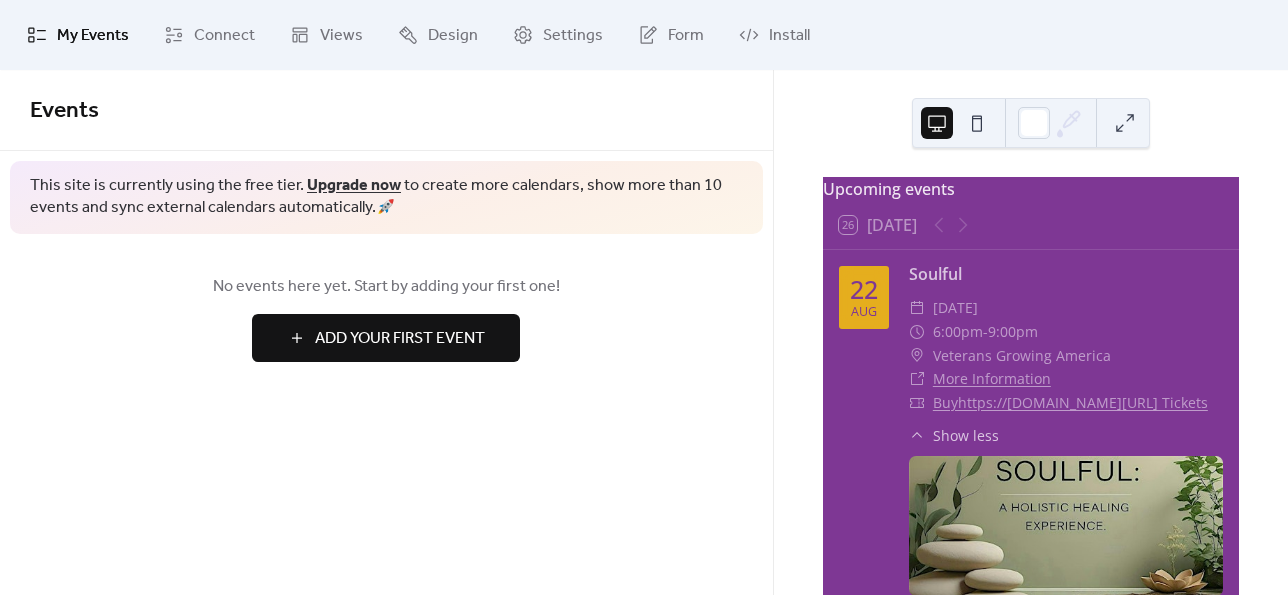 click on "Add Your First Event" at bounding box center (400, 339) 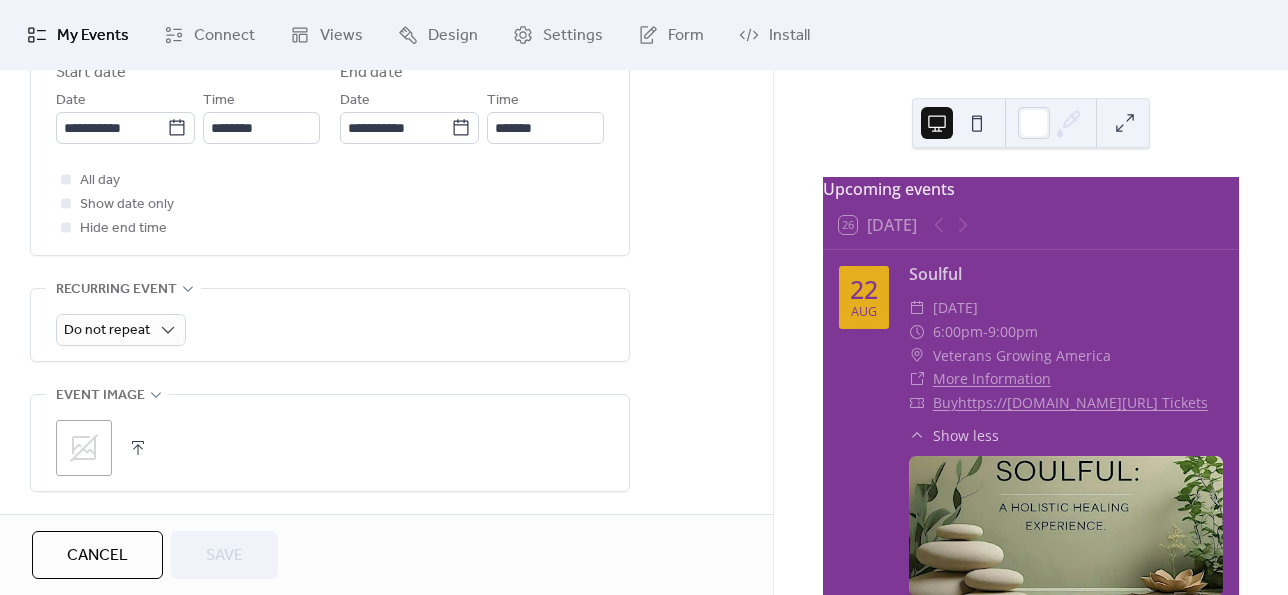 scroll, scrollTop: 1000, scrollLeft: 0, axis: vertical 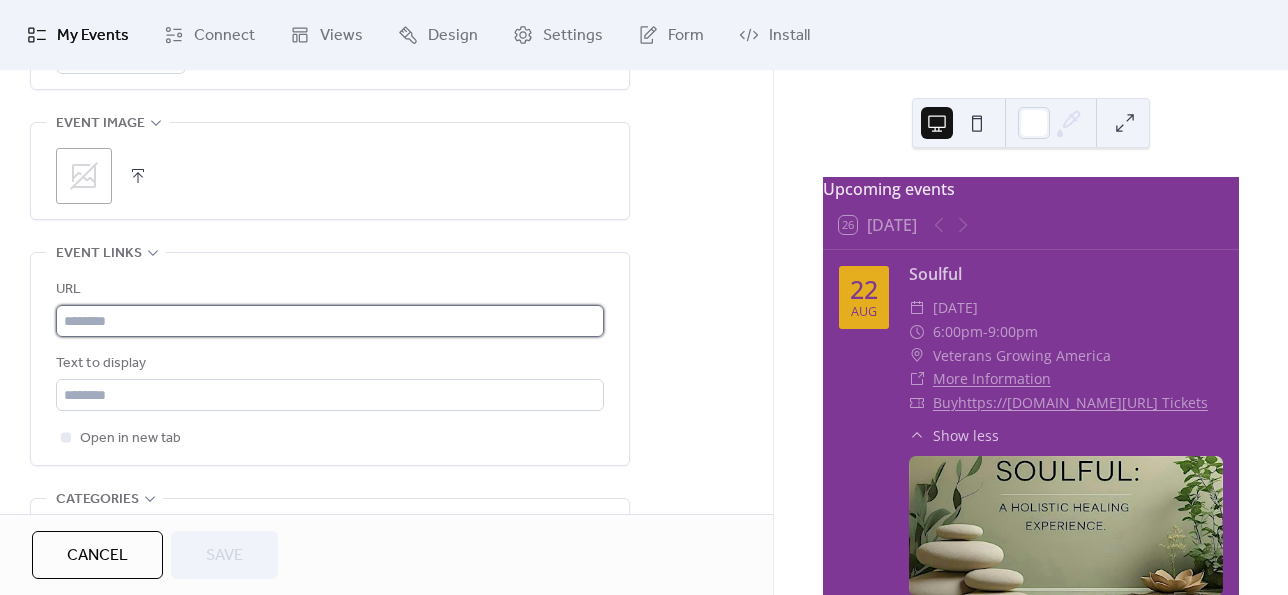 click at bounding box center (330, 321) 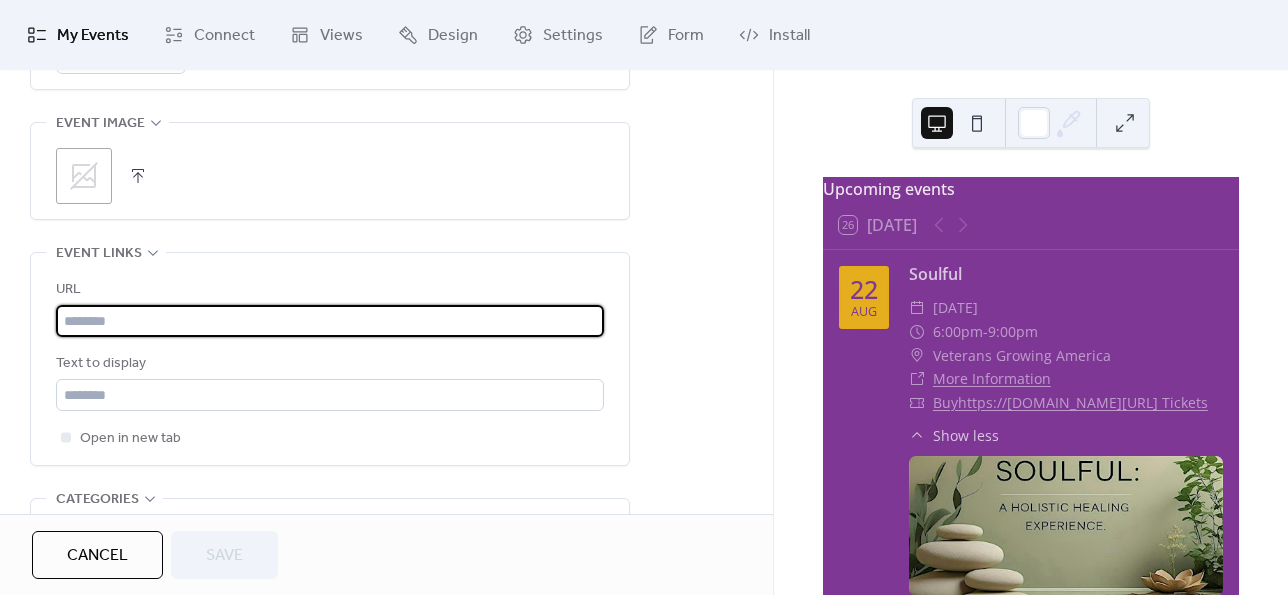 type on "**********" 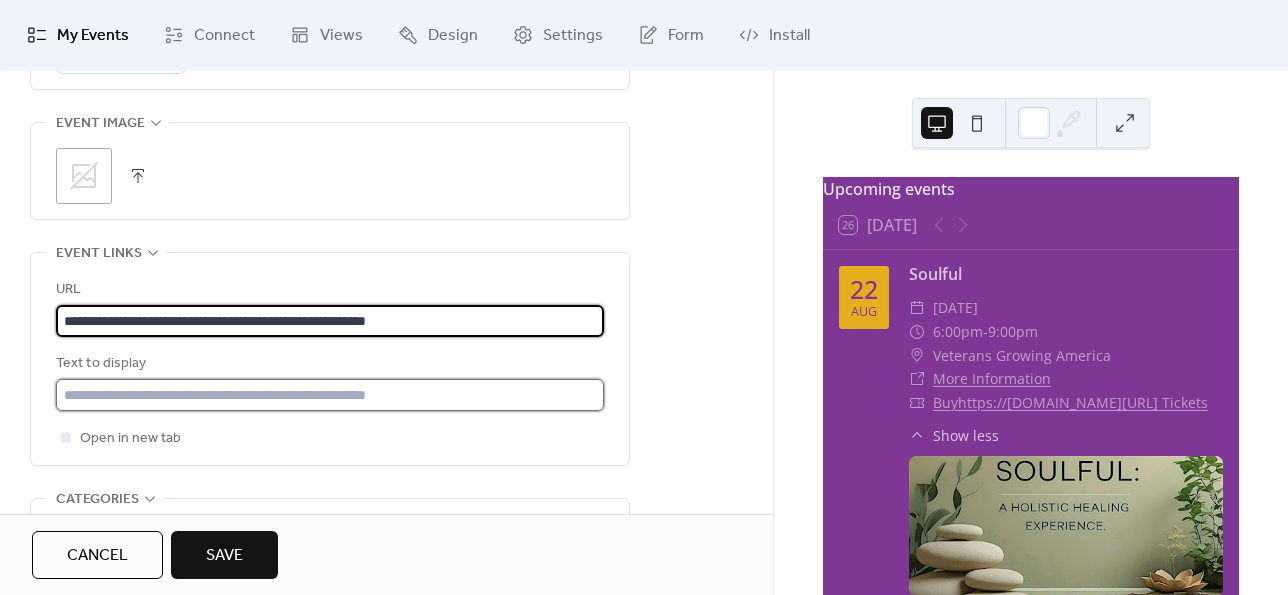 click at bounding box center (330, 395) 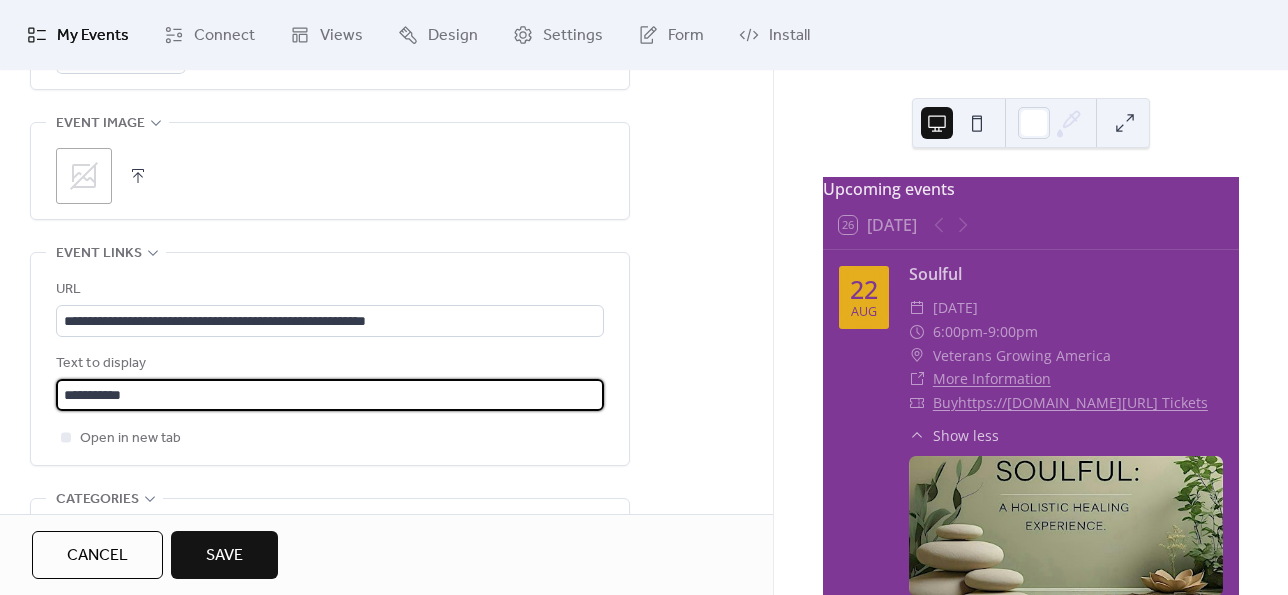 type on "**********" 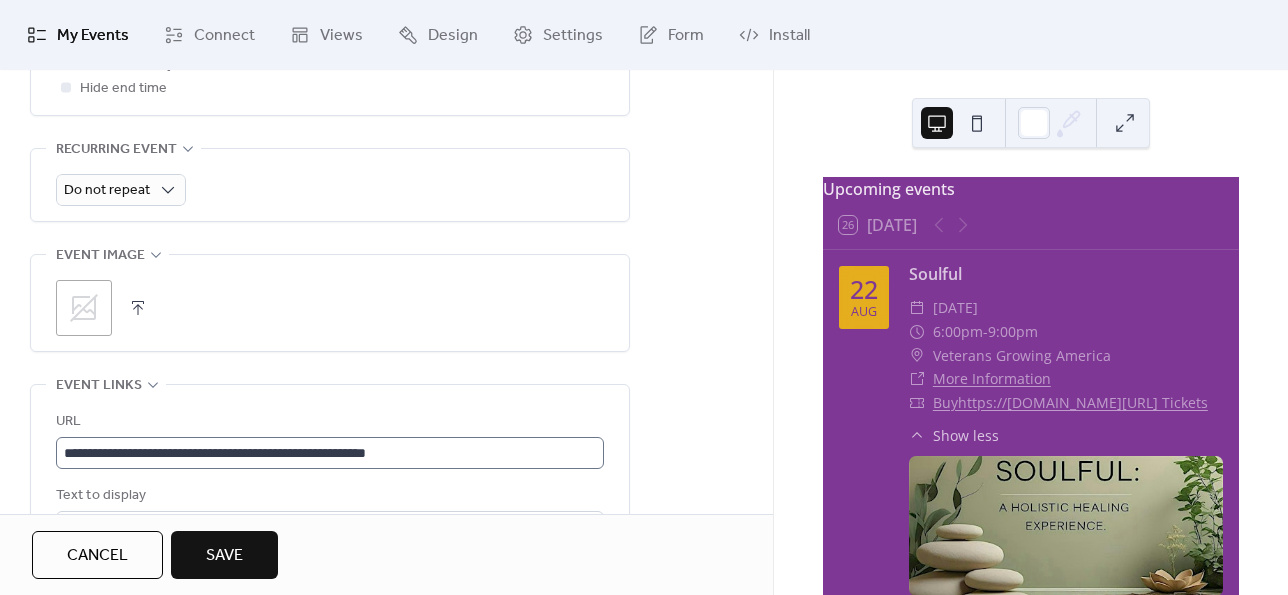 scroll, scrollTop: 700, scrollLeft: 0, axis: vertical 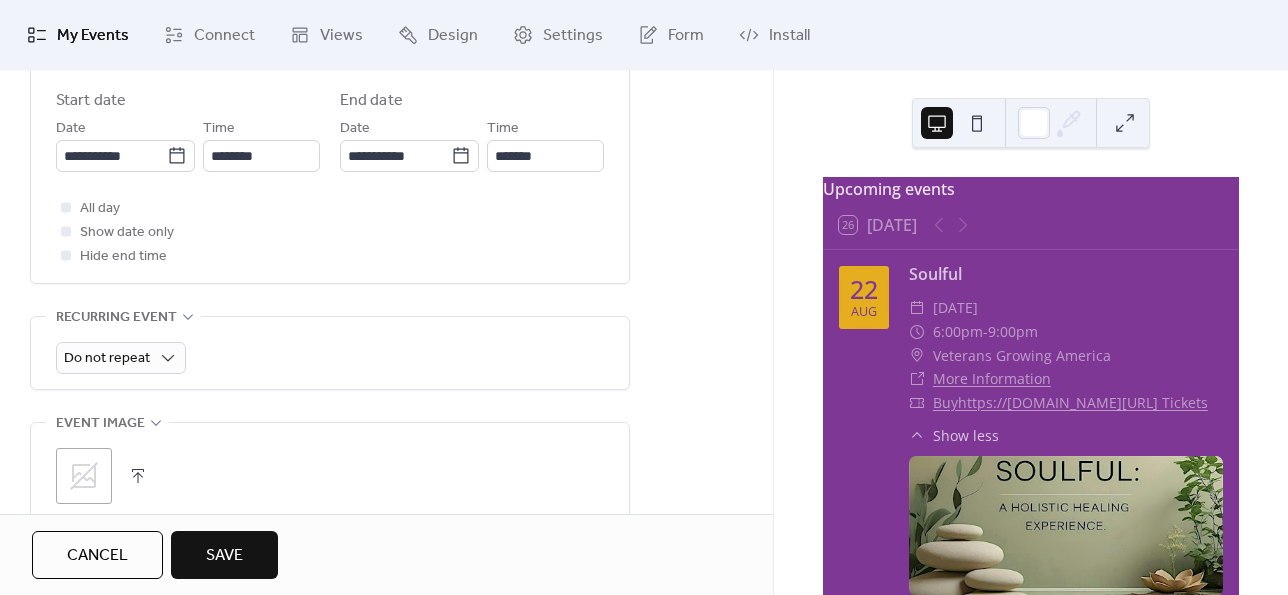 click 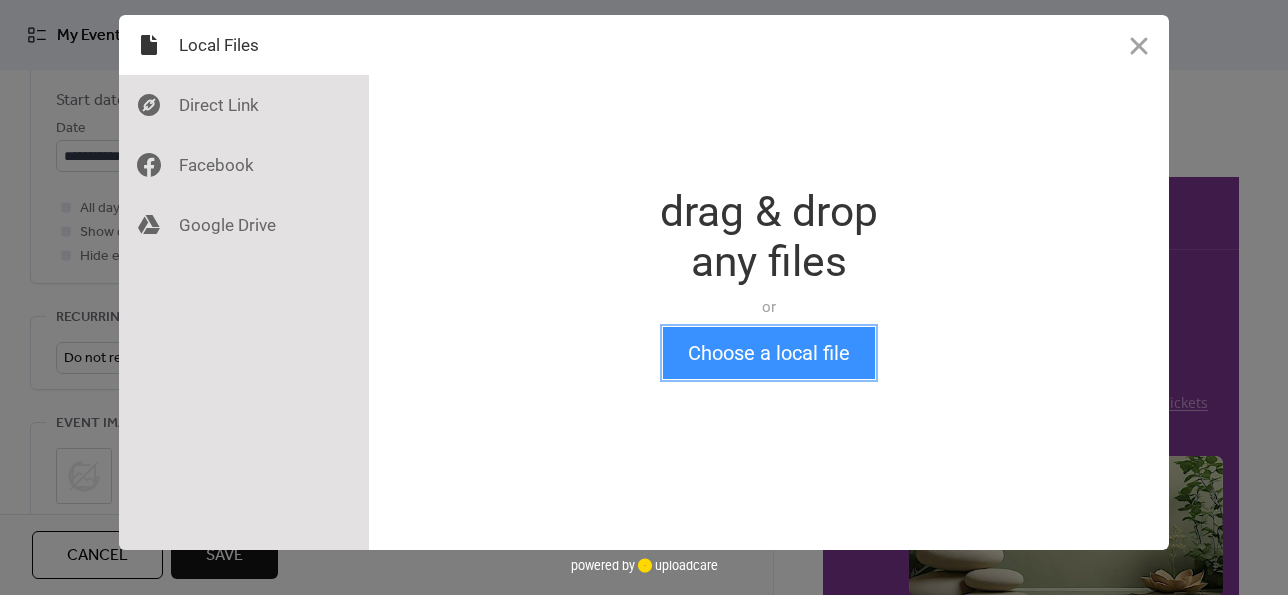 click on "Choose a local file" at bounding box center (769, 353) 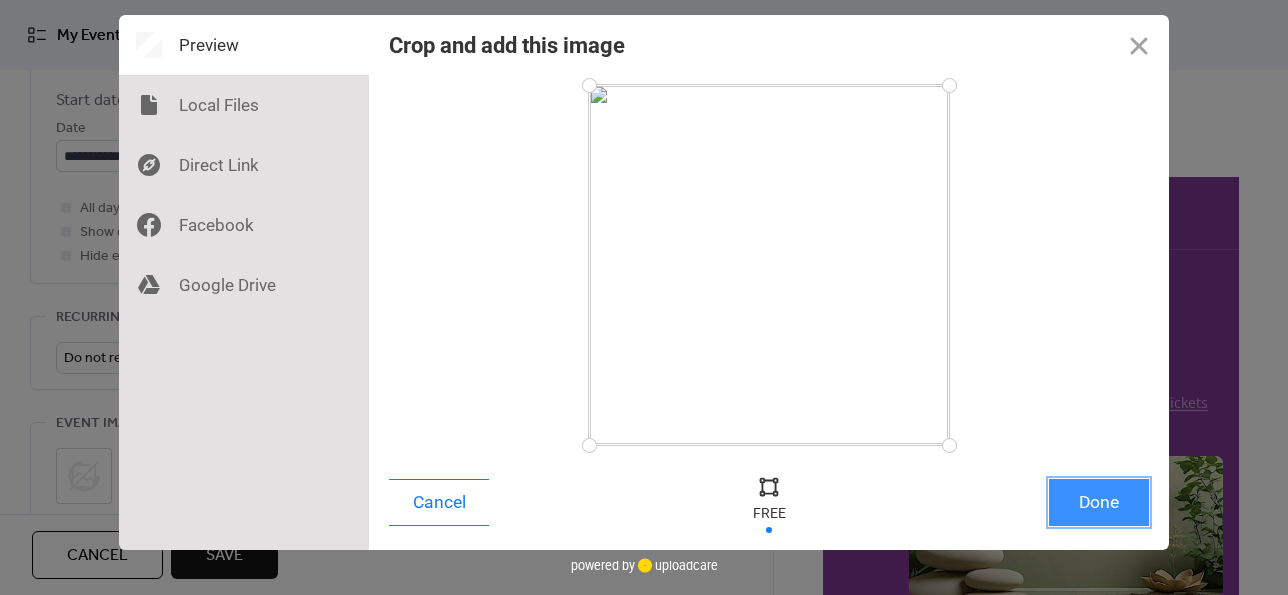 click on "Done" at bounding box center (1099, 502) 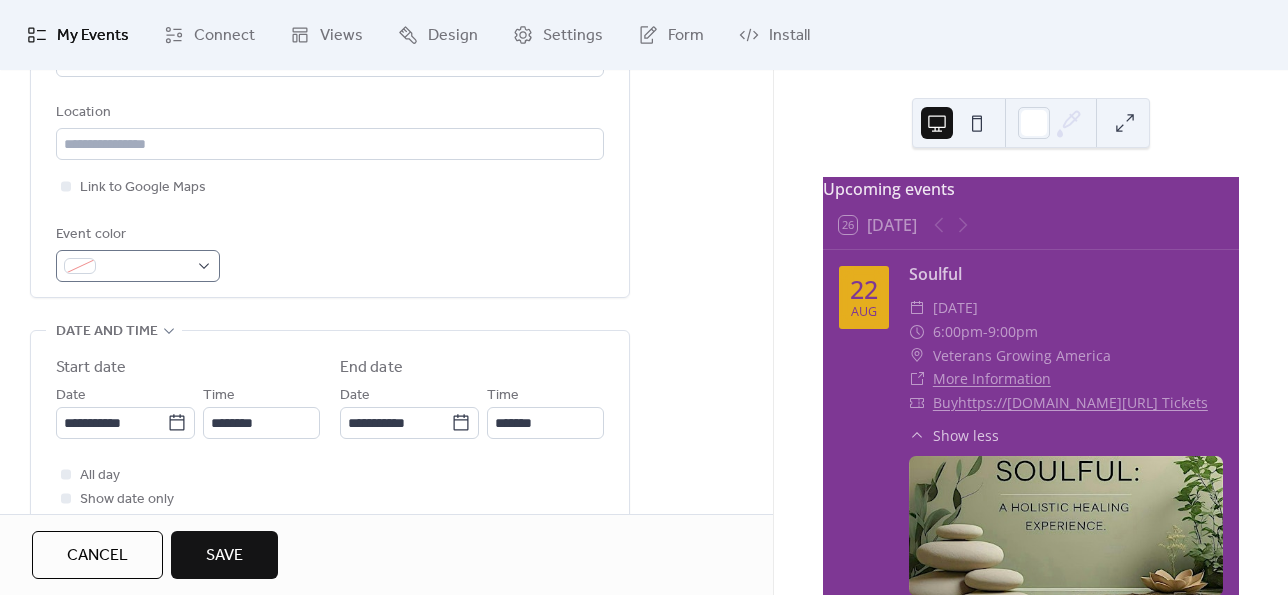 scroll, scrollTop: 400, scrollLeft: 0, axis: vertical 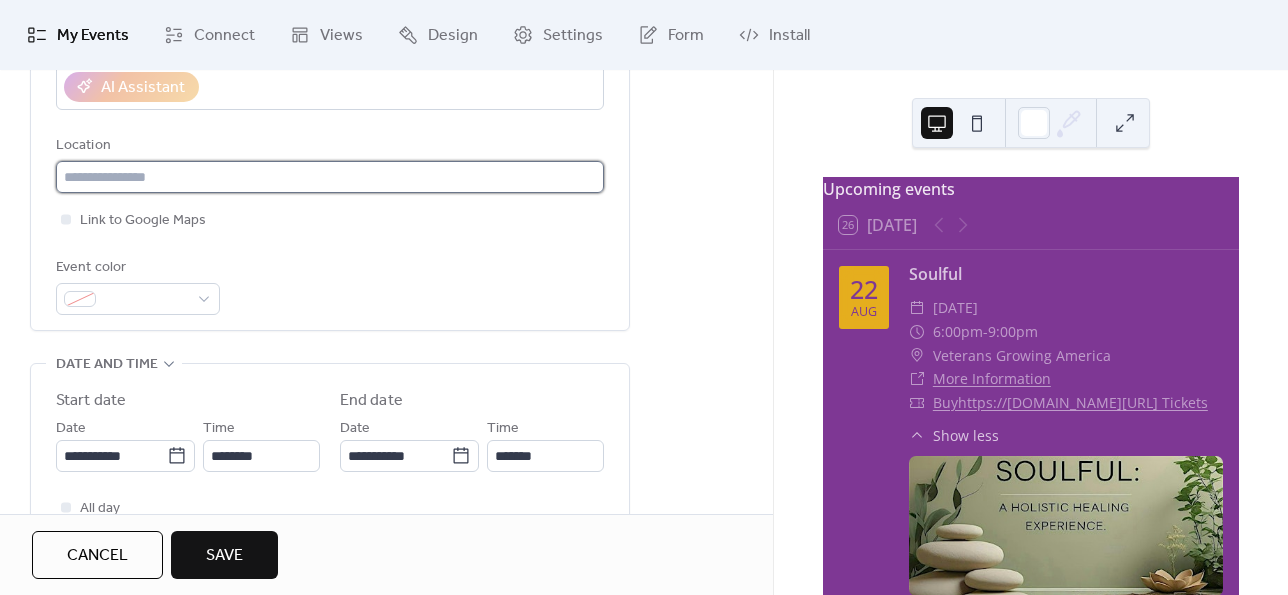 click at bounding box center [330, 177] 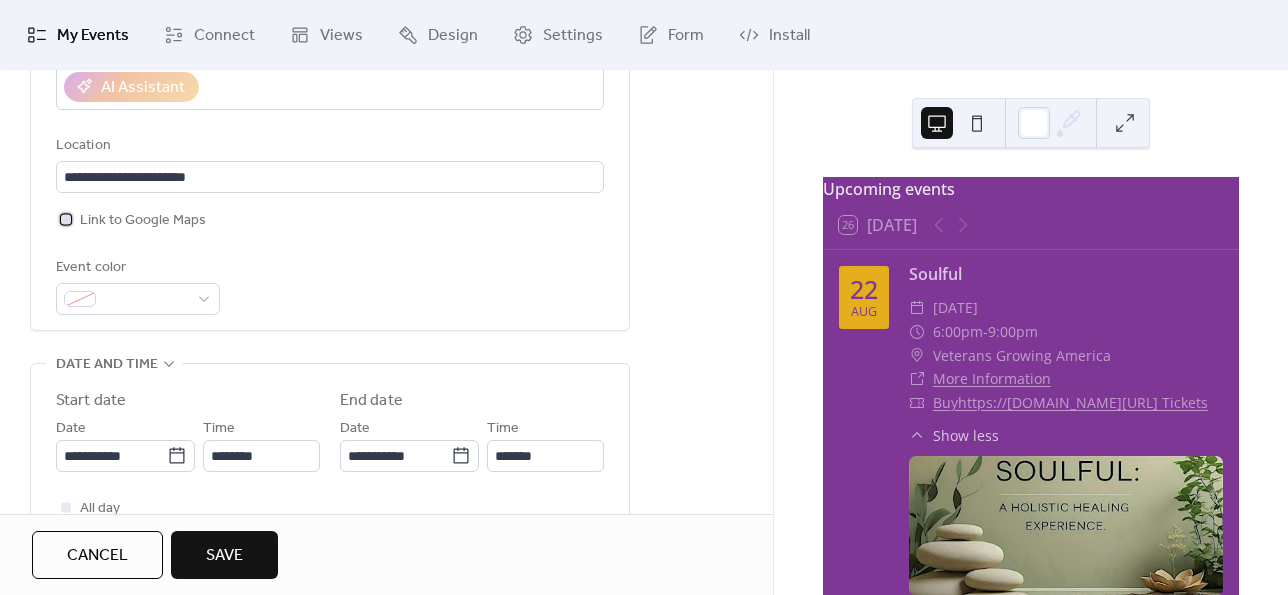 click on "Link to Google Maps" at bounding box center (143, 221) 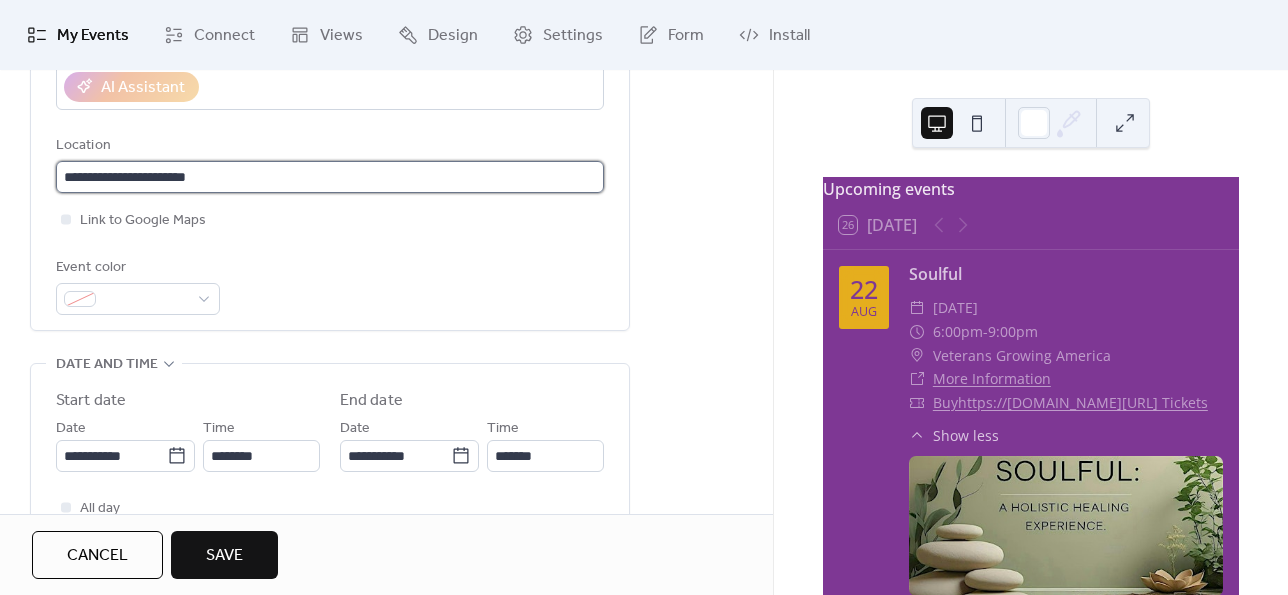 click on "**********" at bounding box center [330, 177] 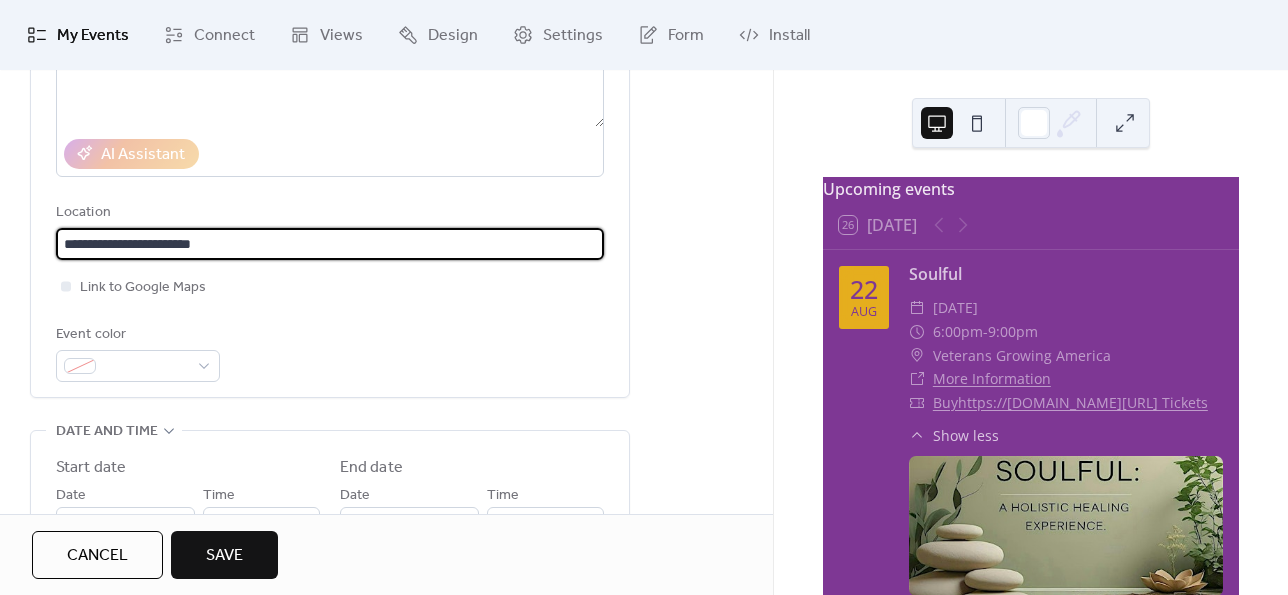 scroll, scrollTop: 300, scrollLeft: 0, axis: vertical 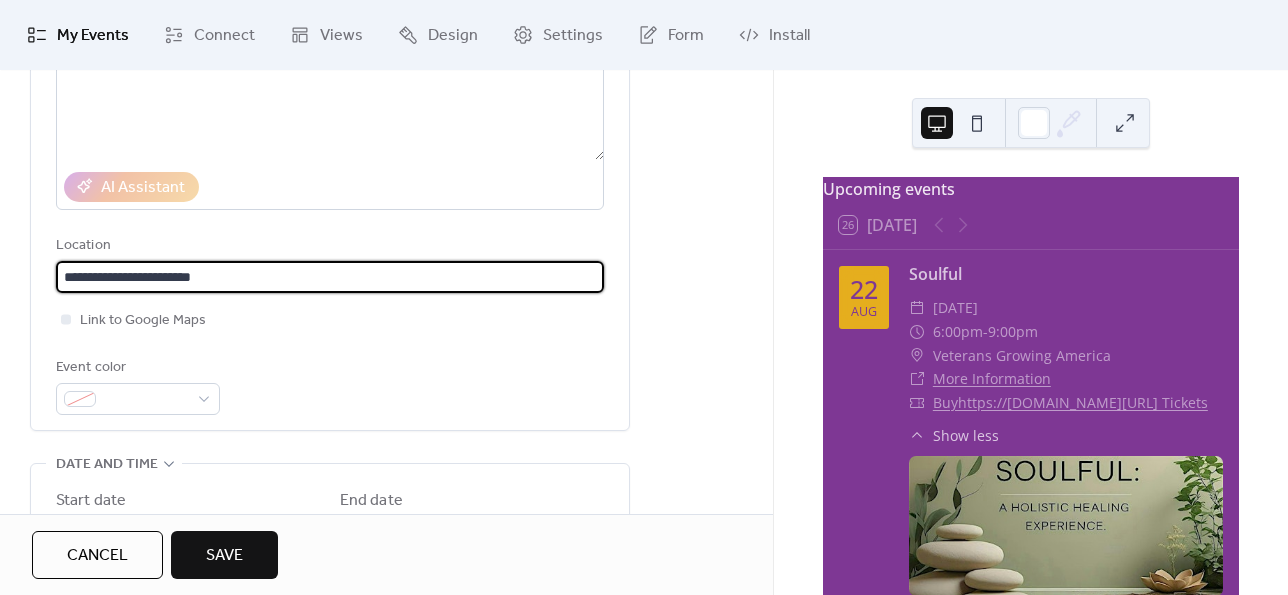 type on "**********" 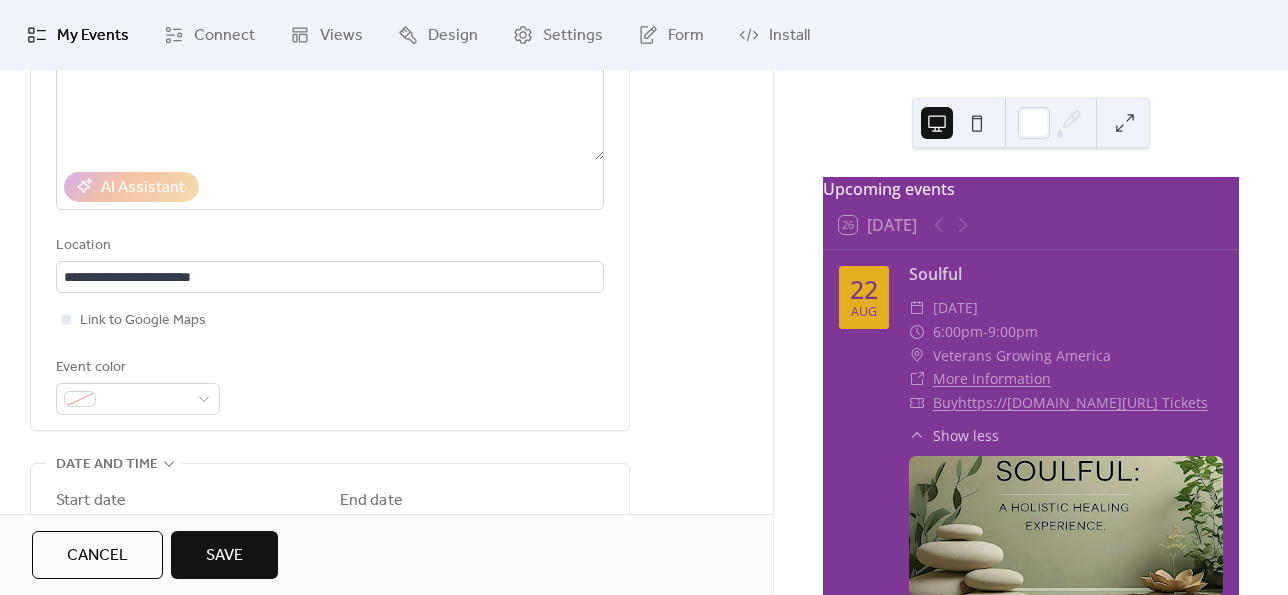click on "Location" at bounding box center (328, 246) 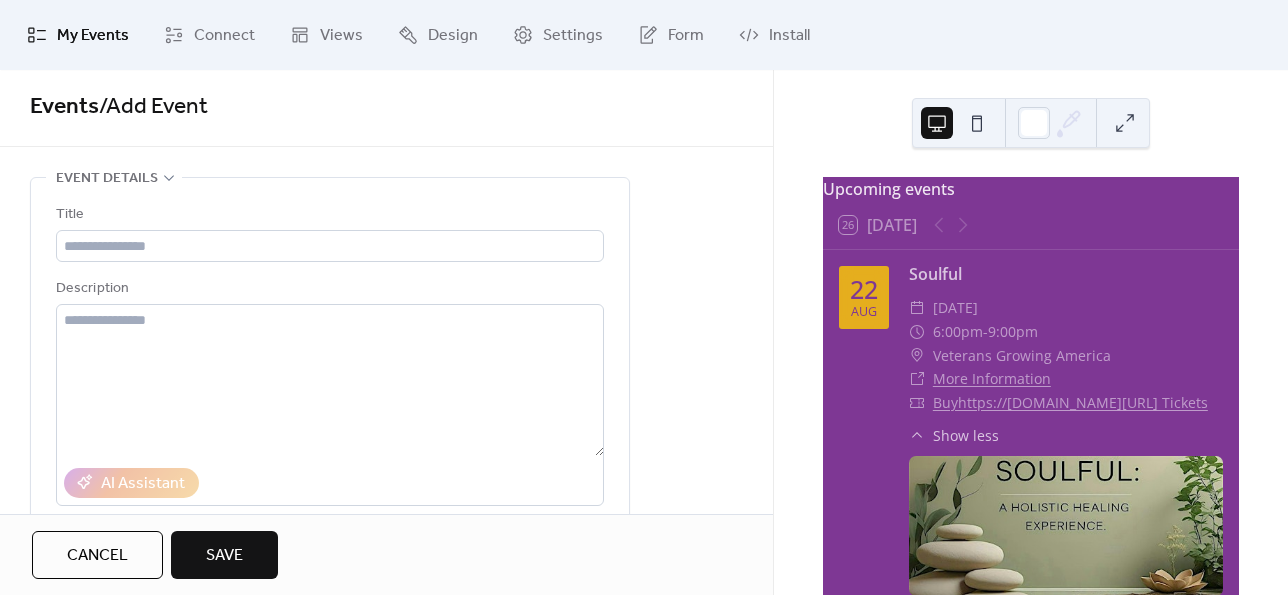 scroll, scrollTop: 0, scrollLeft: 0, axis: both 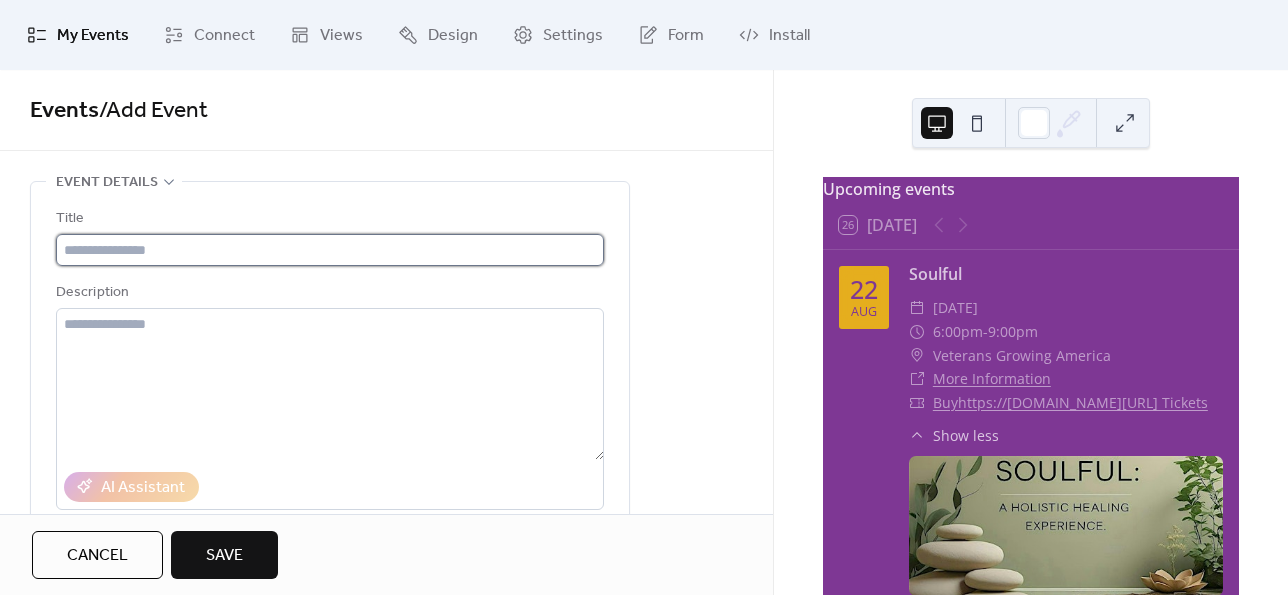 type 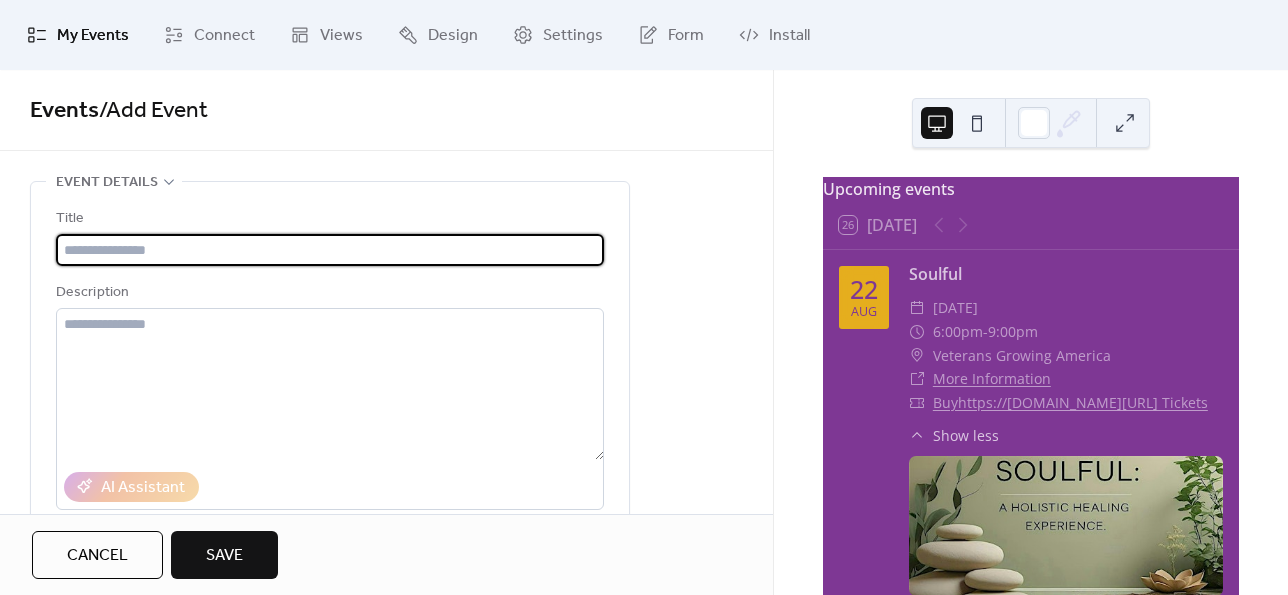type on "*******" 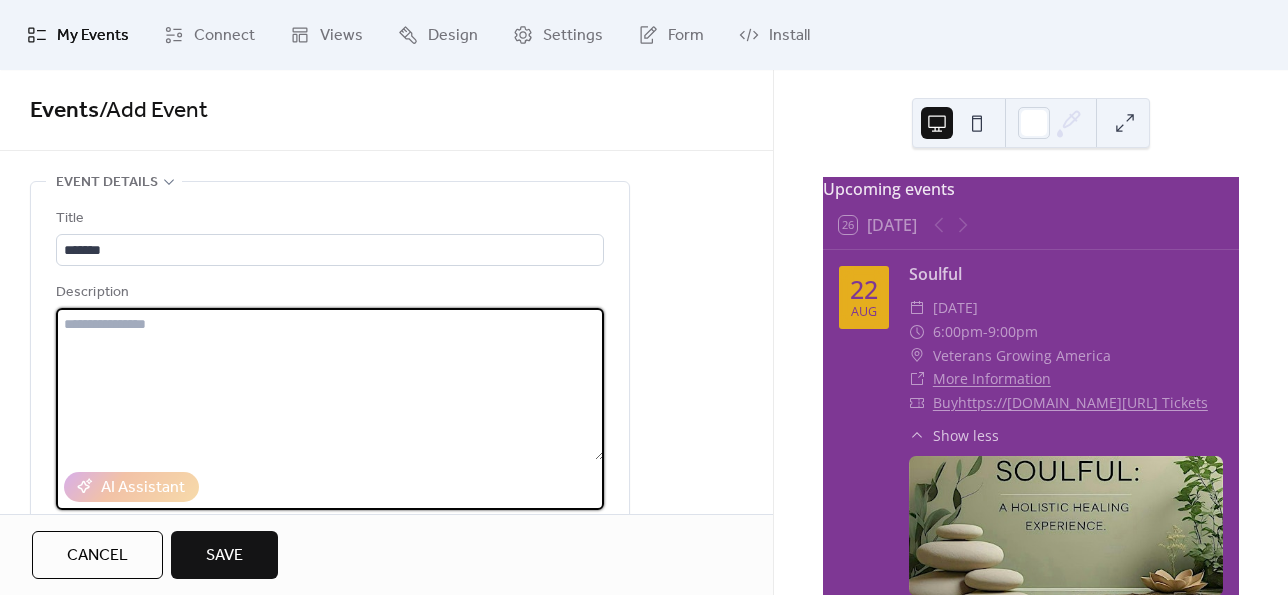 click at bounding box center (330, 384) 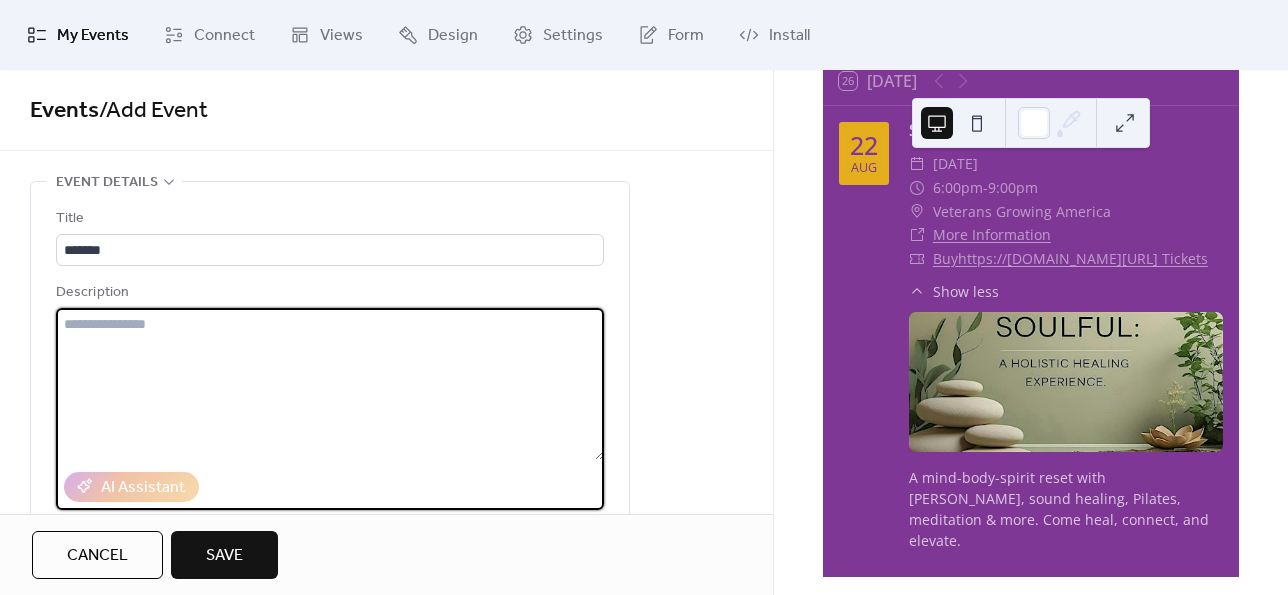 scroll, scrollTop: 174, scrollLeft: 0, axis: vertical 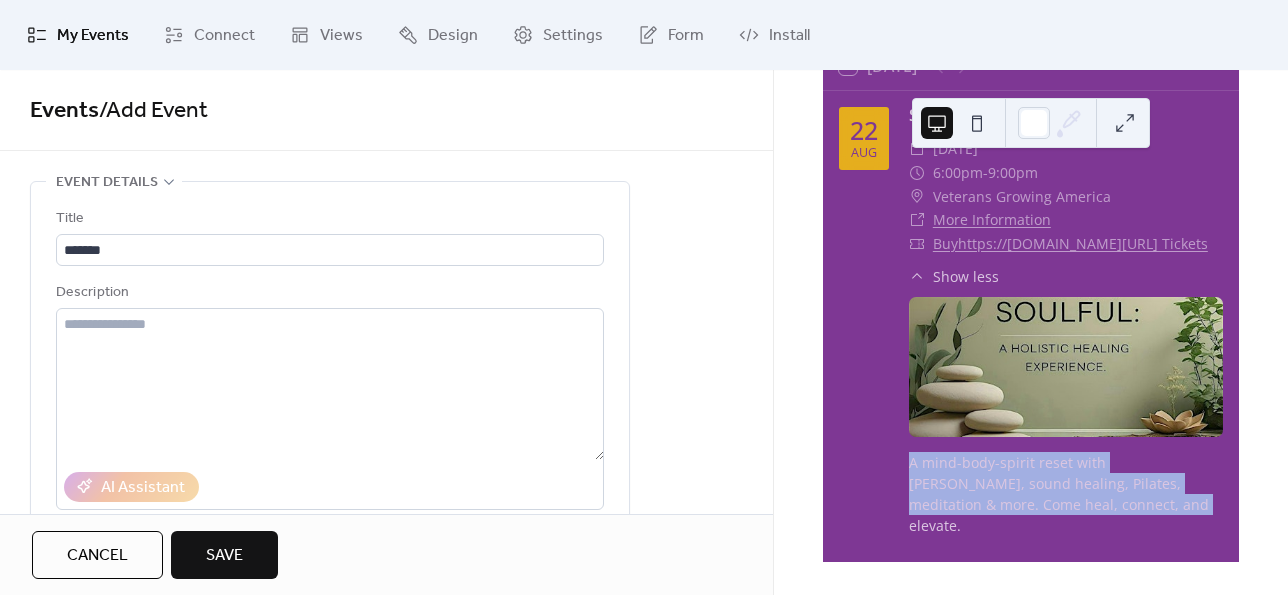 drag, startPoint x: 1052, startPoint y: 524, endPoint x: 870, endPoint y: 486, distance: 185.92471 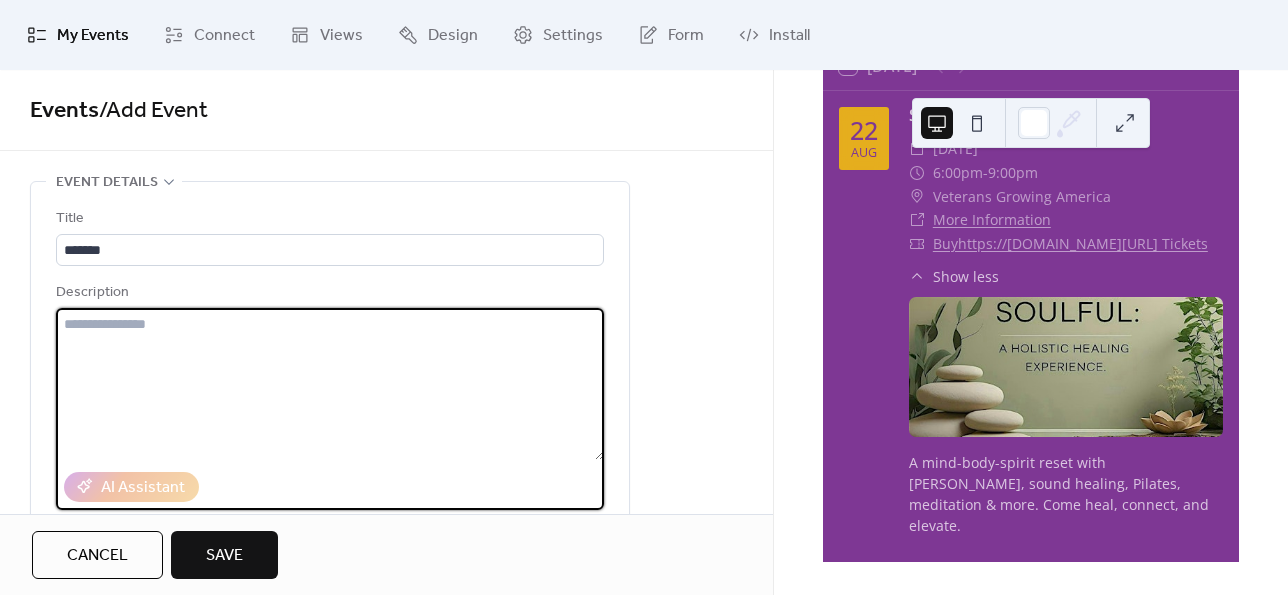 click at bounding box center (330, 384) 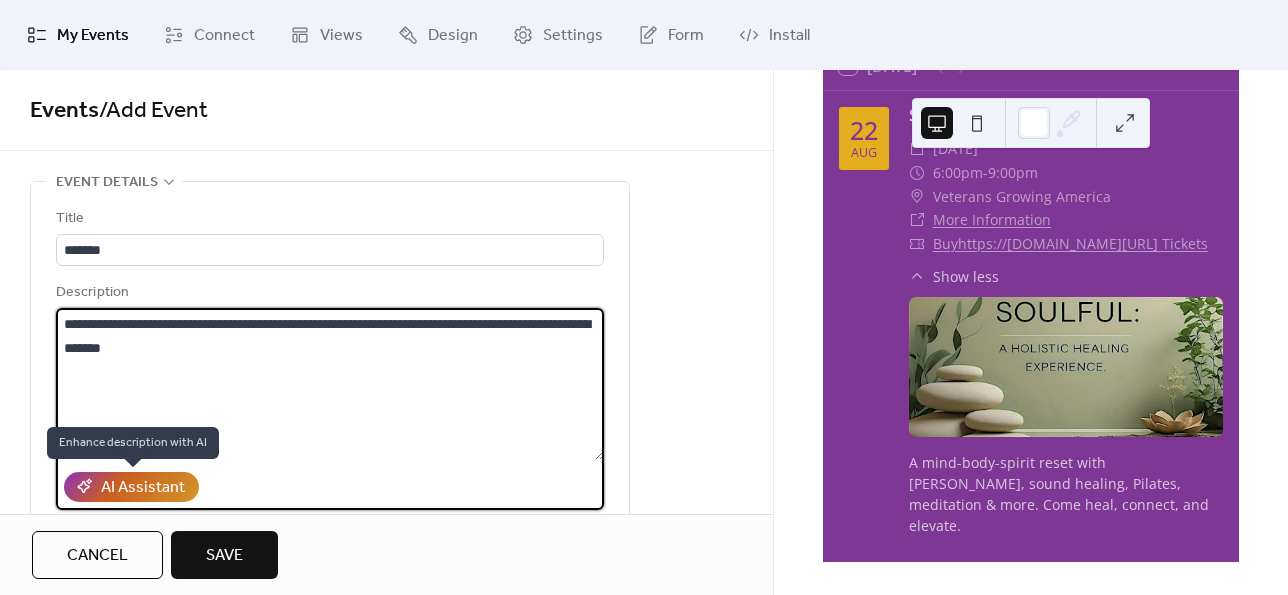 type on "**********" 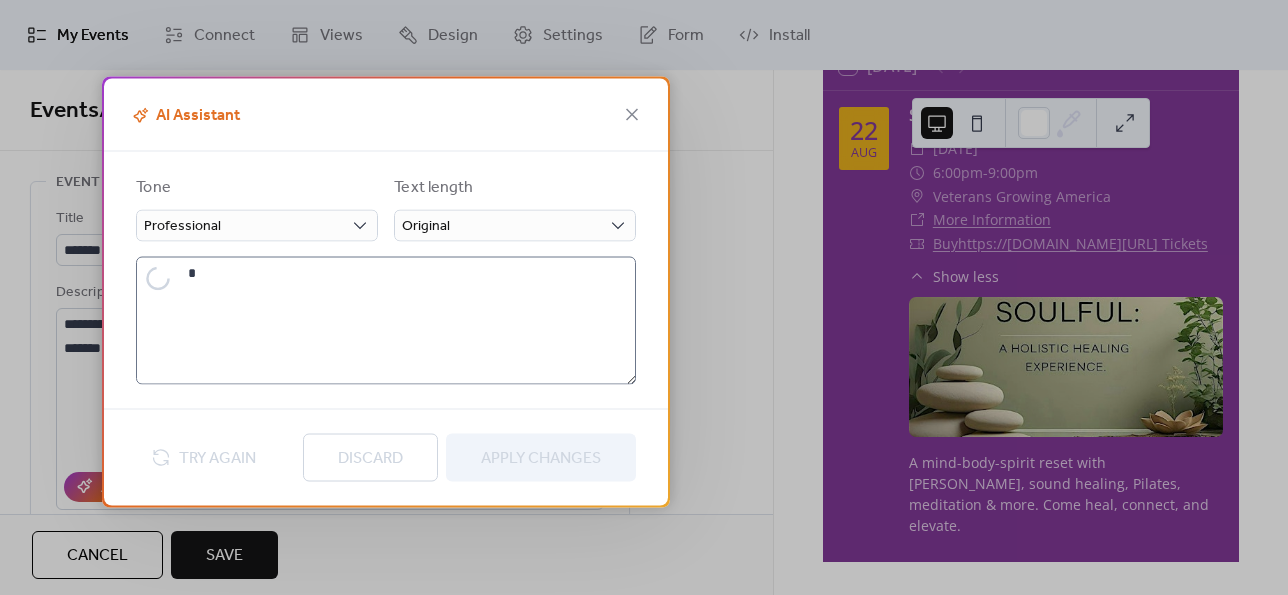 type on "**********" 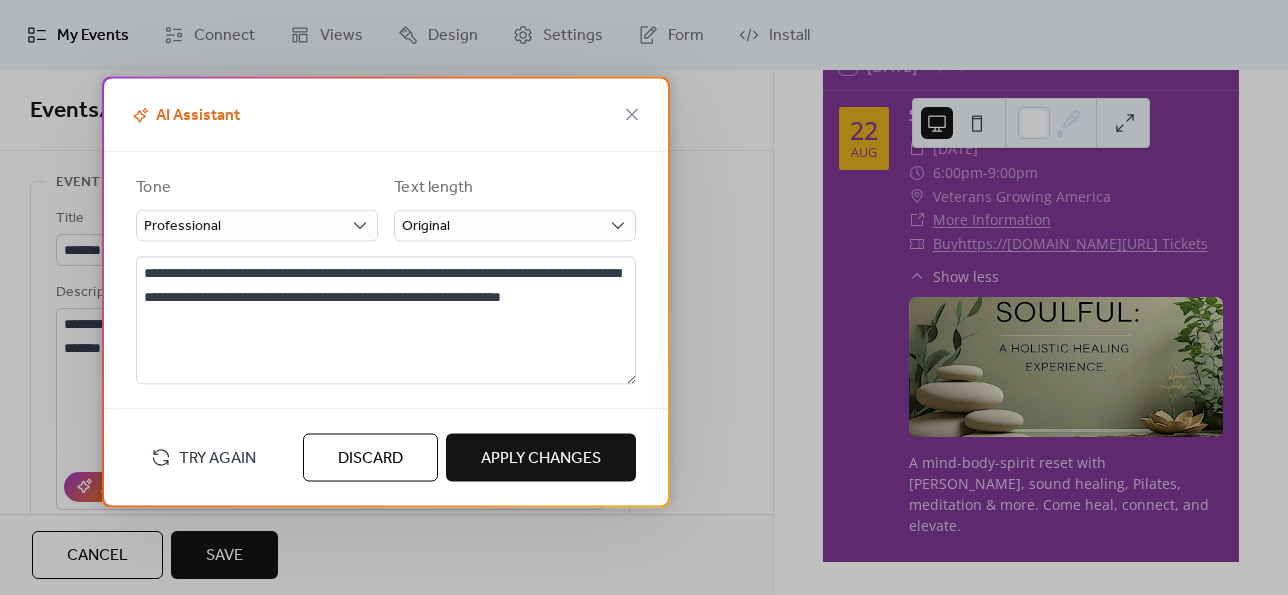 click on "Apply Changes" at bounding box center (541, 459) 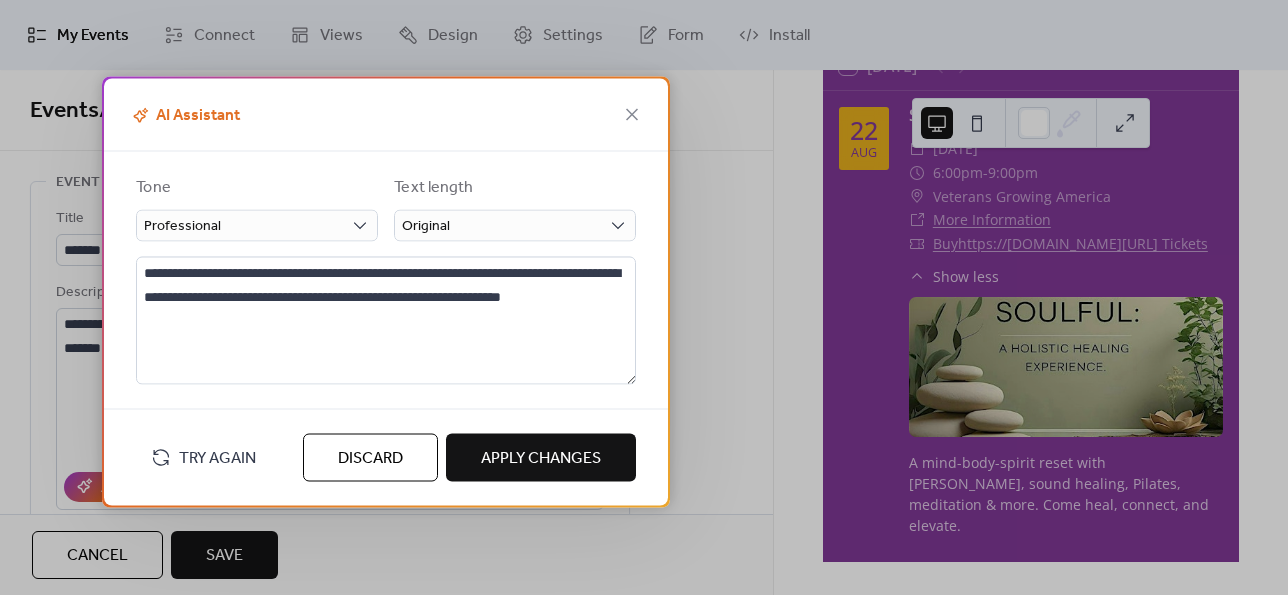 type on "**********" 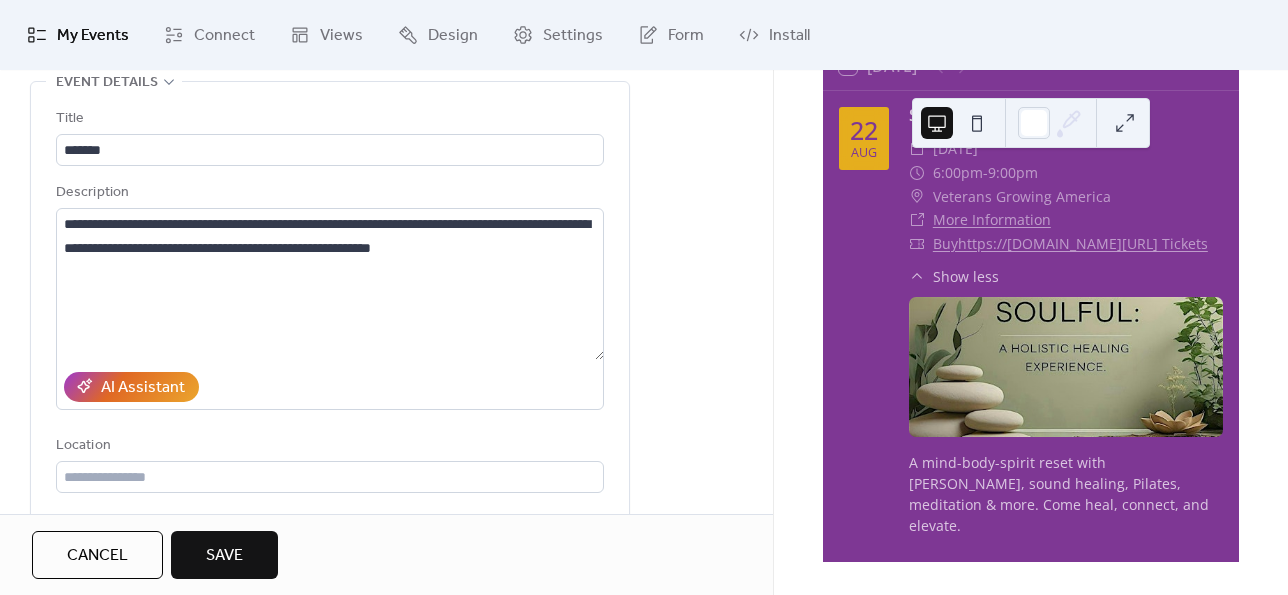 scroll, scrollTop: 300, scrollLeft: 0, axis: vertical 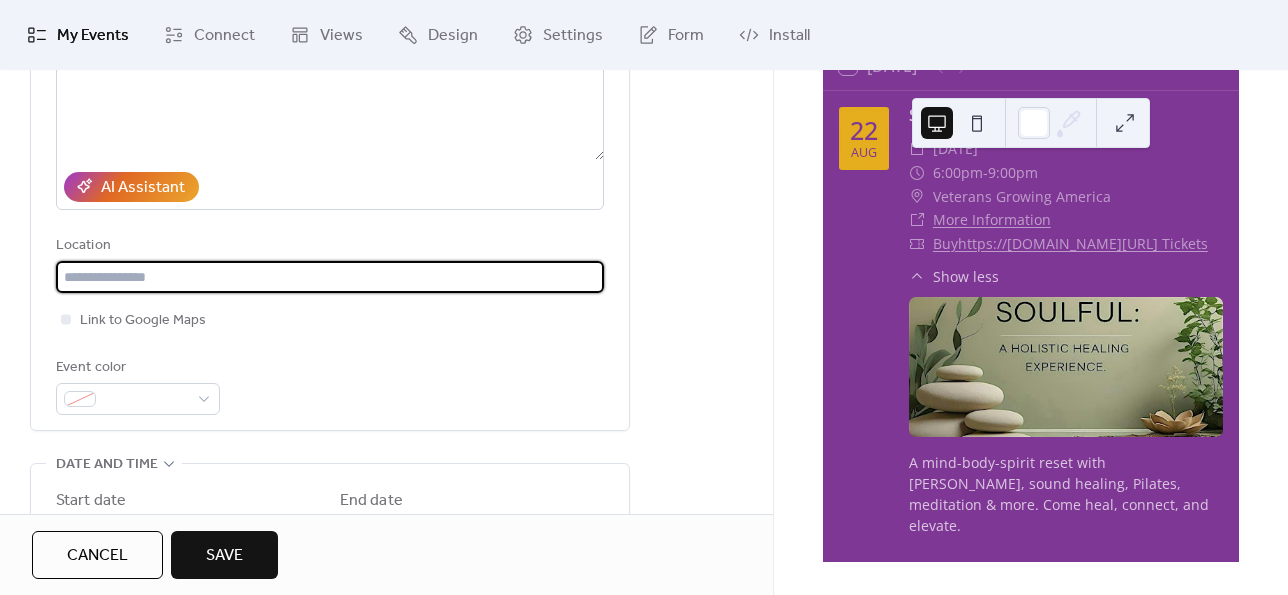 click at bounding box center [330, 277] 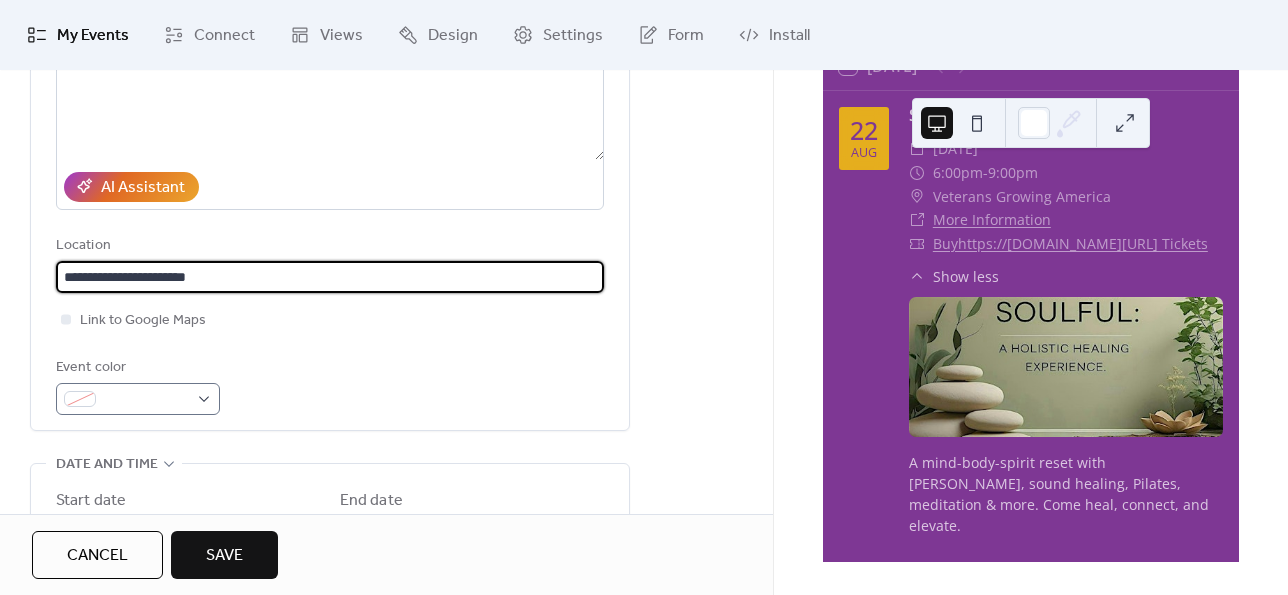 type on "**********" 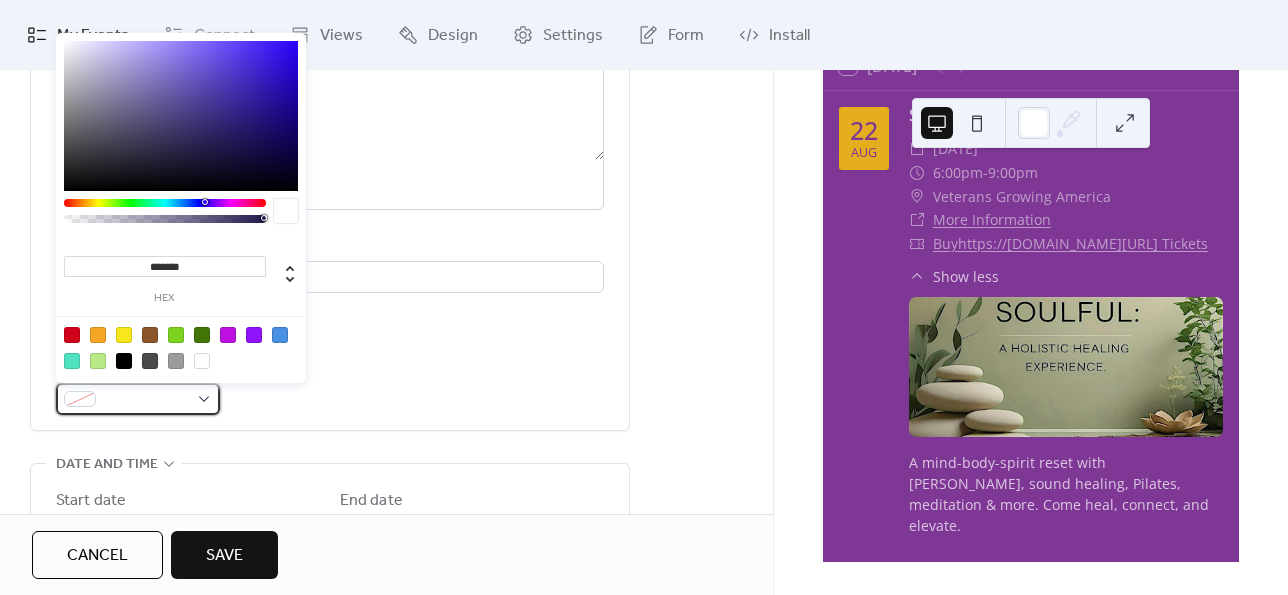 click at bounding box center (146, 400) 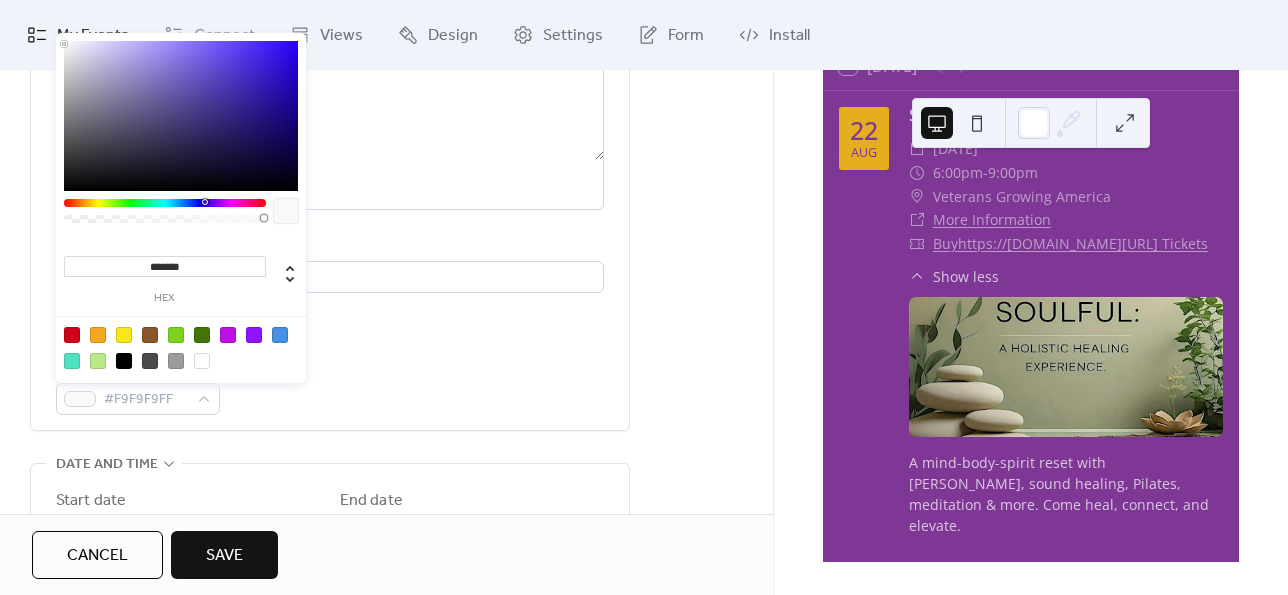 click at bounding box center (181, 116) 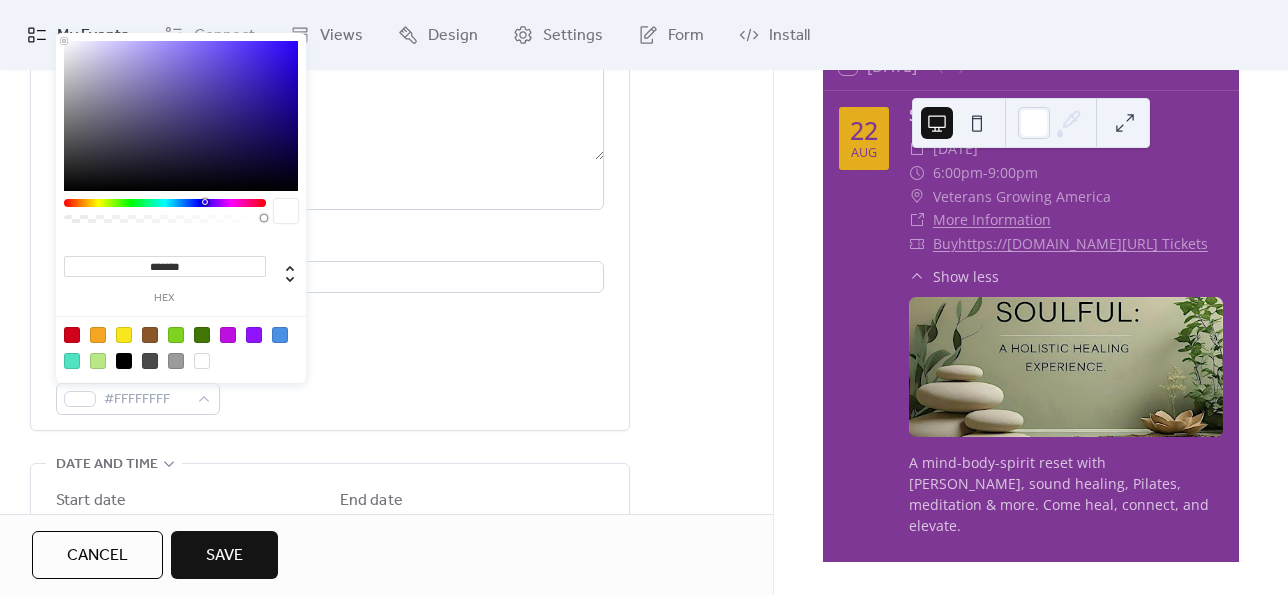click at bounding box center (64, 41) 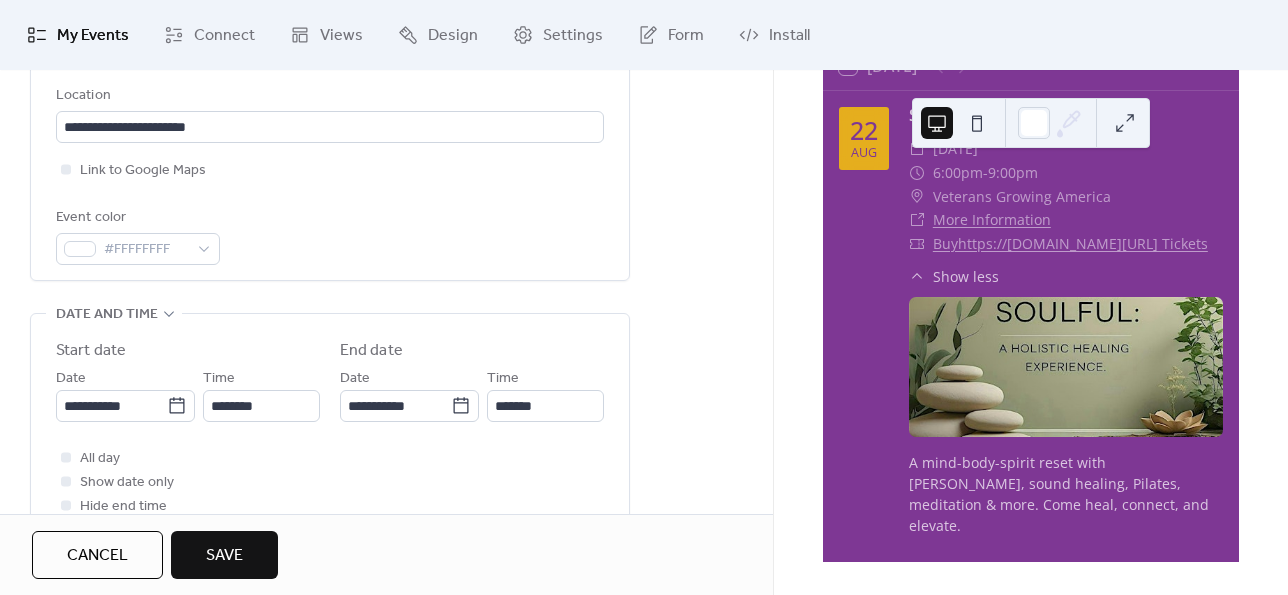 scroll, scrollTop: 500, scrollLeft: 0, axis: vertical 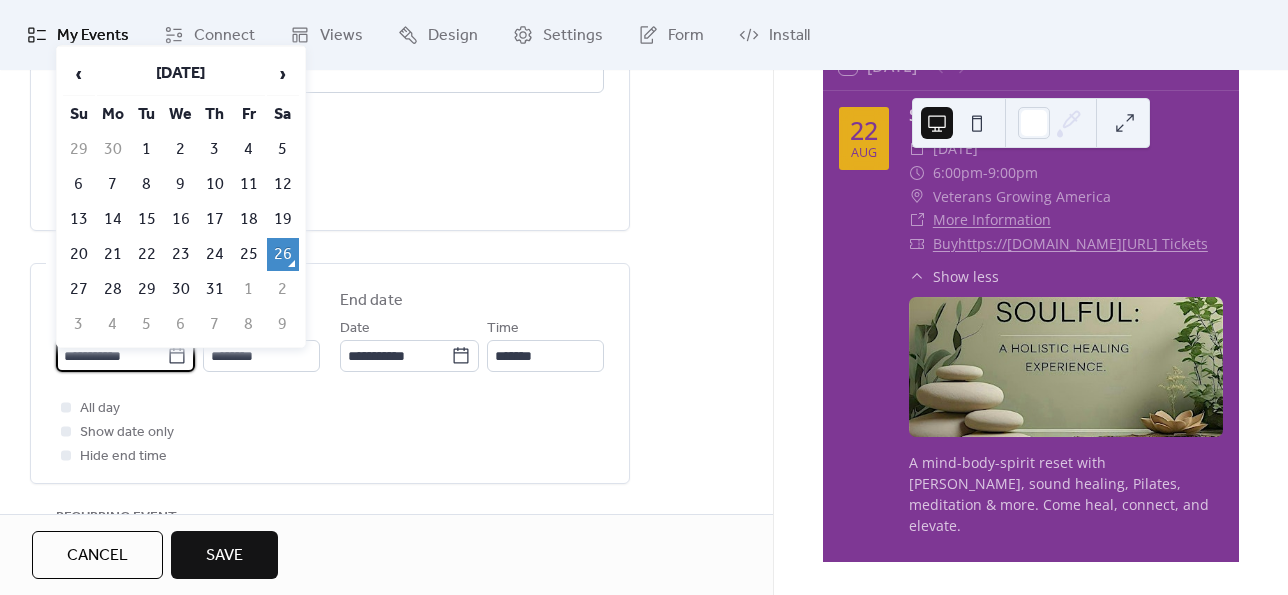 click on "**********" at bounding box center (111, 356) 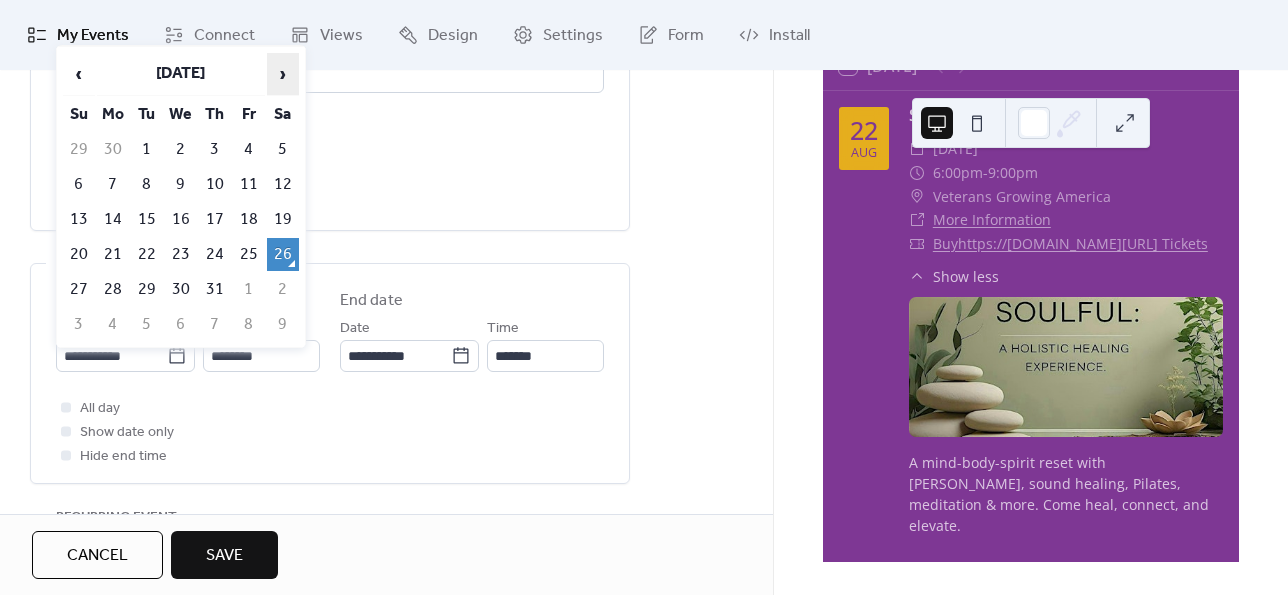 click on "›" at bounding box center [283, 74] 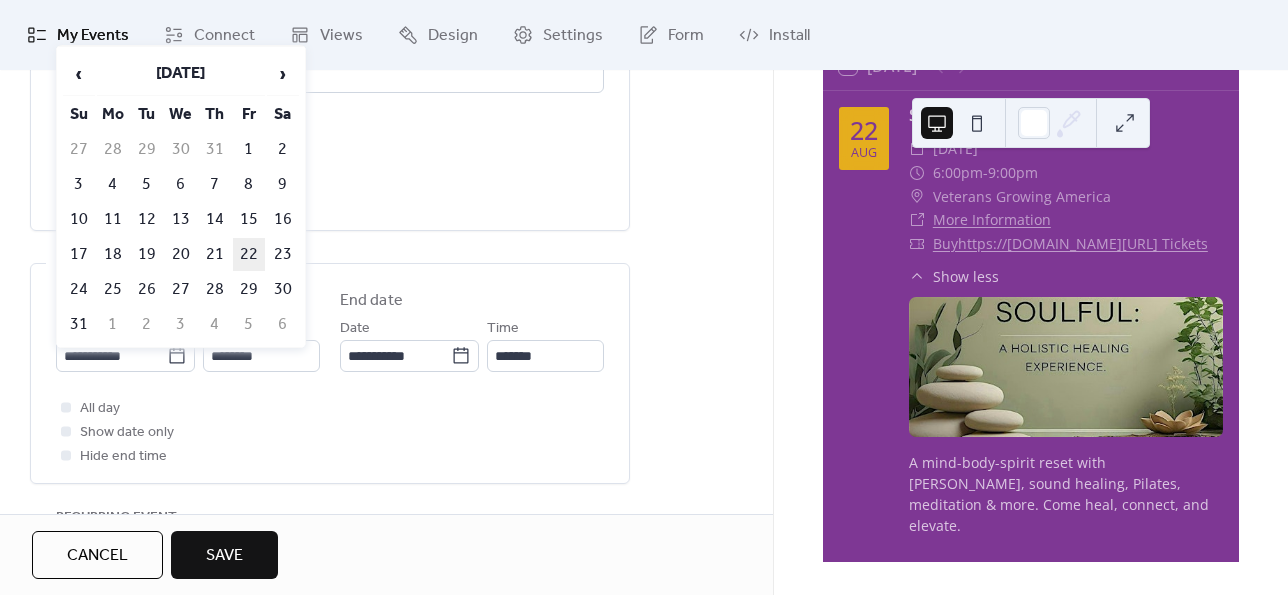 click on "22" at bounding box center (249, 254) 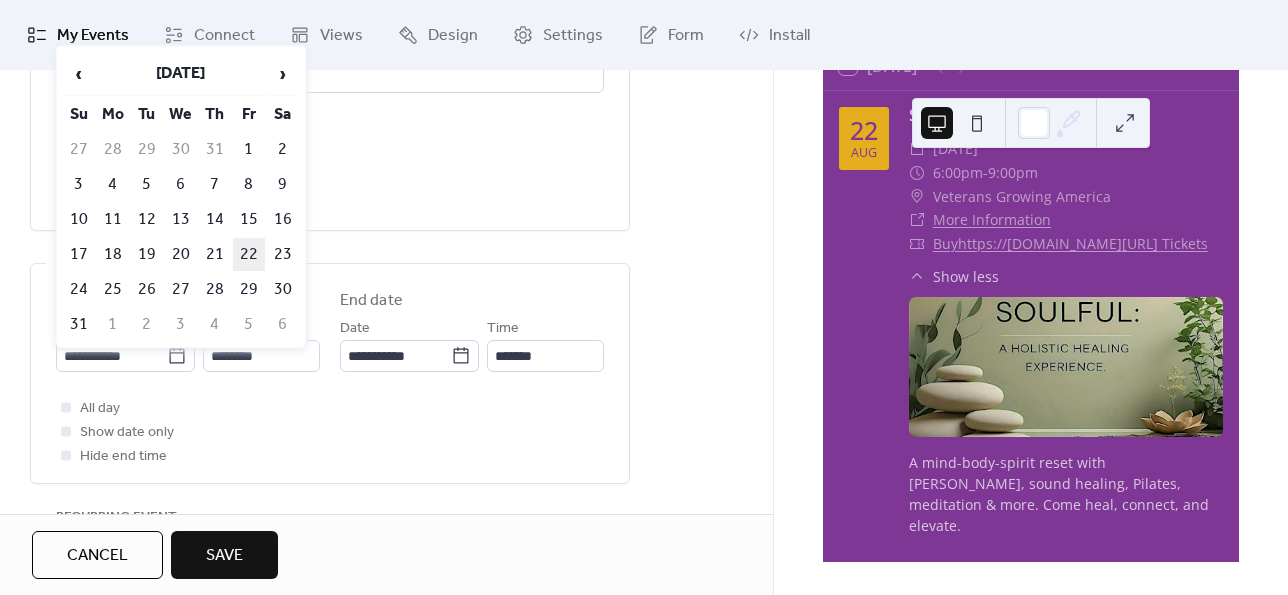 type on "**********" 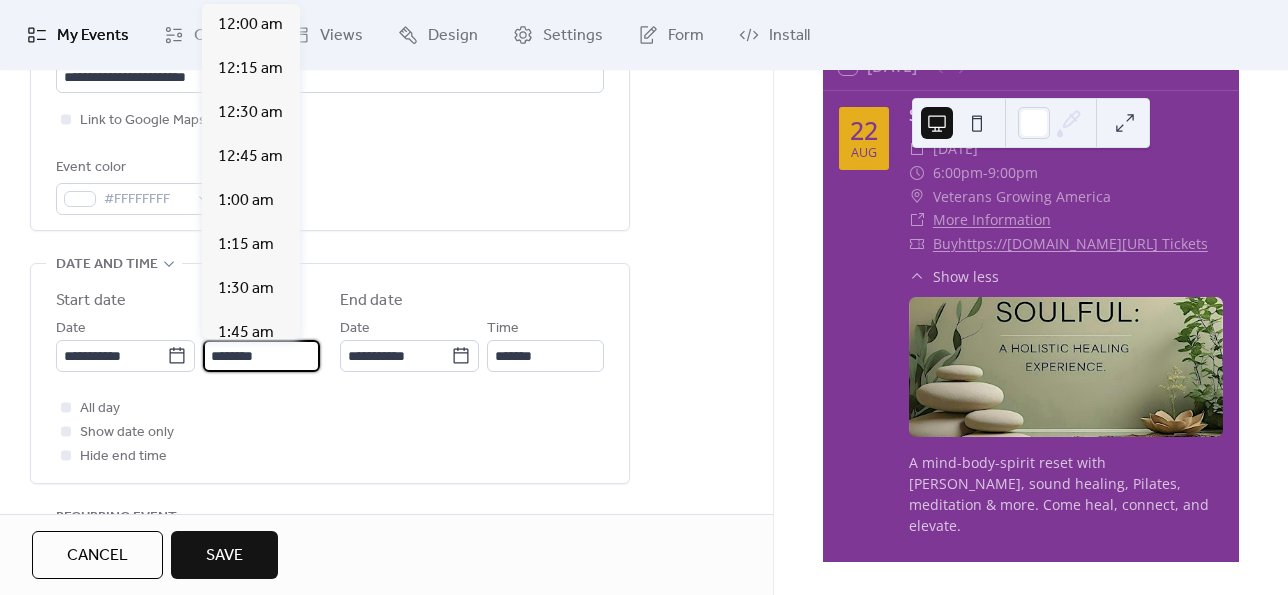 click on "********" at bounding box center [261, 356] 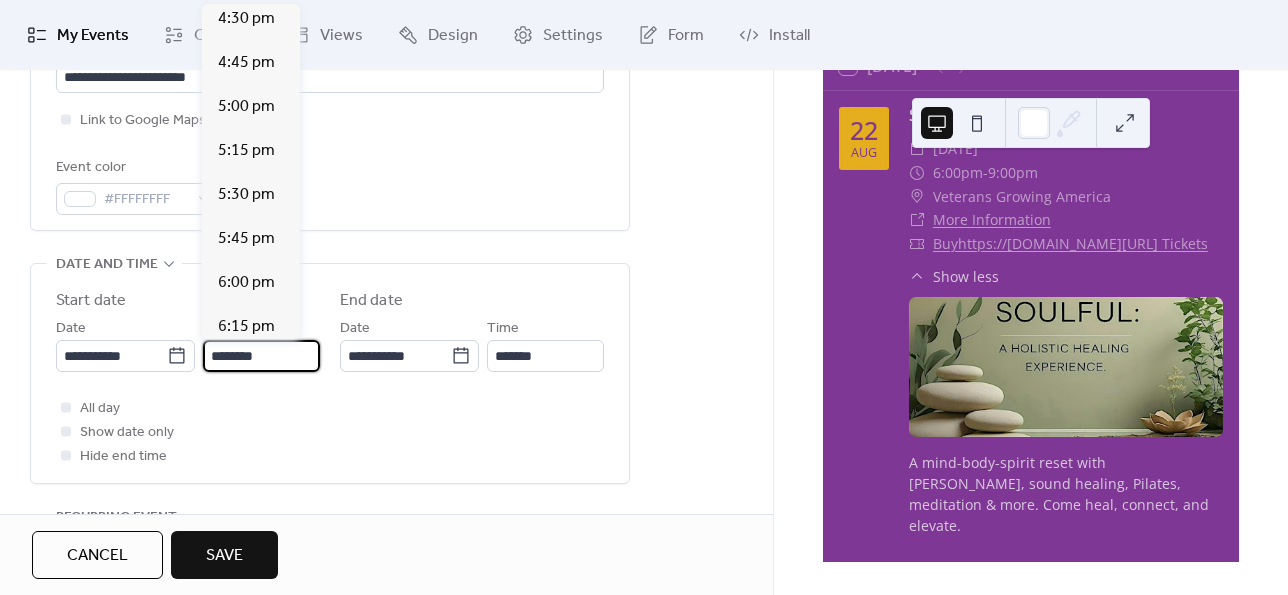 scroll, scrollTop: 2912, scrollLeft: 0, axis: vertical 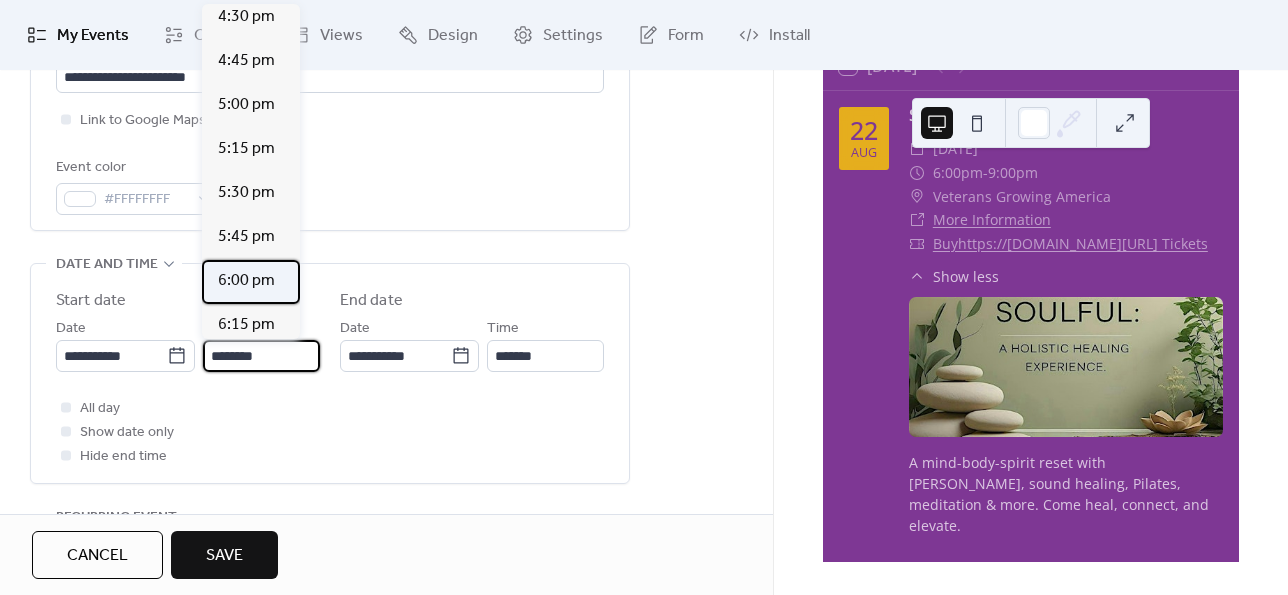 click on "6:00 pm" at bounding box center [246, 281] 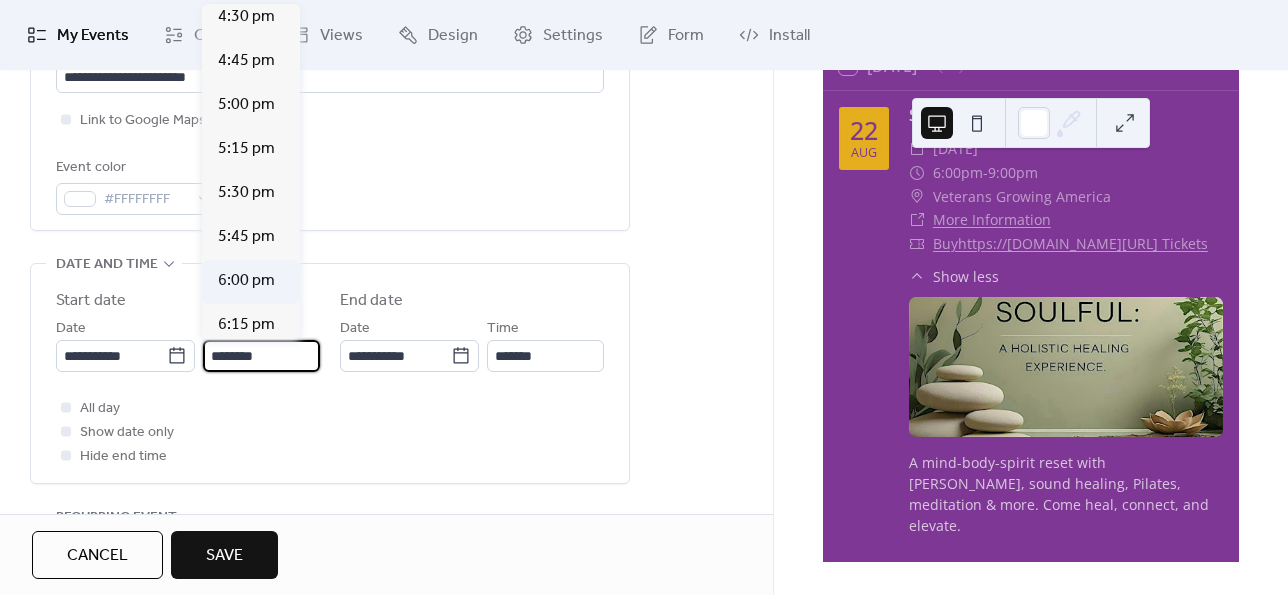 type on "*******" 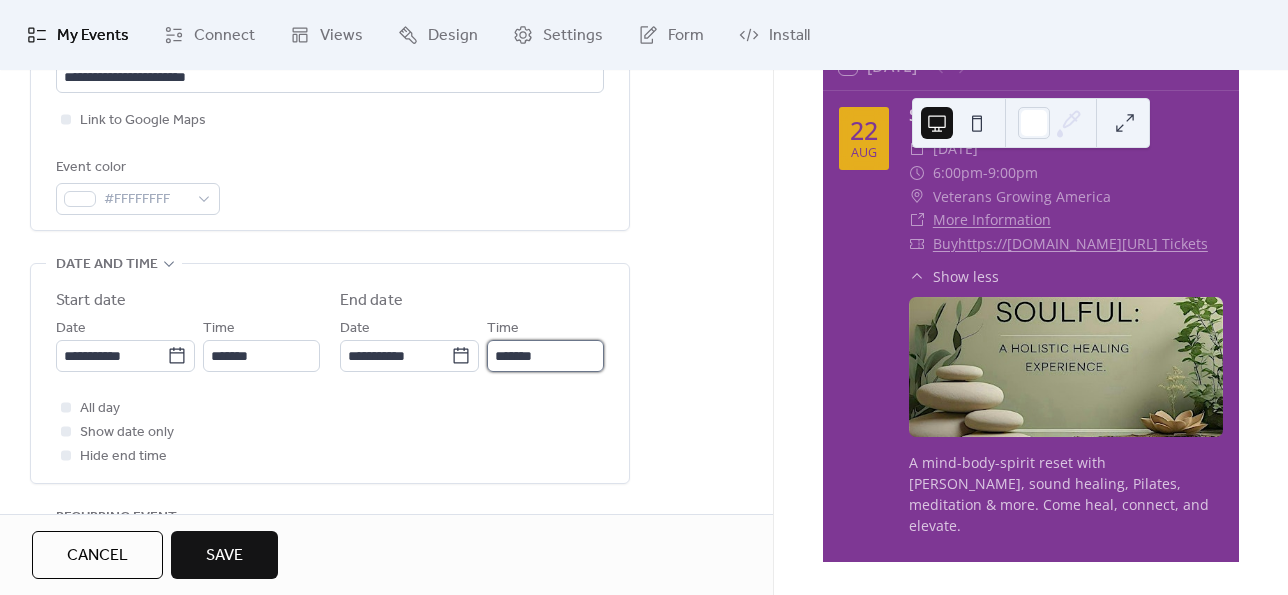 click on "*******" at bounding box center (545, 356) 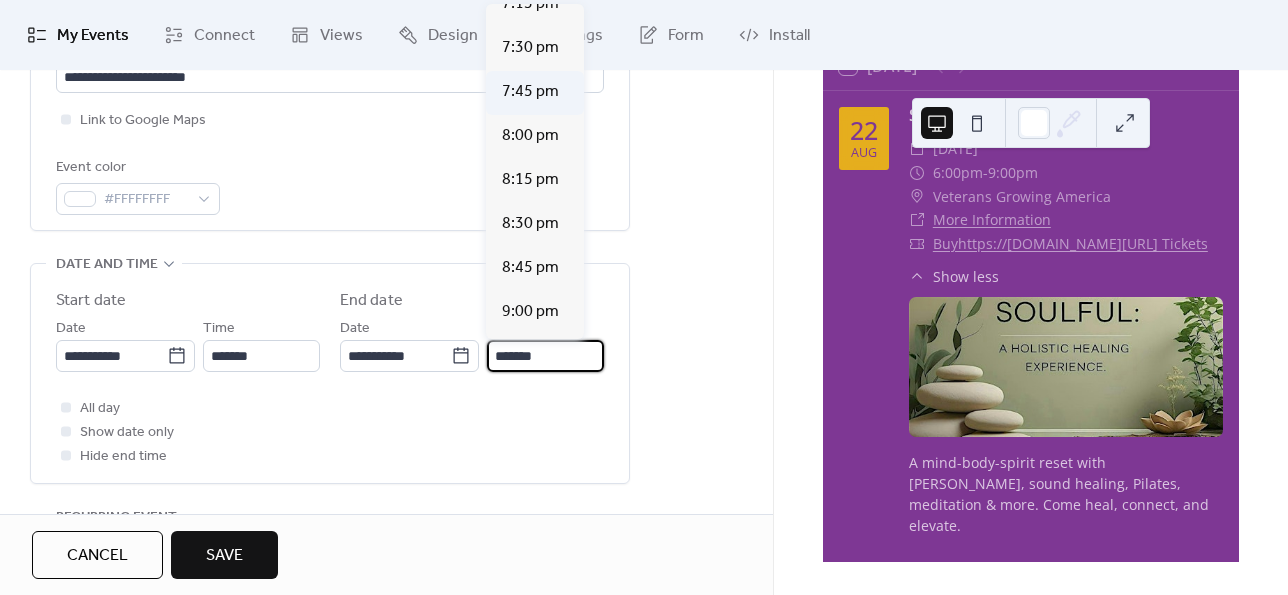 scroll, scrollTop: 200, scrollLeft: 0, axis: vertical 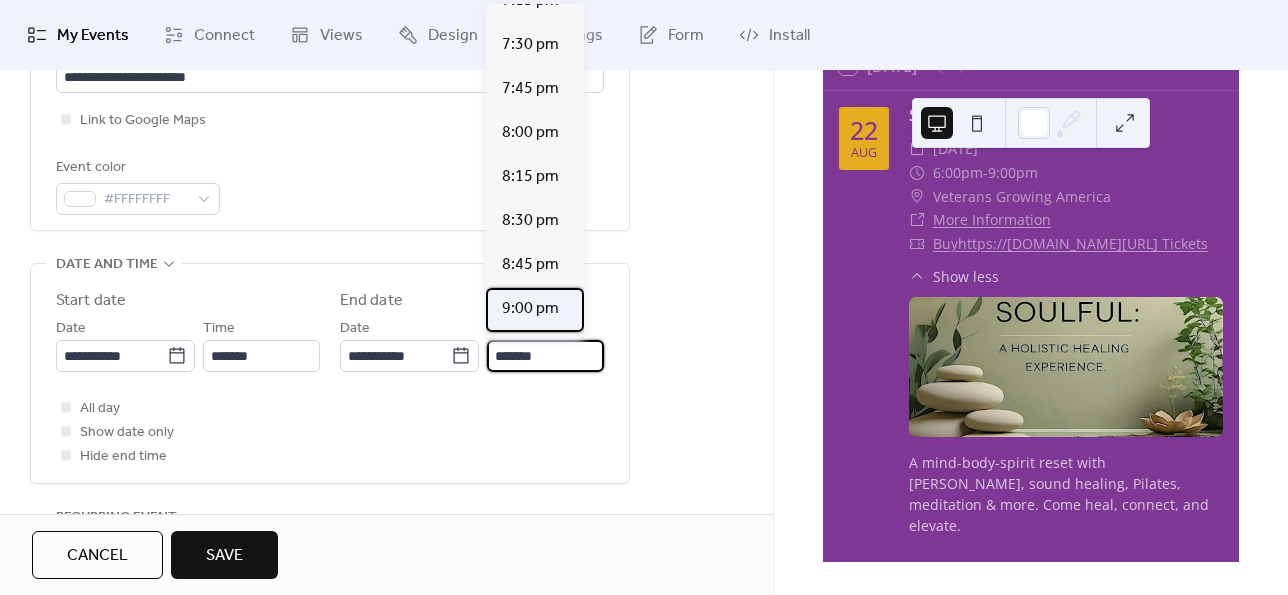 click on "9:00 pm" at bounding box center [530, 309] 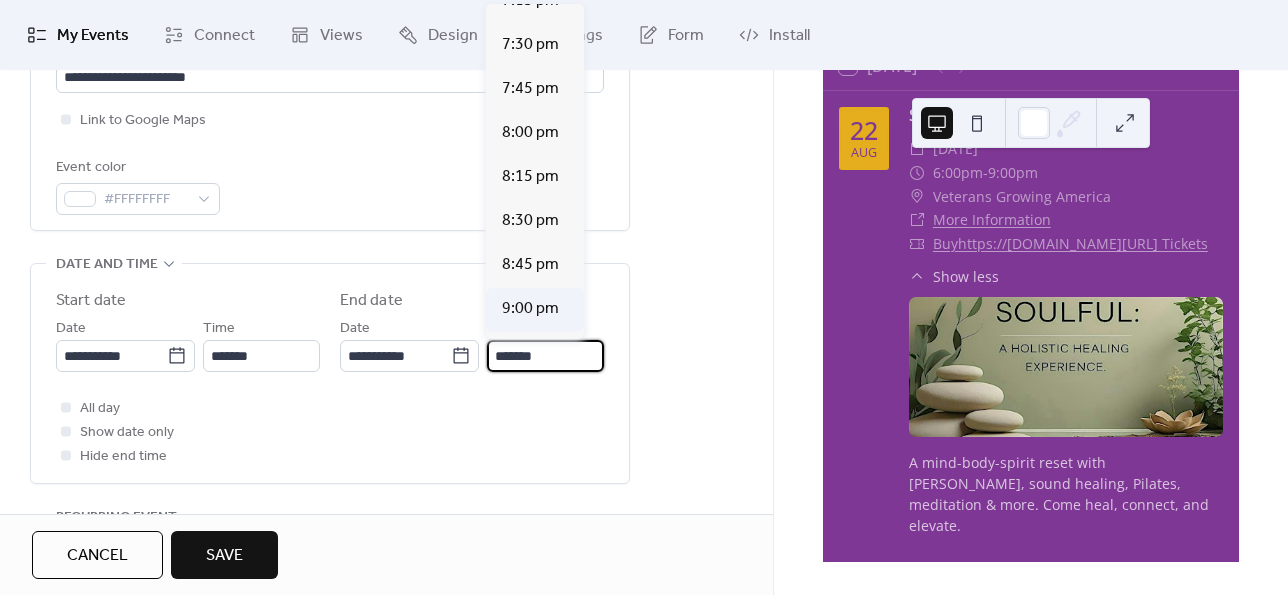 type on "*******" 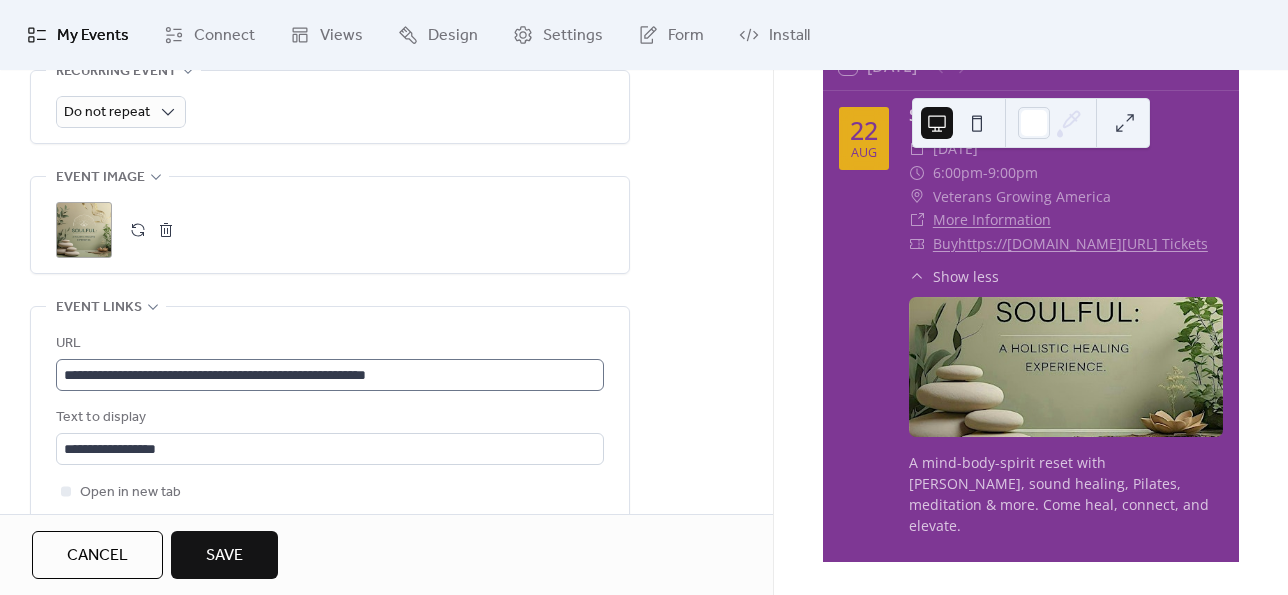 scroll, scrollTop: 1000, scrollLeft: 0, axis: vertical 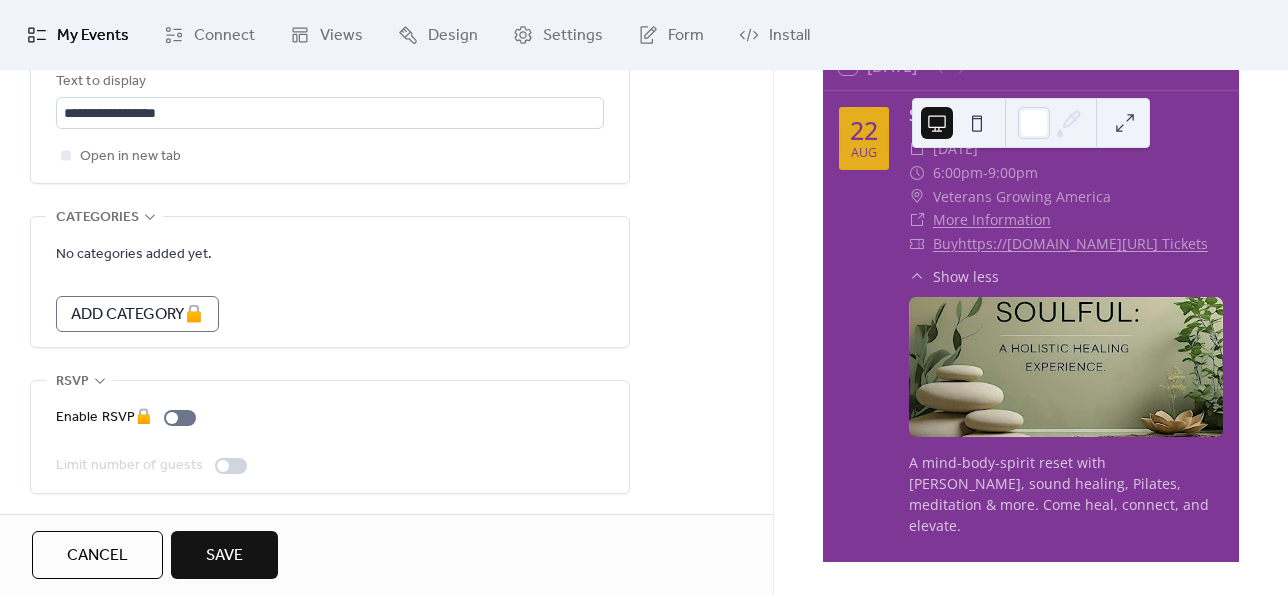 click on "Save" at bounding box center [224, 556] 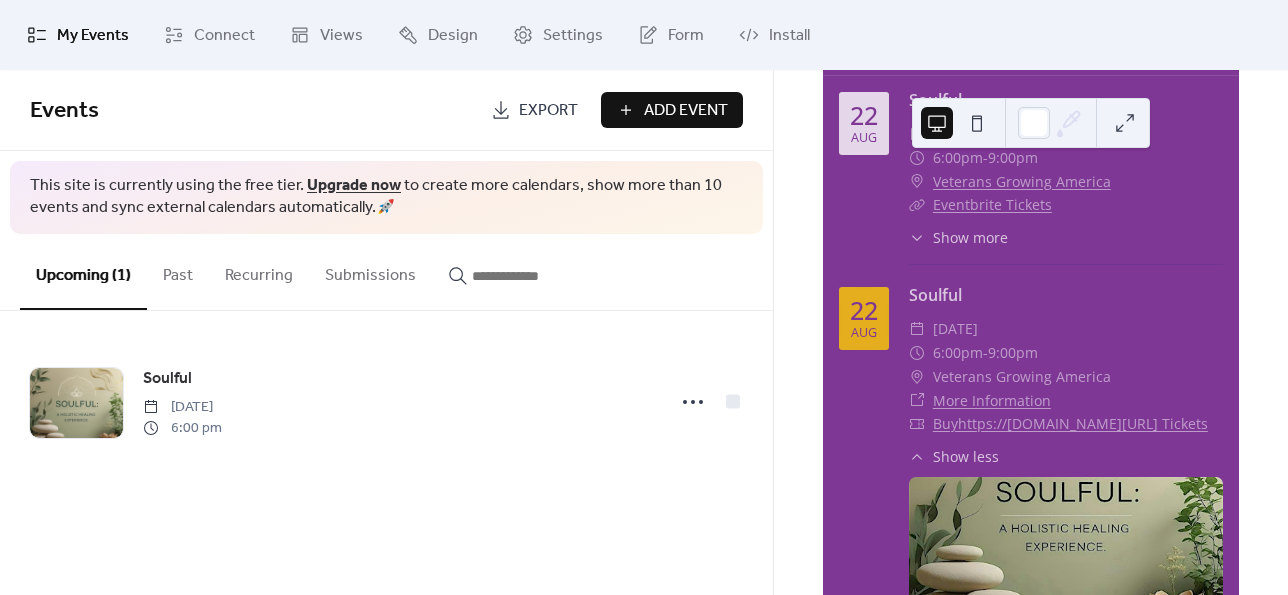 click at bounding box center (977, 123) 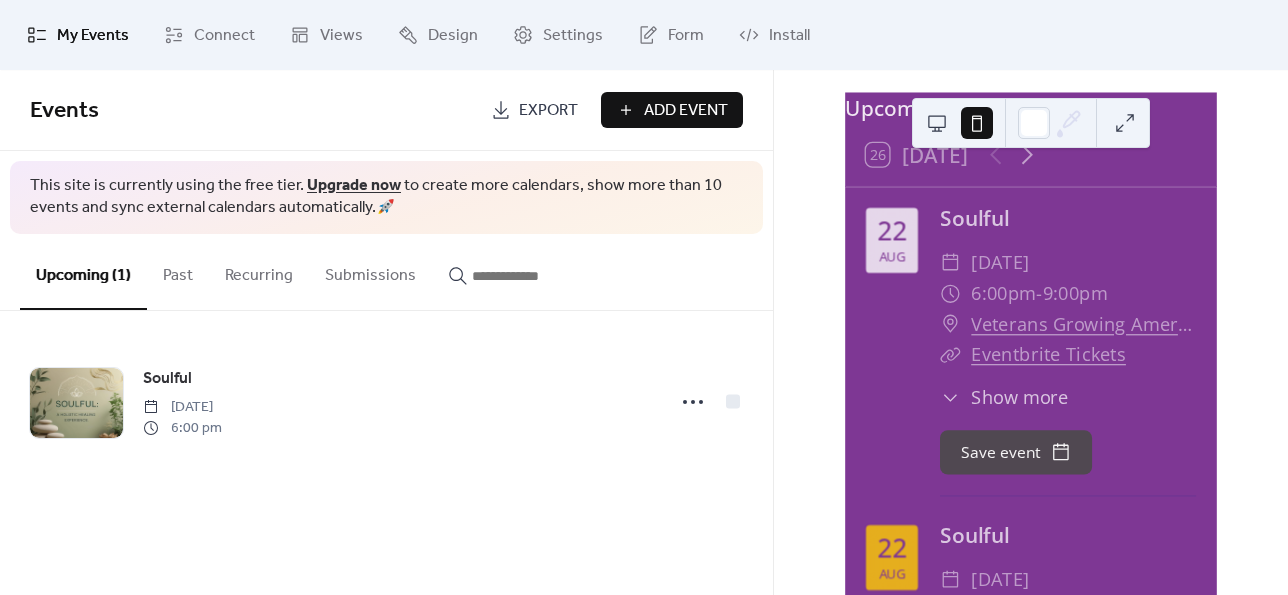 scroll, scrollTop: 0, scrollLeft: 0, axis: both 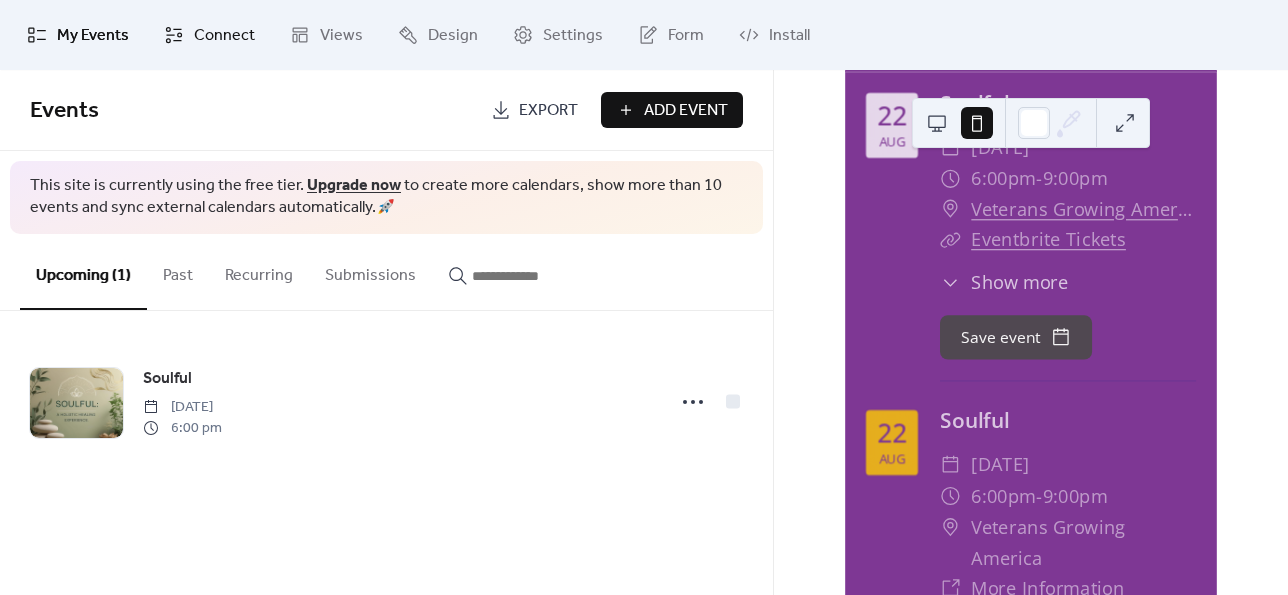 click on "Connect" at bounding box center [224, 36] 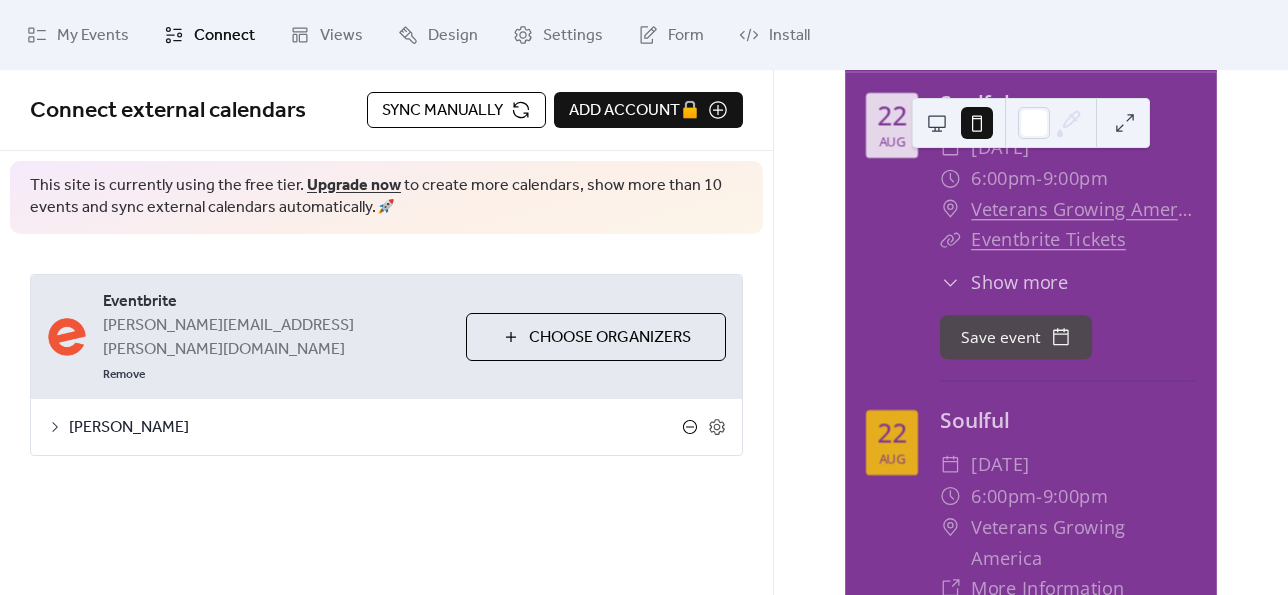 click 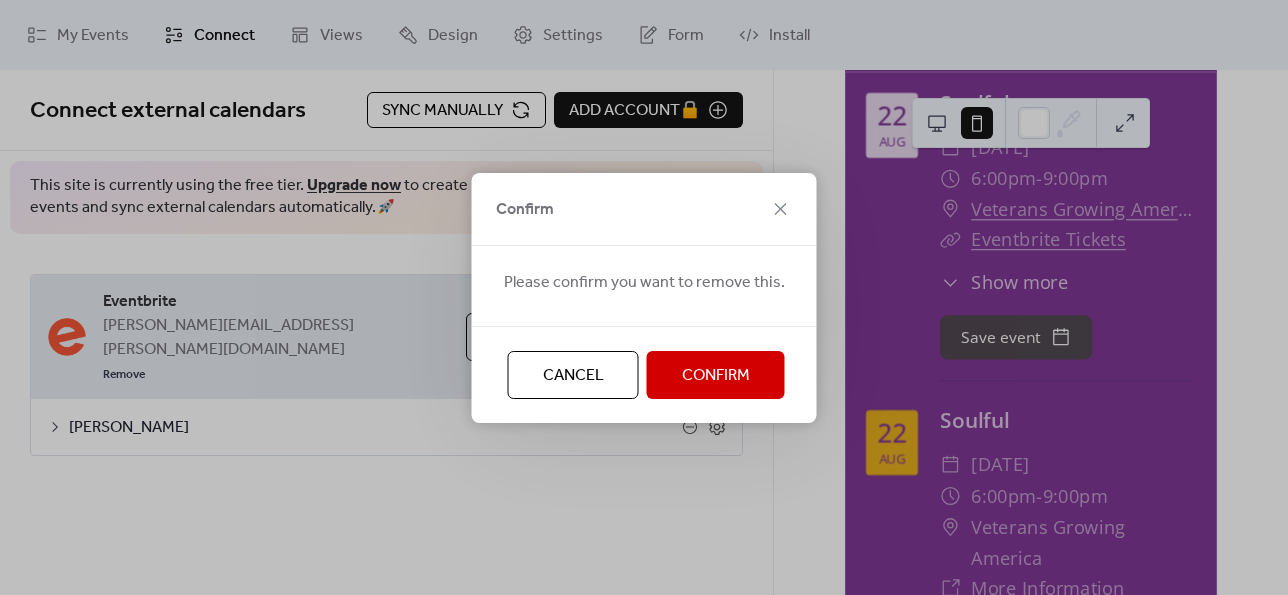 click on "Confirm" at bounding box center [716, 376] 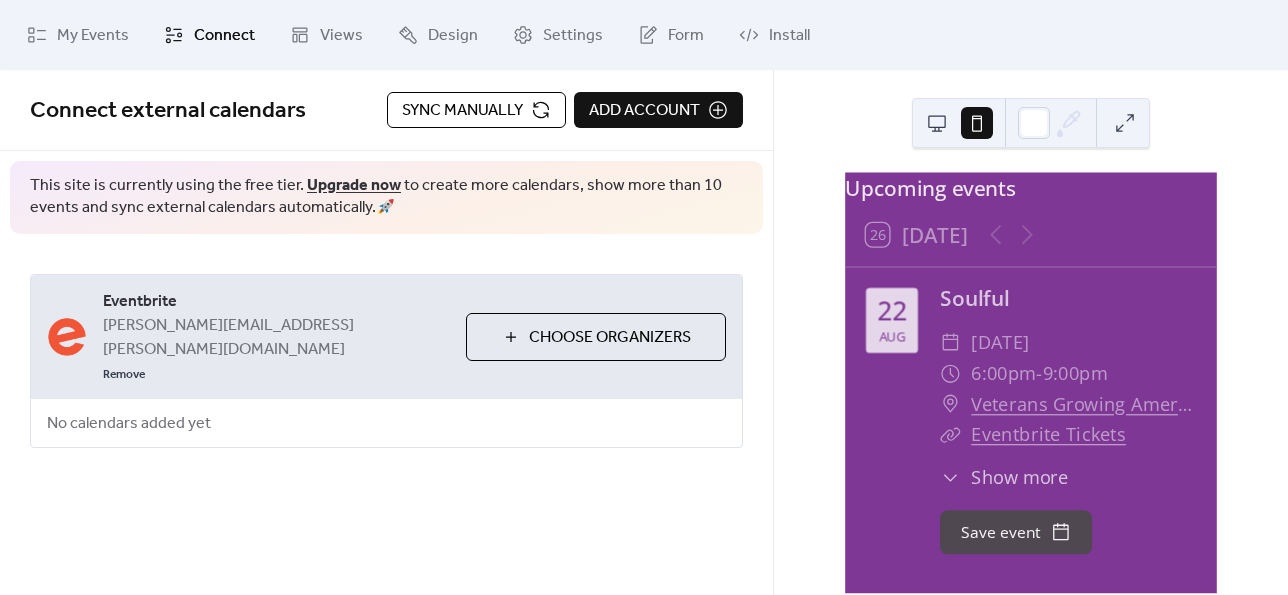 scroll, scrollTop: 19, scrollLeft: 0, axis: vertical 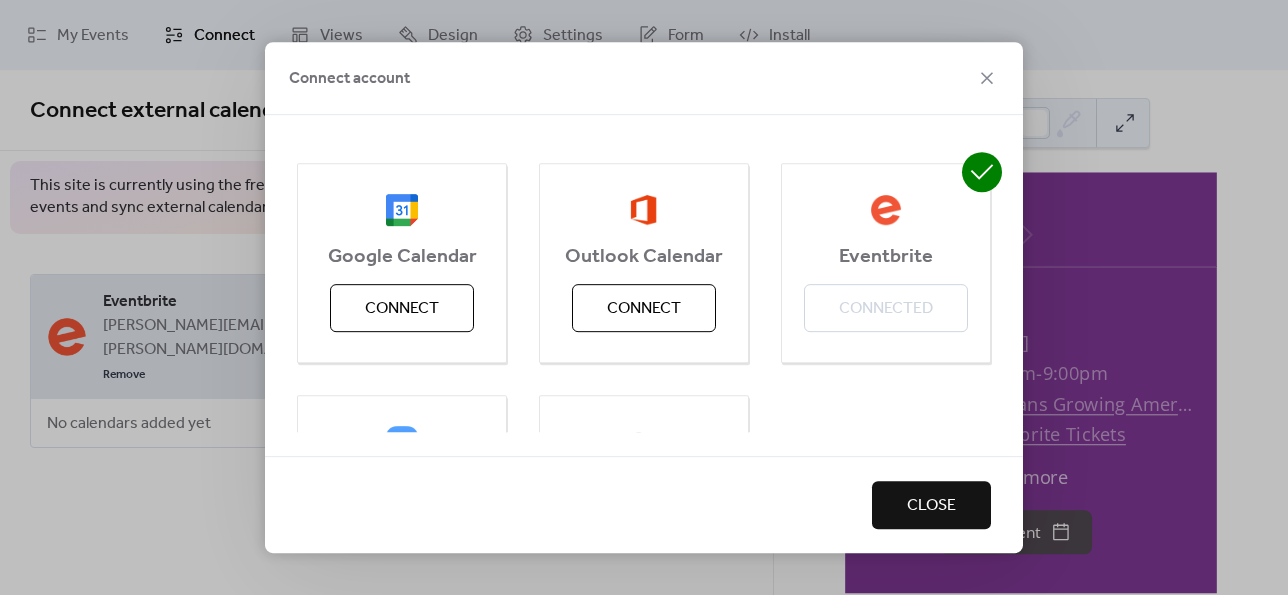 click on "Close" at bounding box center (931, 506) 